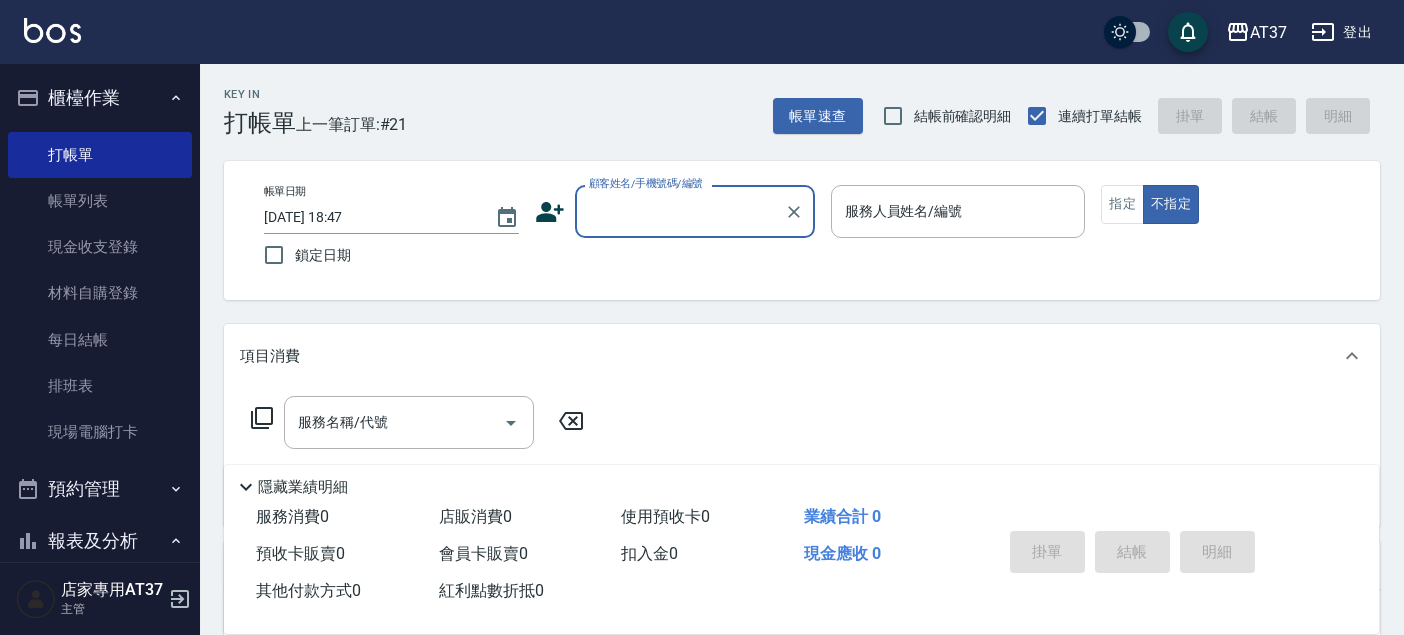 scroll, scrollTop: 0, scrollLeft: 0, axis: both 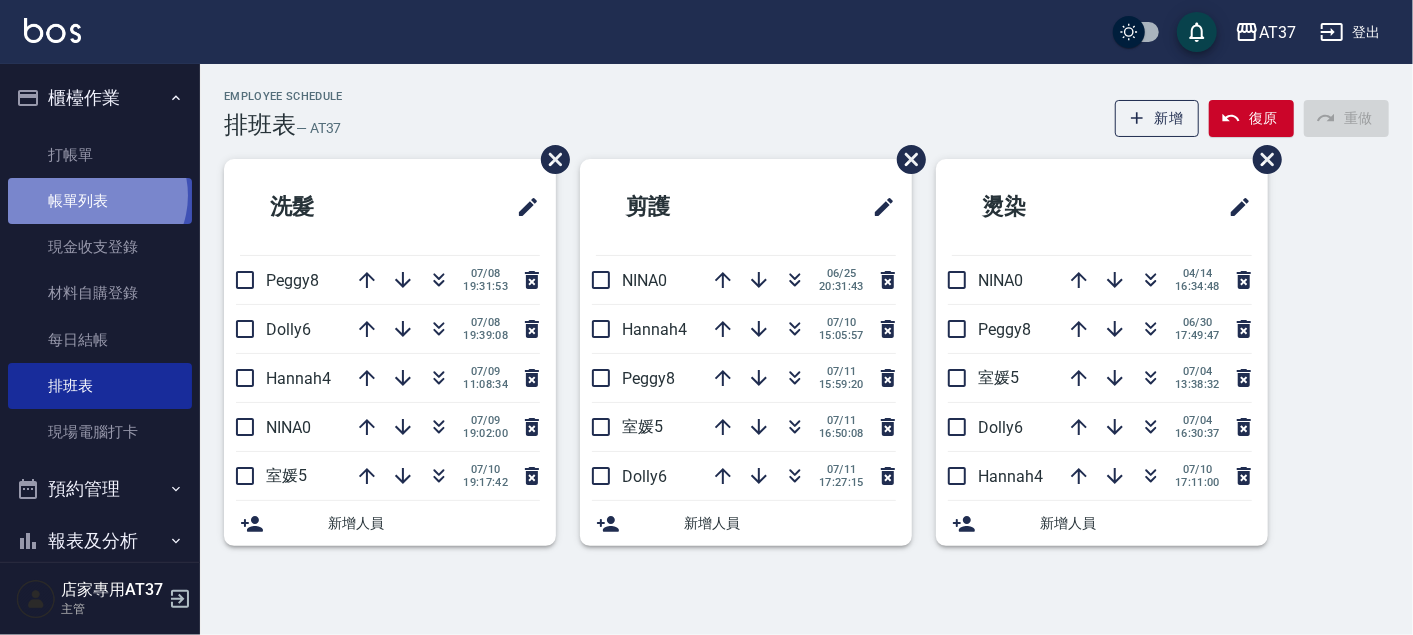 click on "帳單列表" at bounding box center [100, 201] 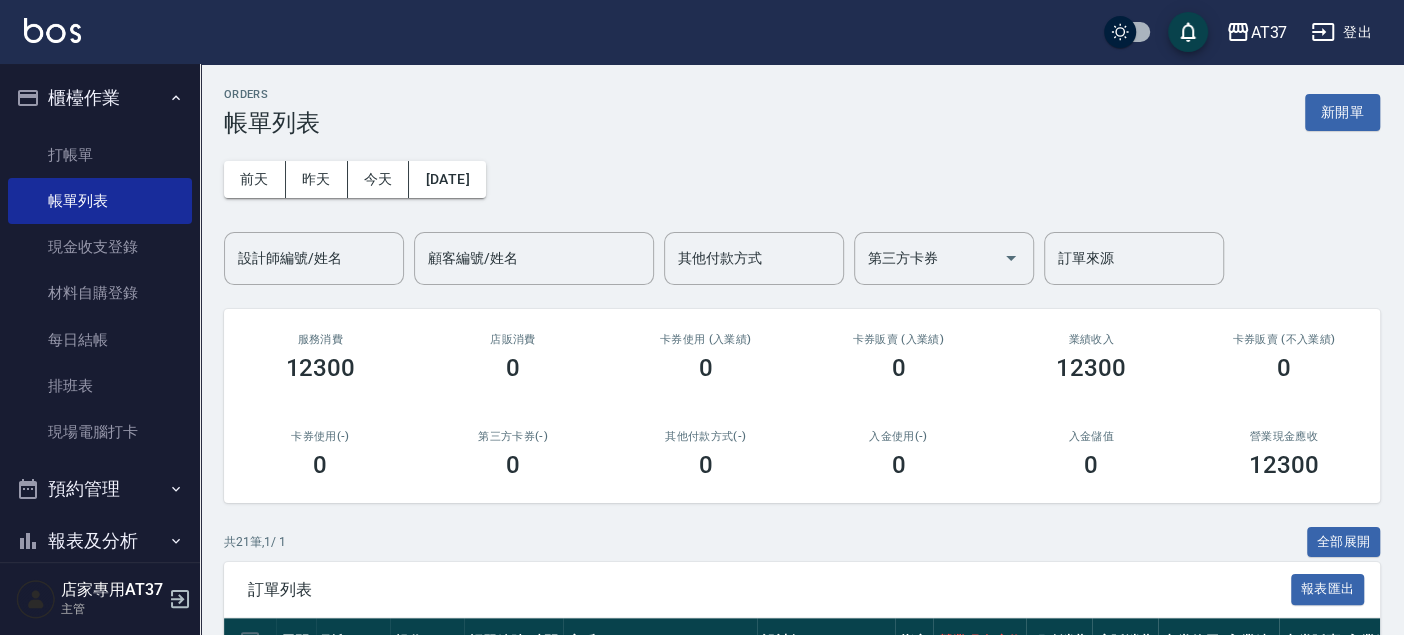 click on "設計師編號/姓名 設計師編號/姓名" at bounding box center (314, 258) 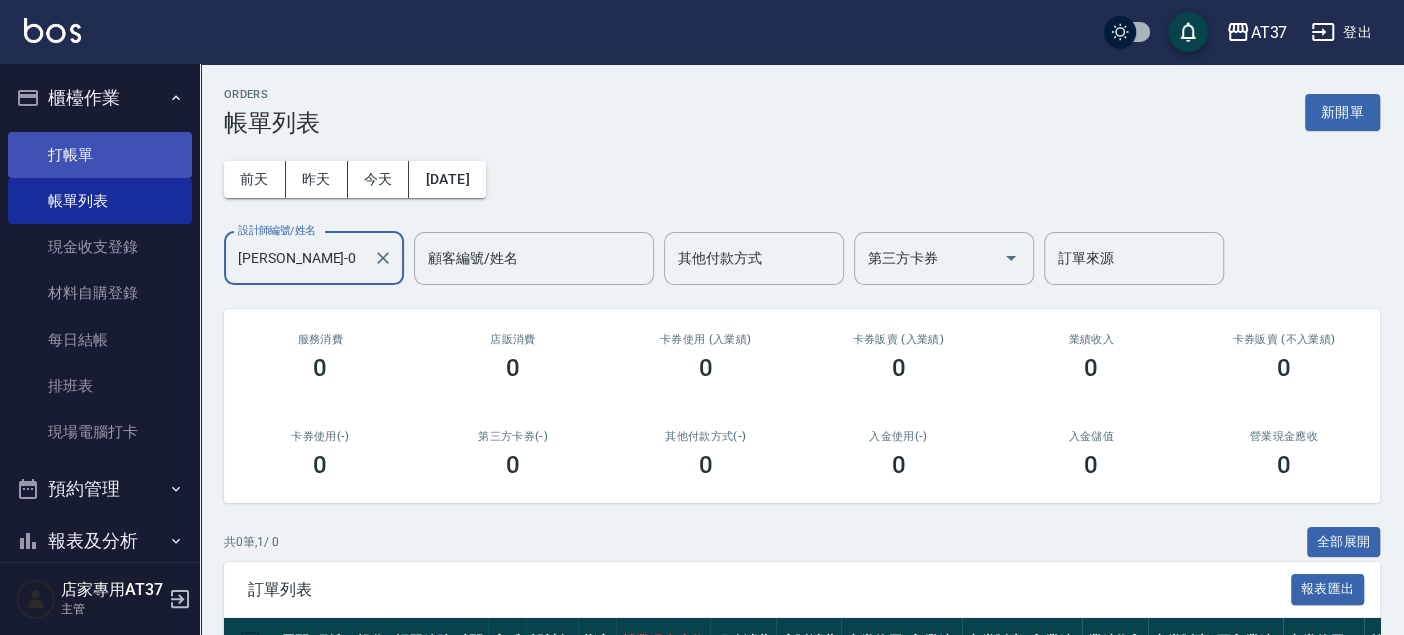 type on "[PERSON_NAME]-0" 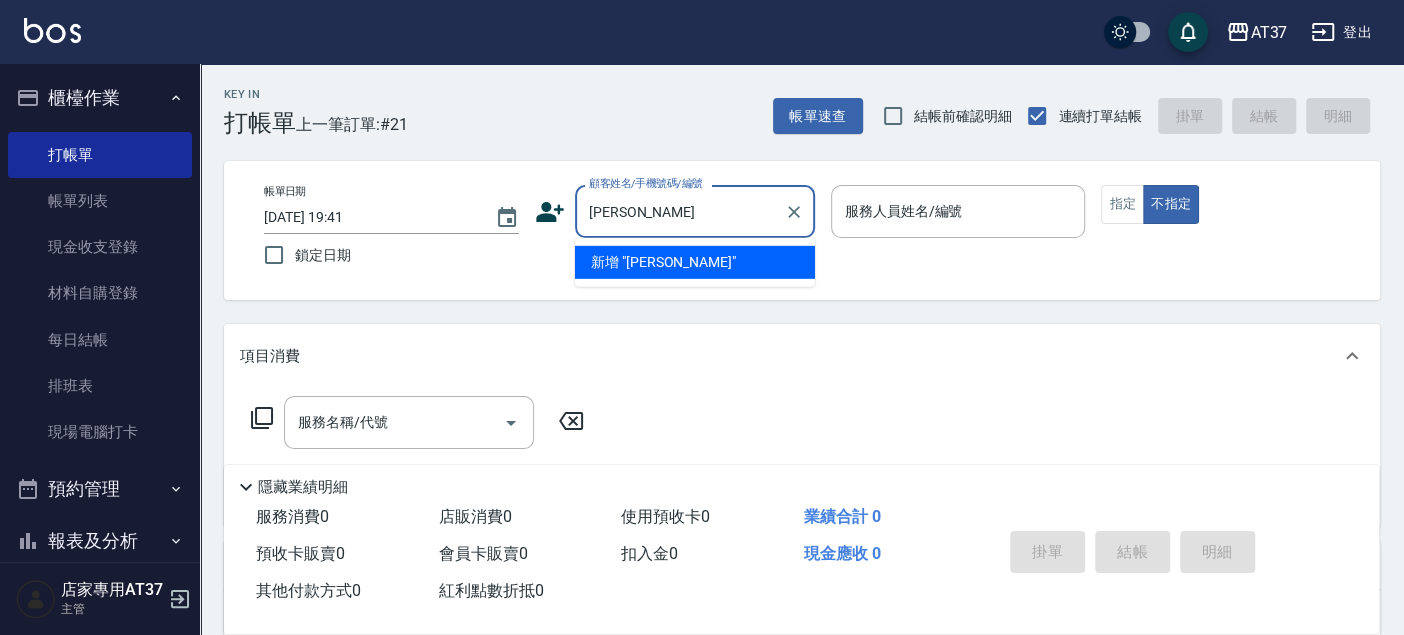 click on "新增 "張維維"" at bounding box center (695, 262) 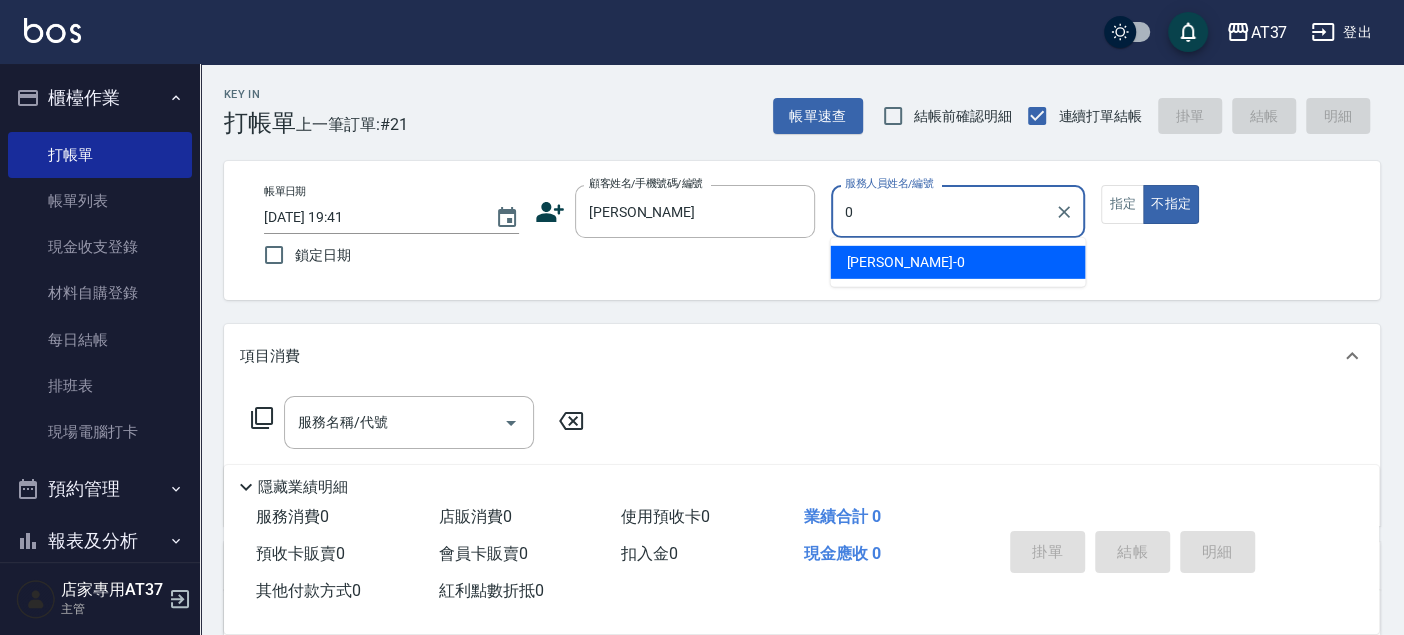 click on "[PERSON_NAME] -0" at bounding box center [957, 262] 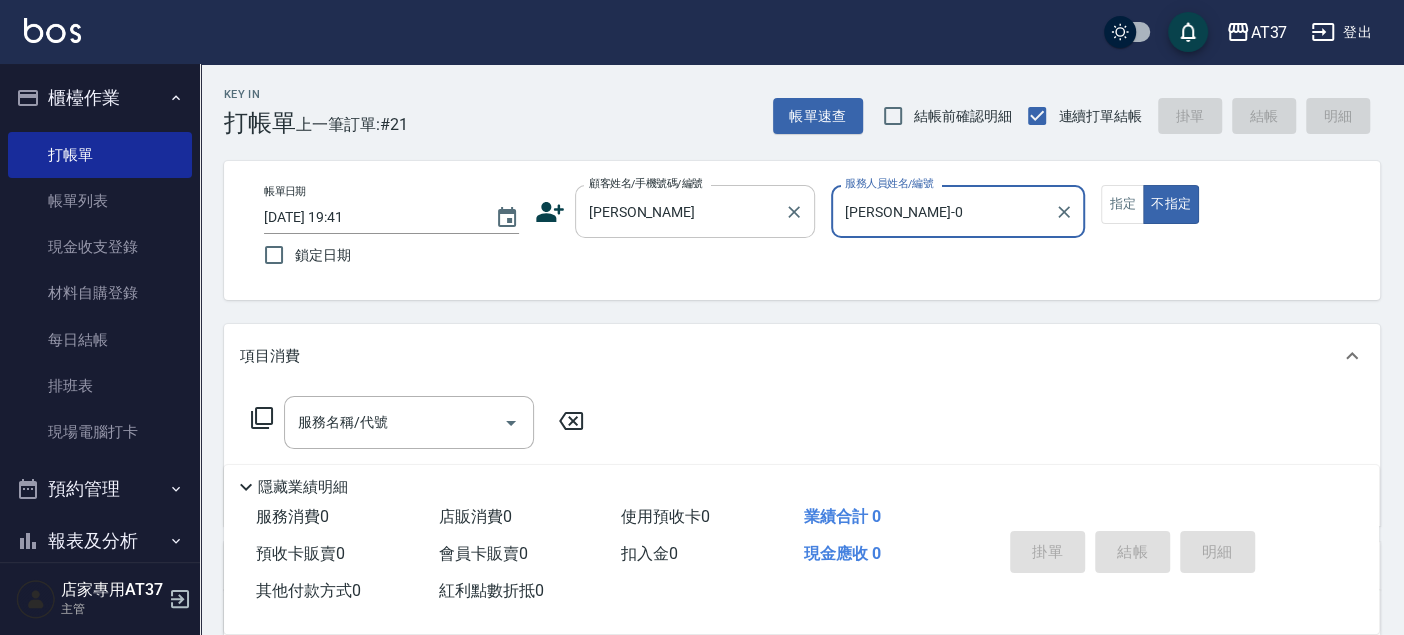 type on "[PERSON_NAME]-0" 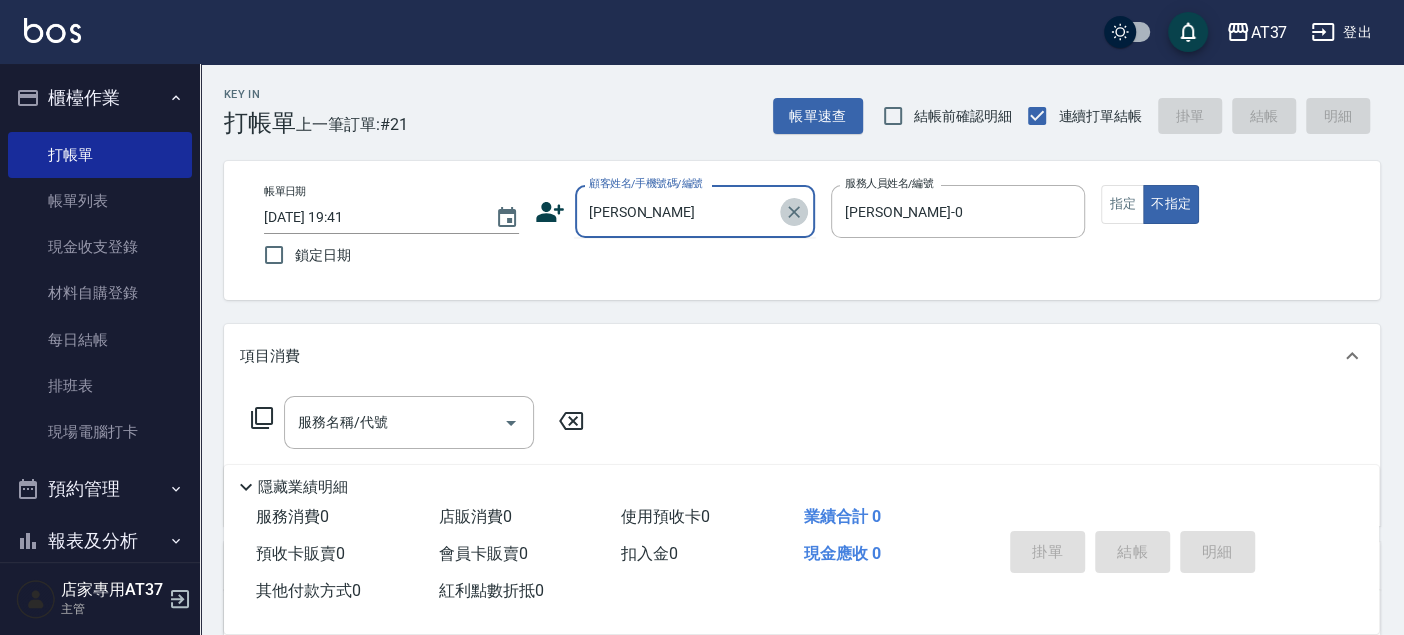 click 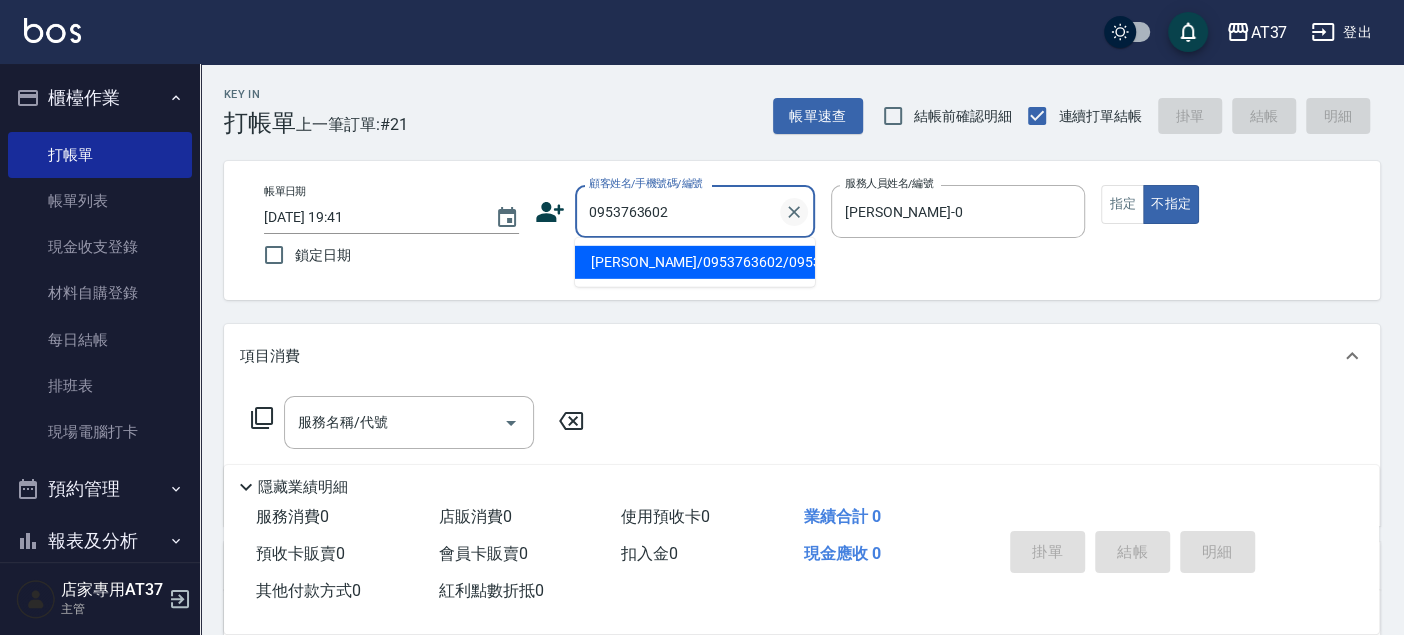 type on "[PERSON_NAME]/0953763602/0953763602" 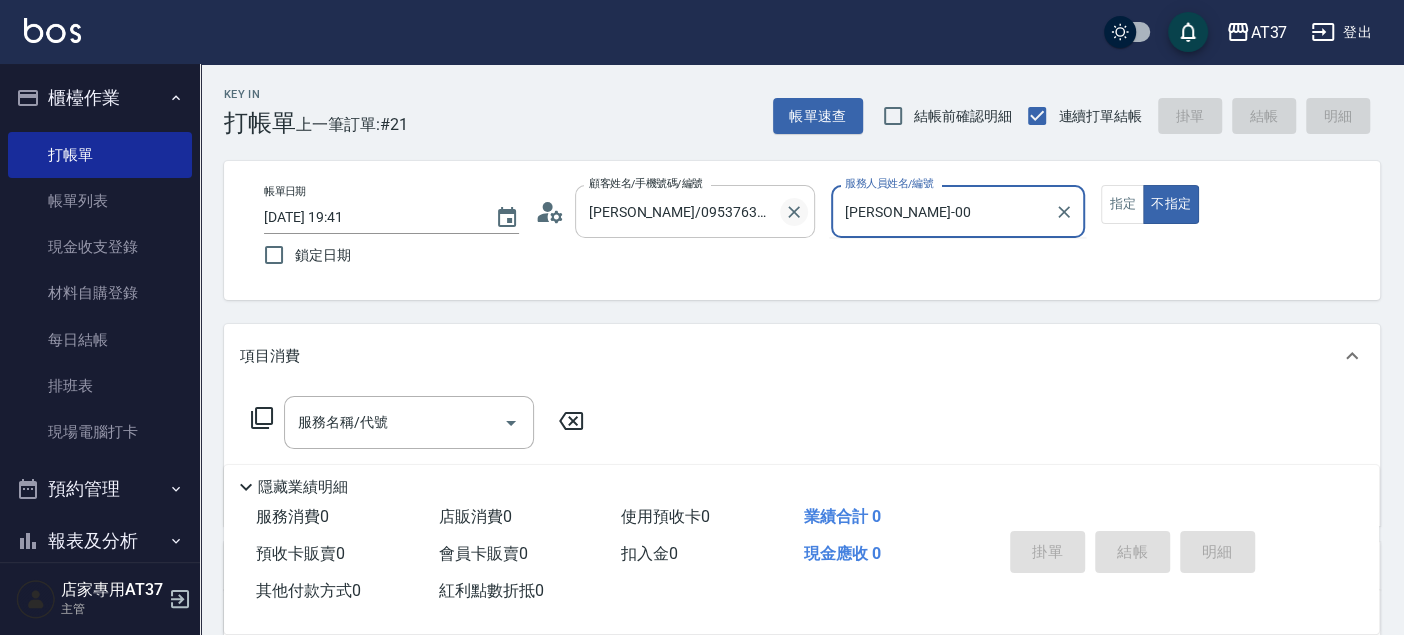 type on "[PERSON_NAME]-0" 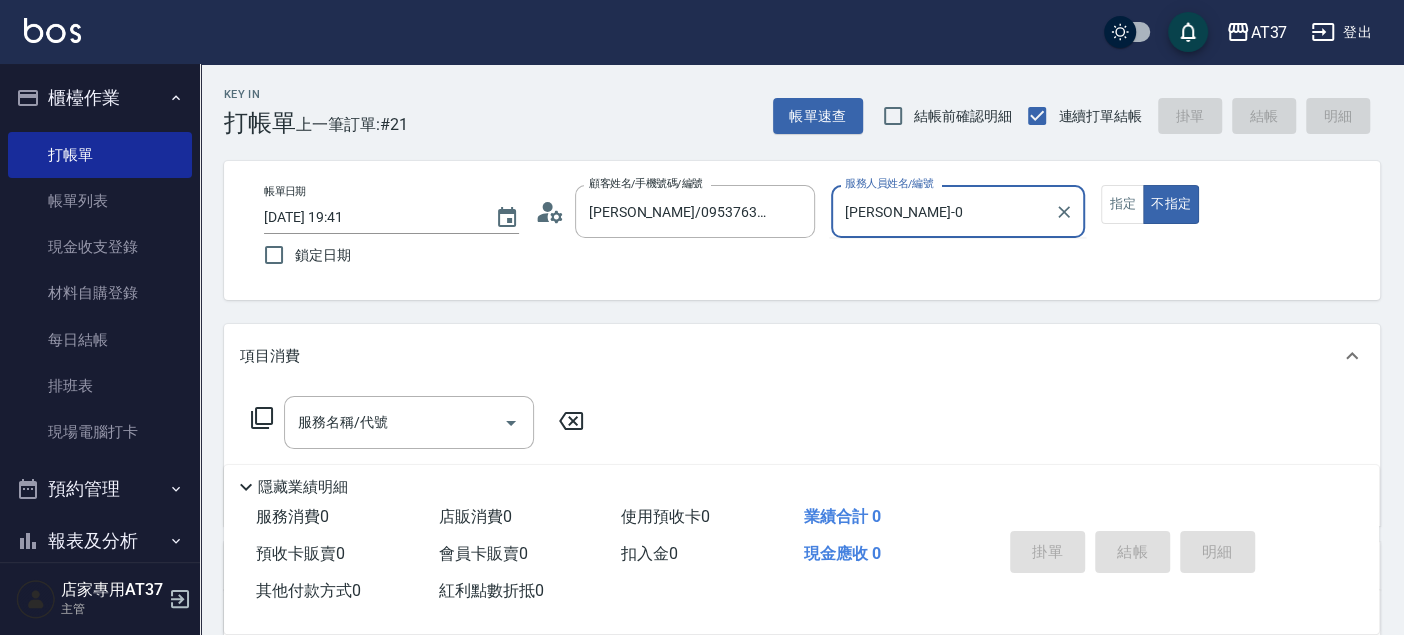 click 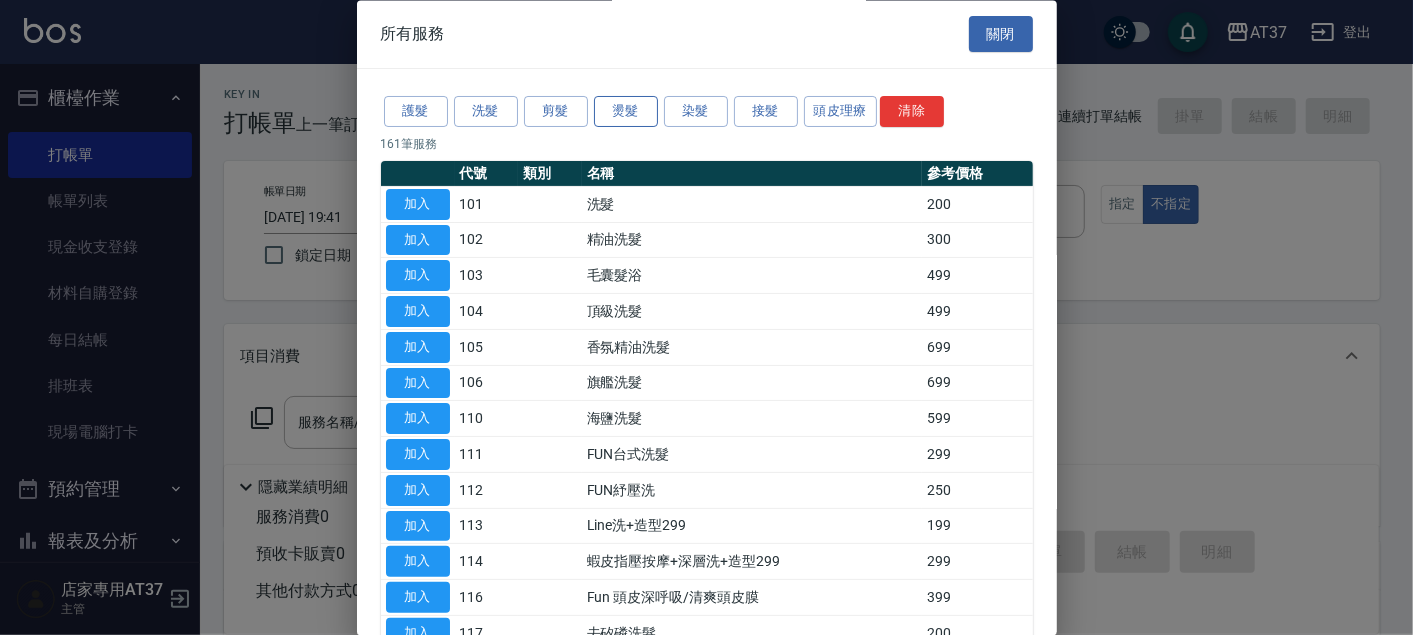 click on "燙髮" at bounding box center (626, 112) 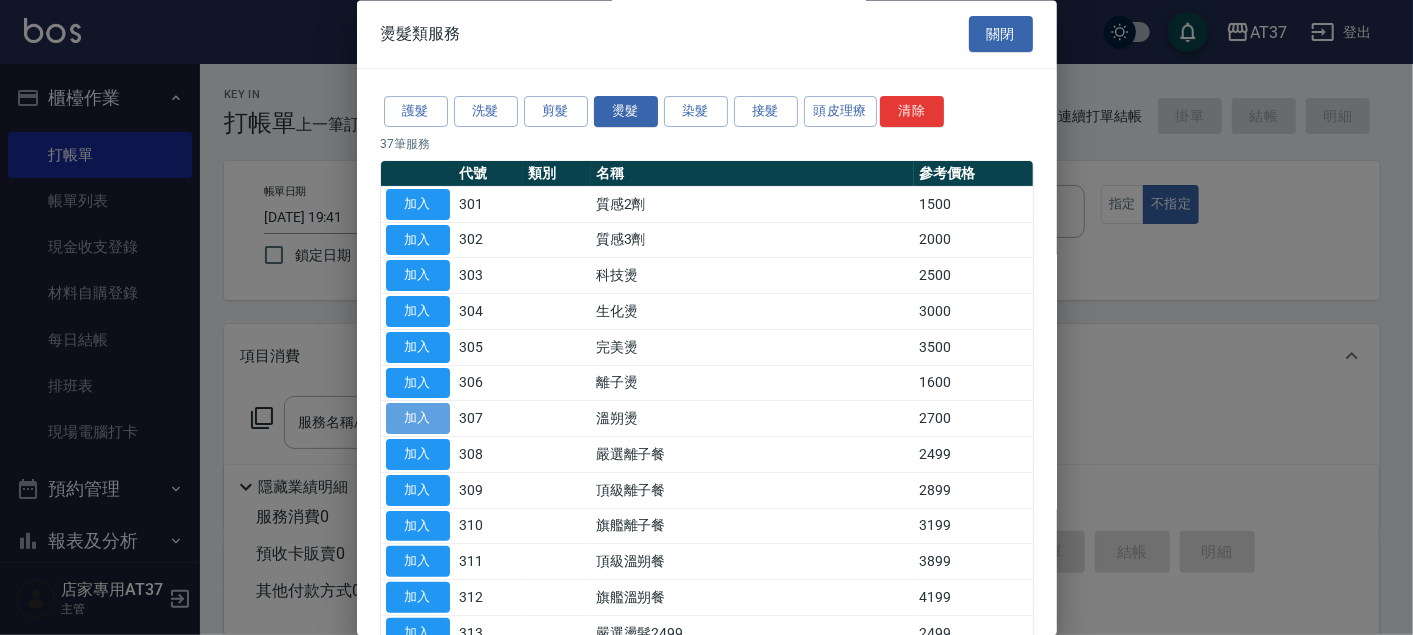click on "加入" at bounding box center [418, 419] 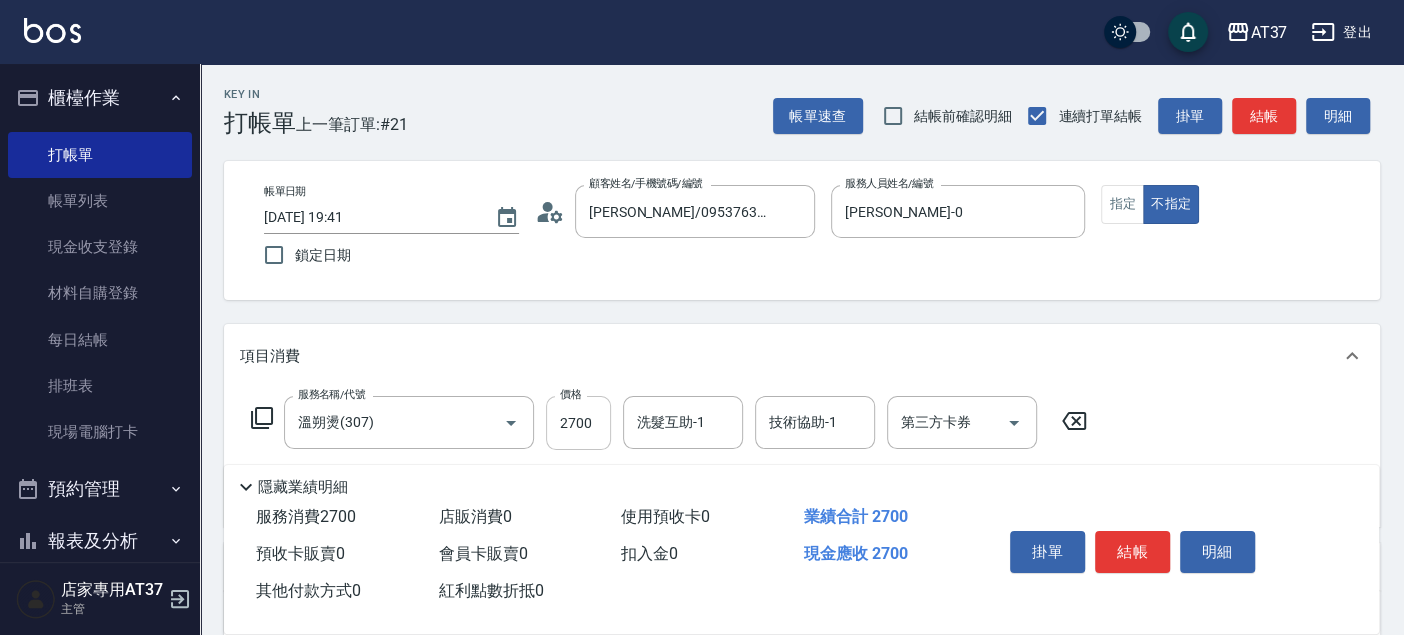 click on "2700" at bounding box center (578, 423) 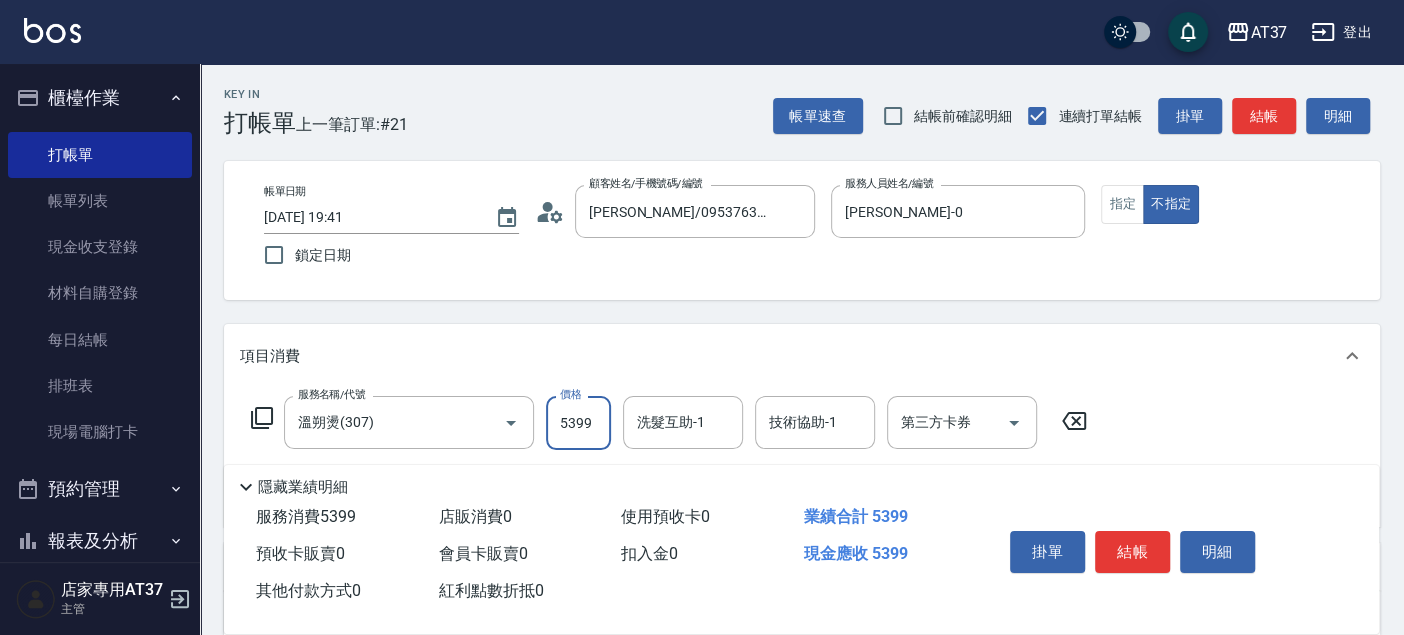 type on "5399" 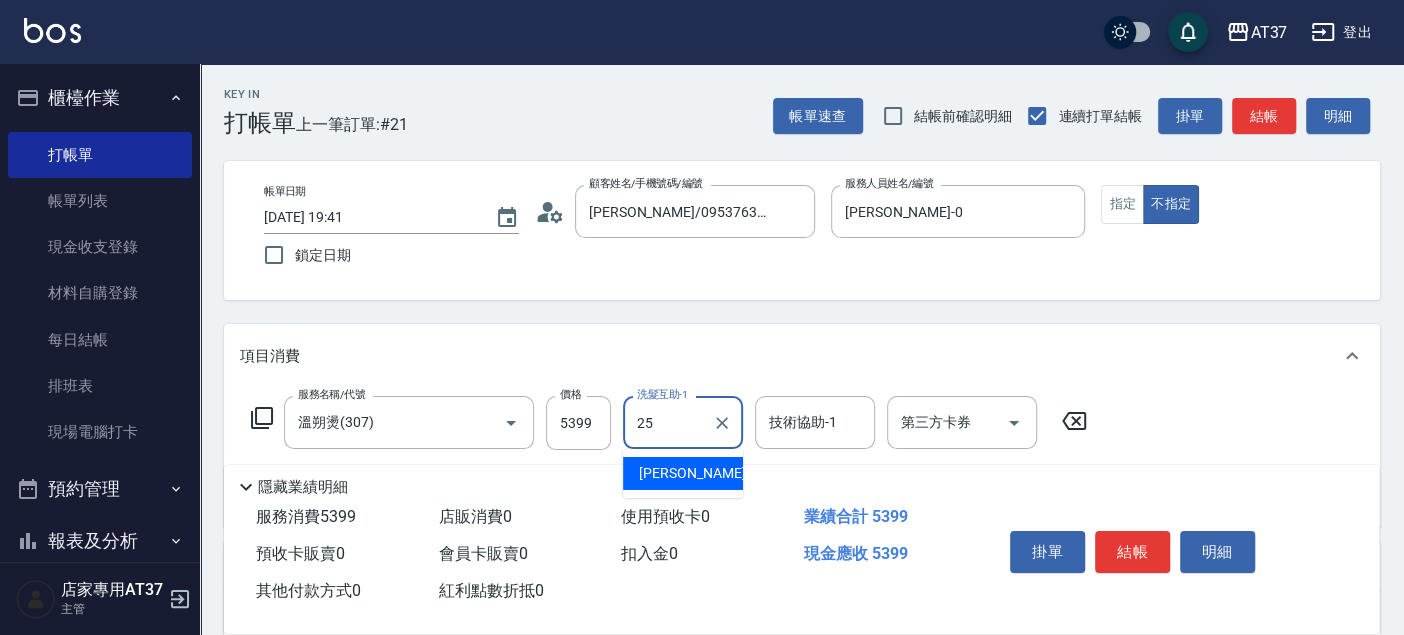 type on "[PERSON_NAME]-25" 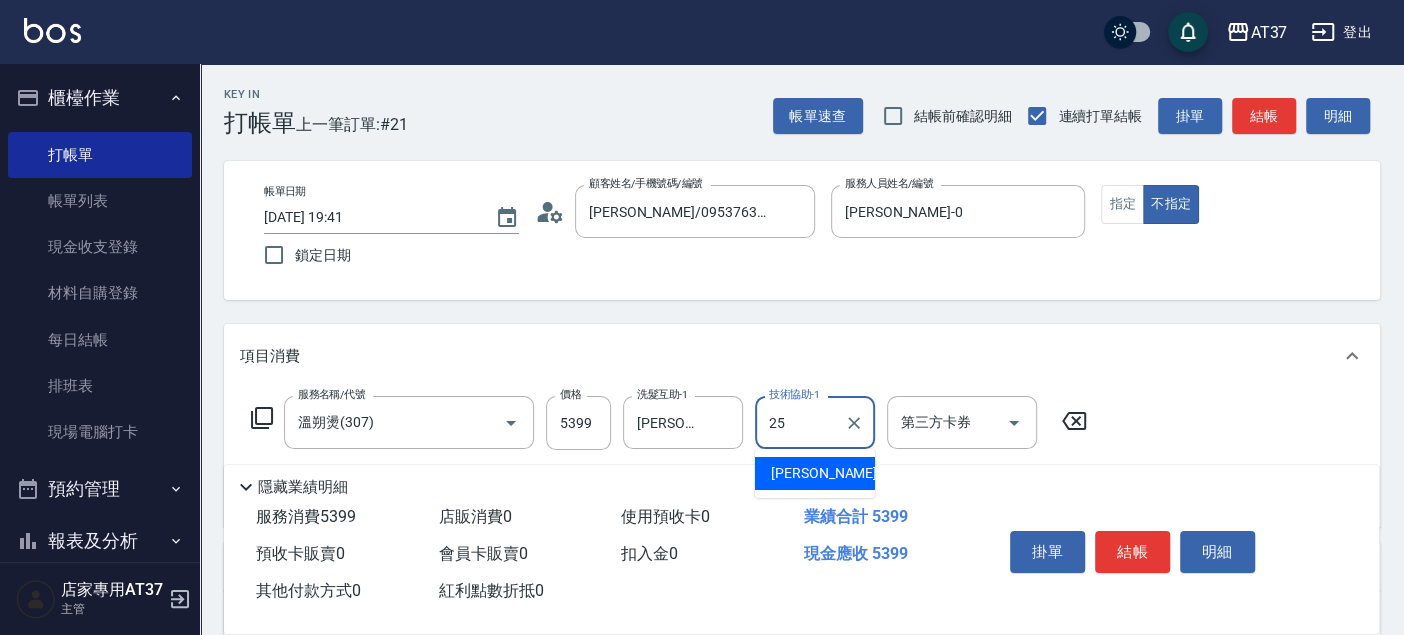 type on "[PERSON_NAME]-25" 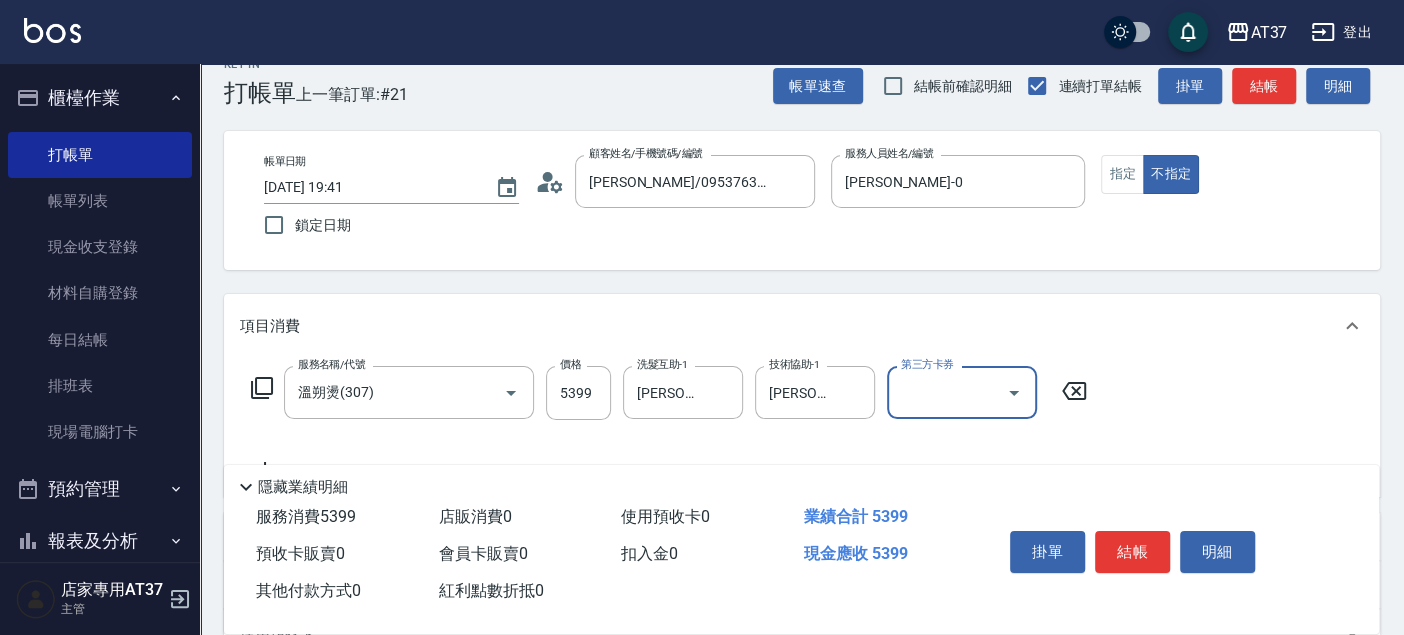 scroll, scrollTop: 111, scrollLeft: 0, axis: vertical 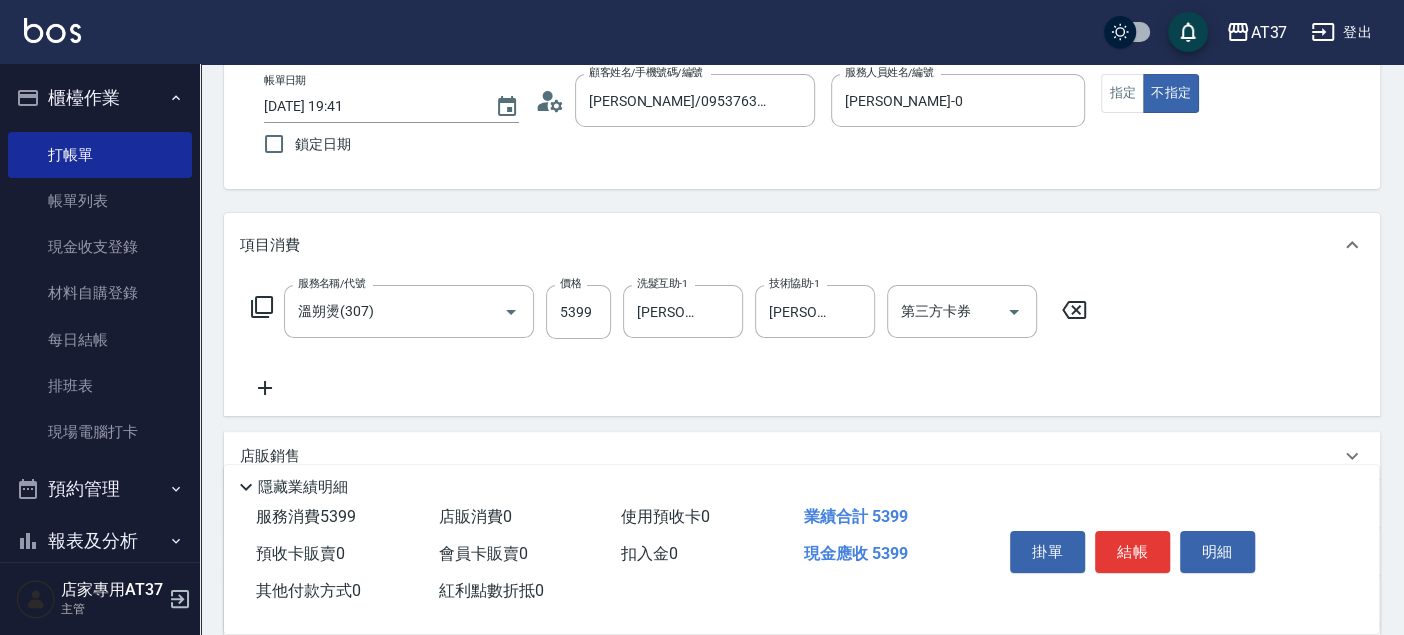 click 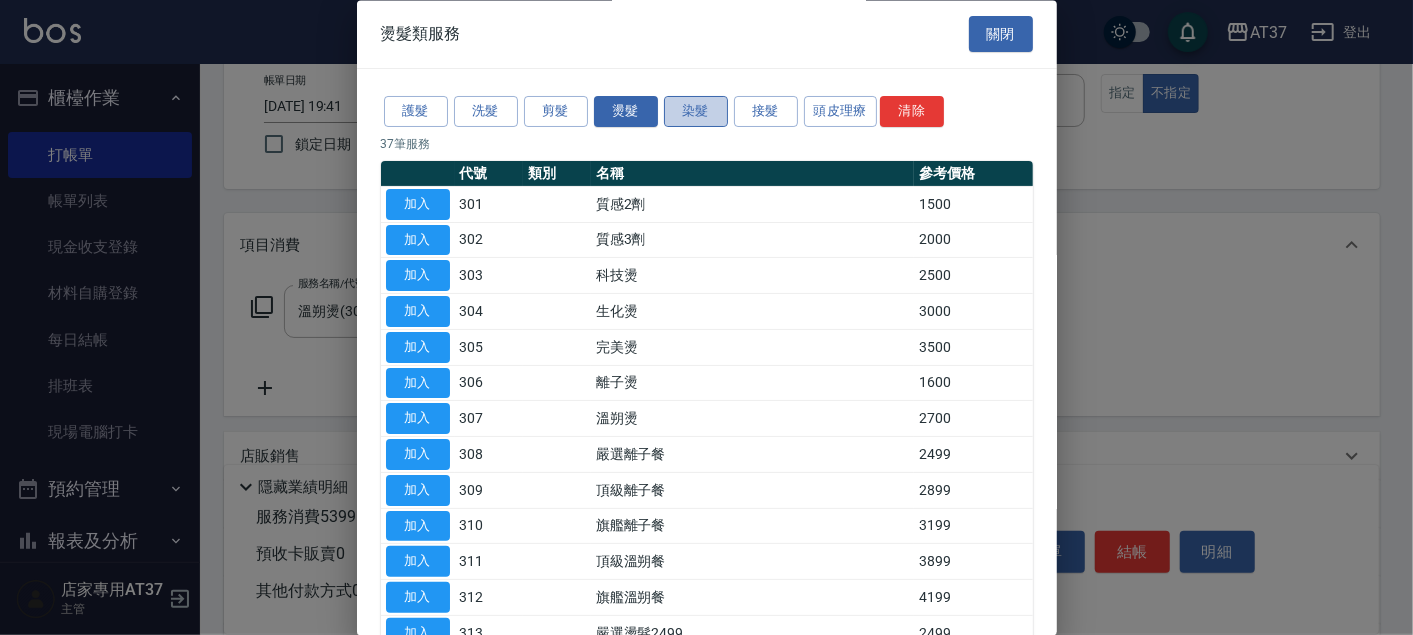 click on "染髮" at bounding box center (696, 112) 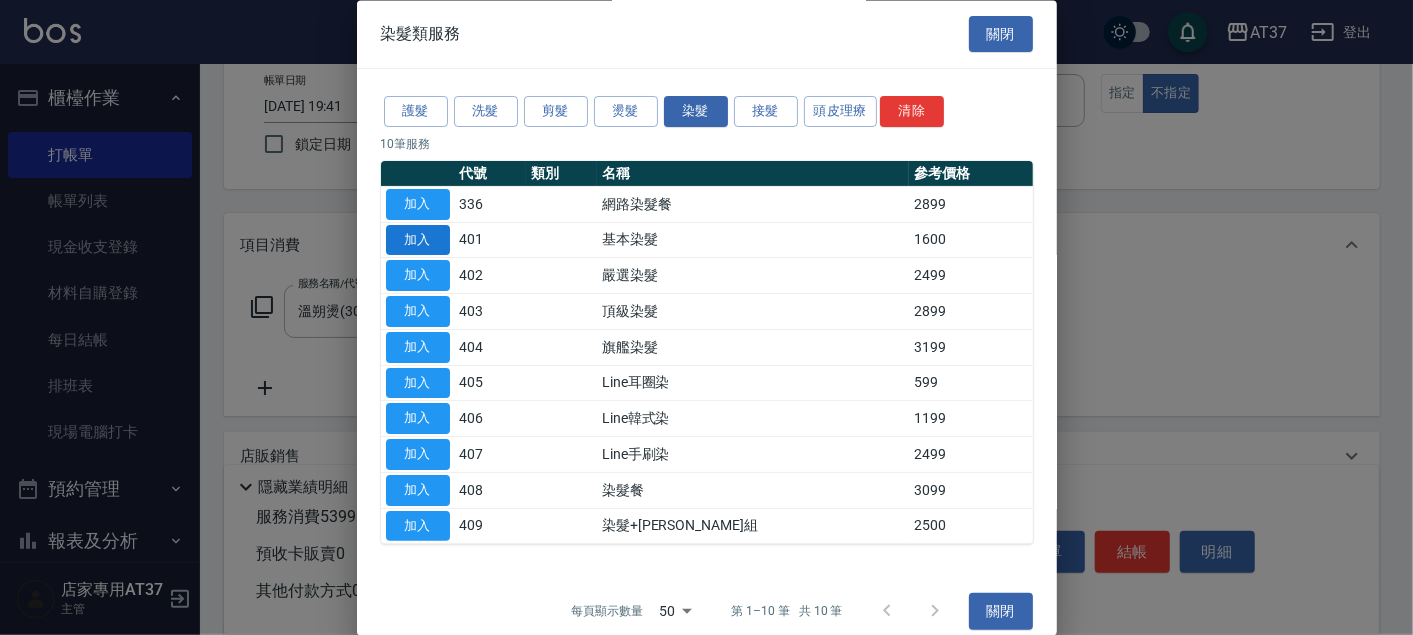 click on "加入" at bounding box center (418, 240) 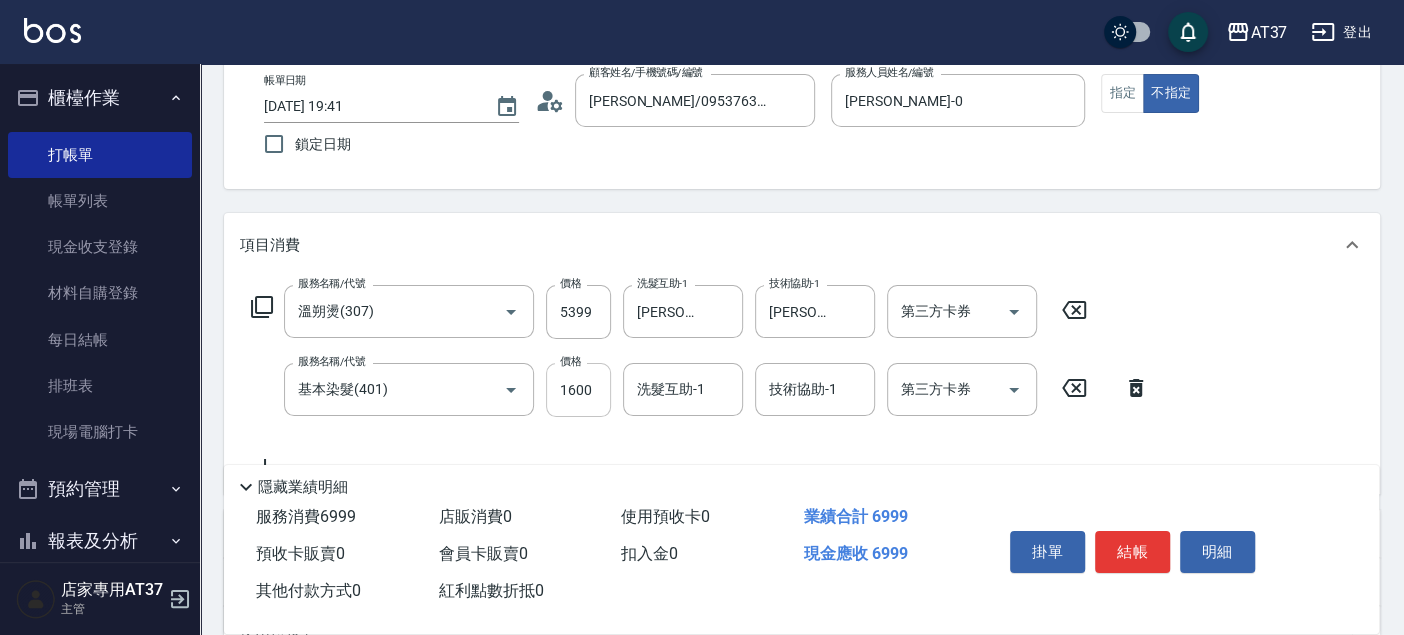 click on "1600" at bounding box center (578, 390) 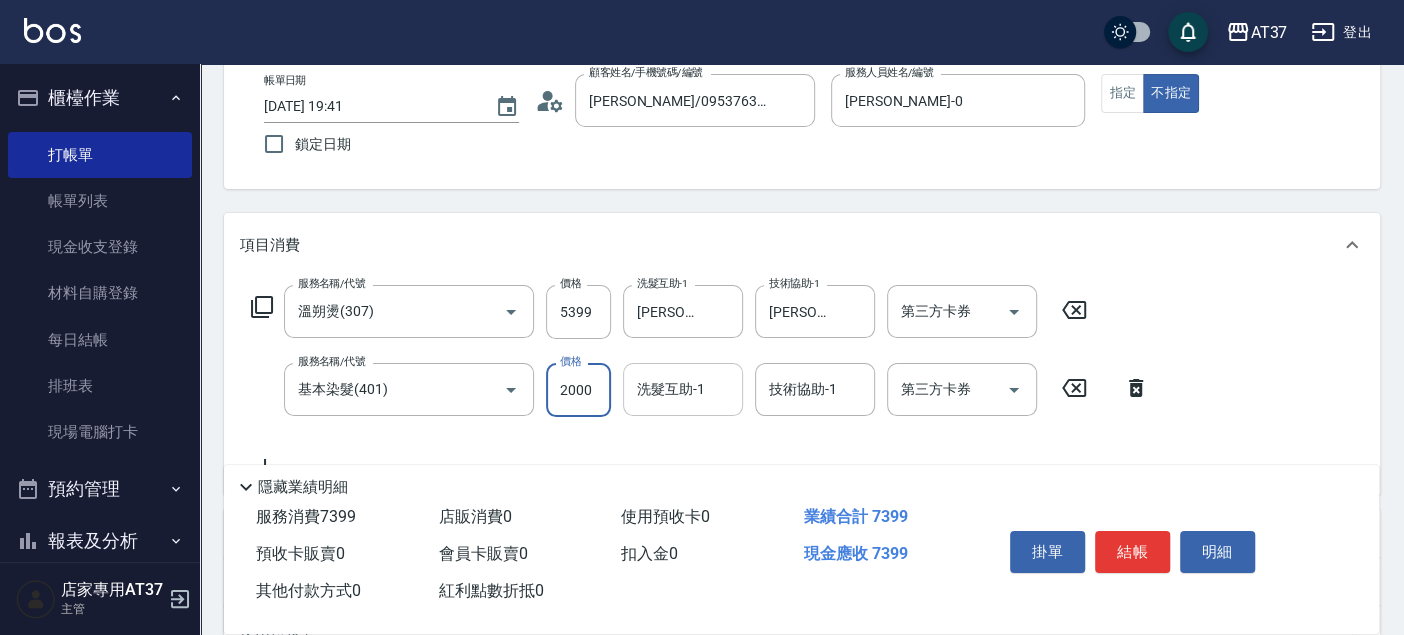 type on "2000" 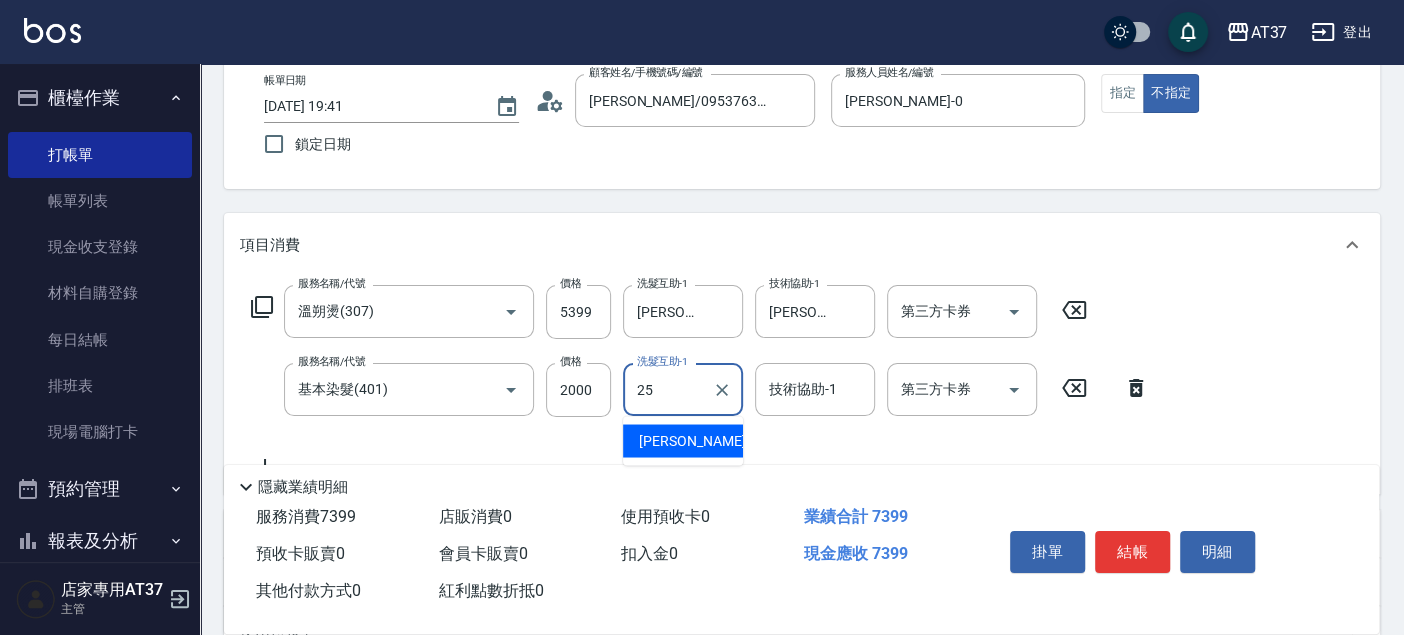 type on "[PERSON_NAME]-25" 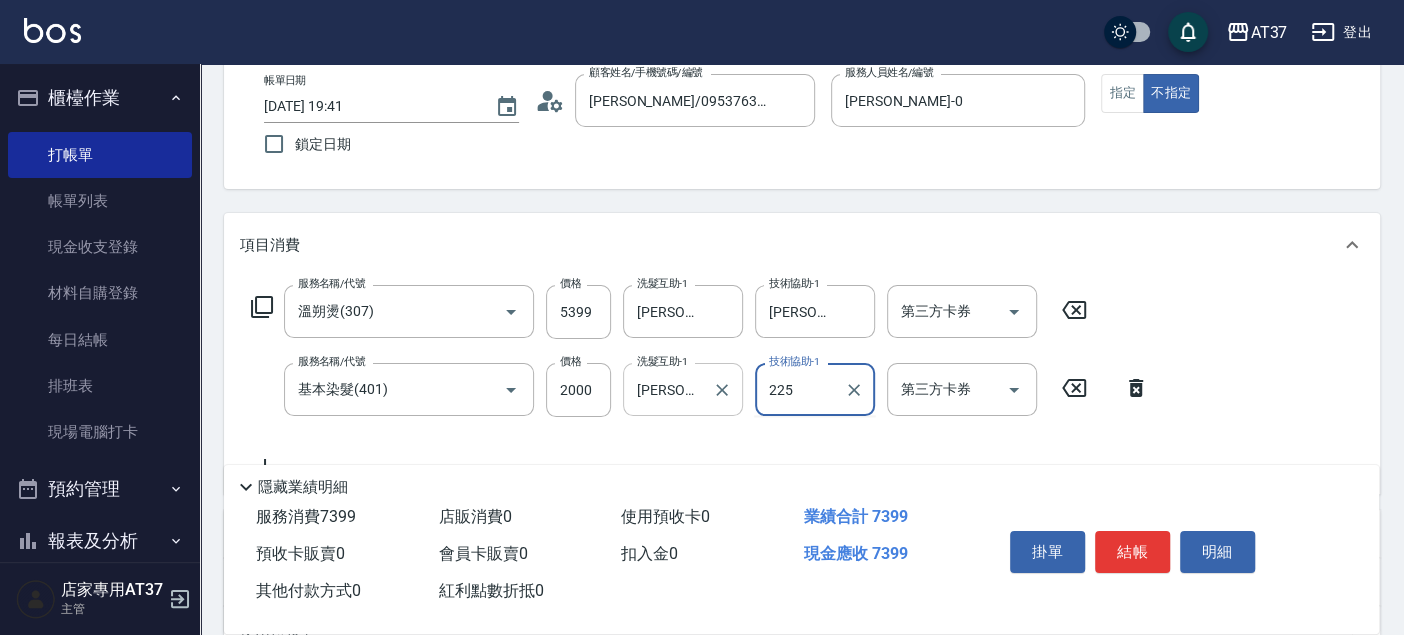 type on "225" 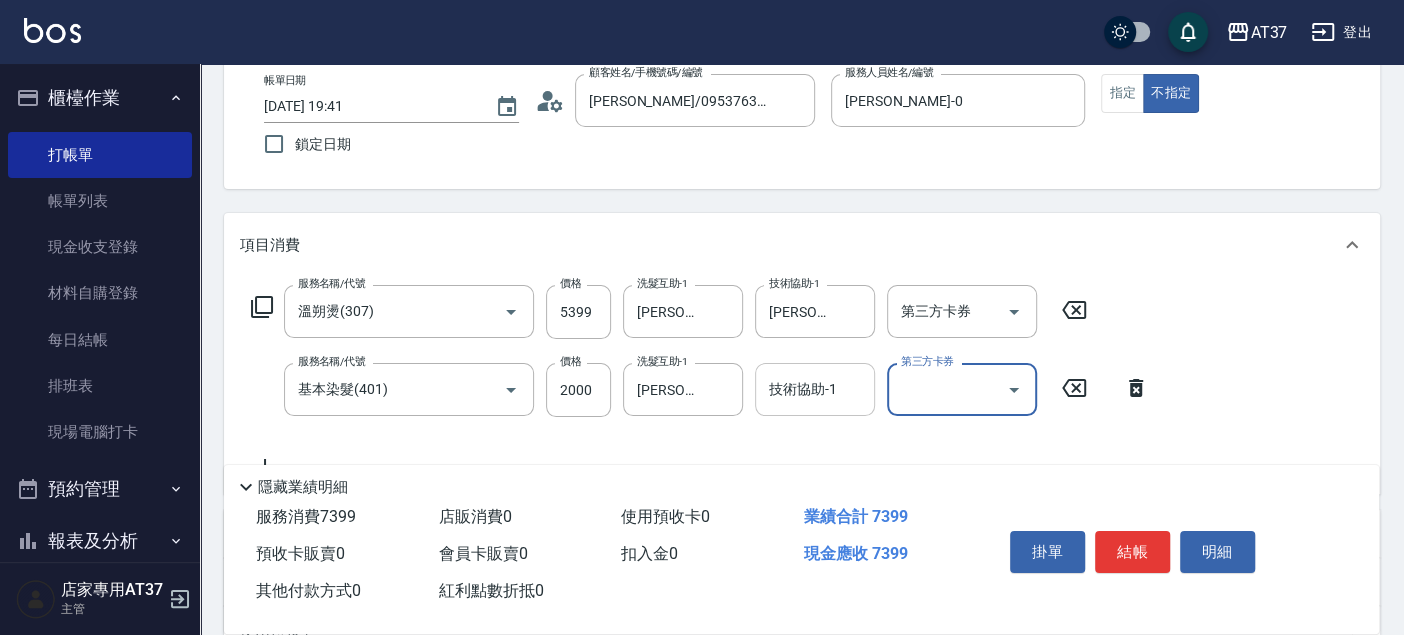 click on "技術協助-1 技術協助-1" at bounding box center [815, 389] 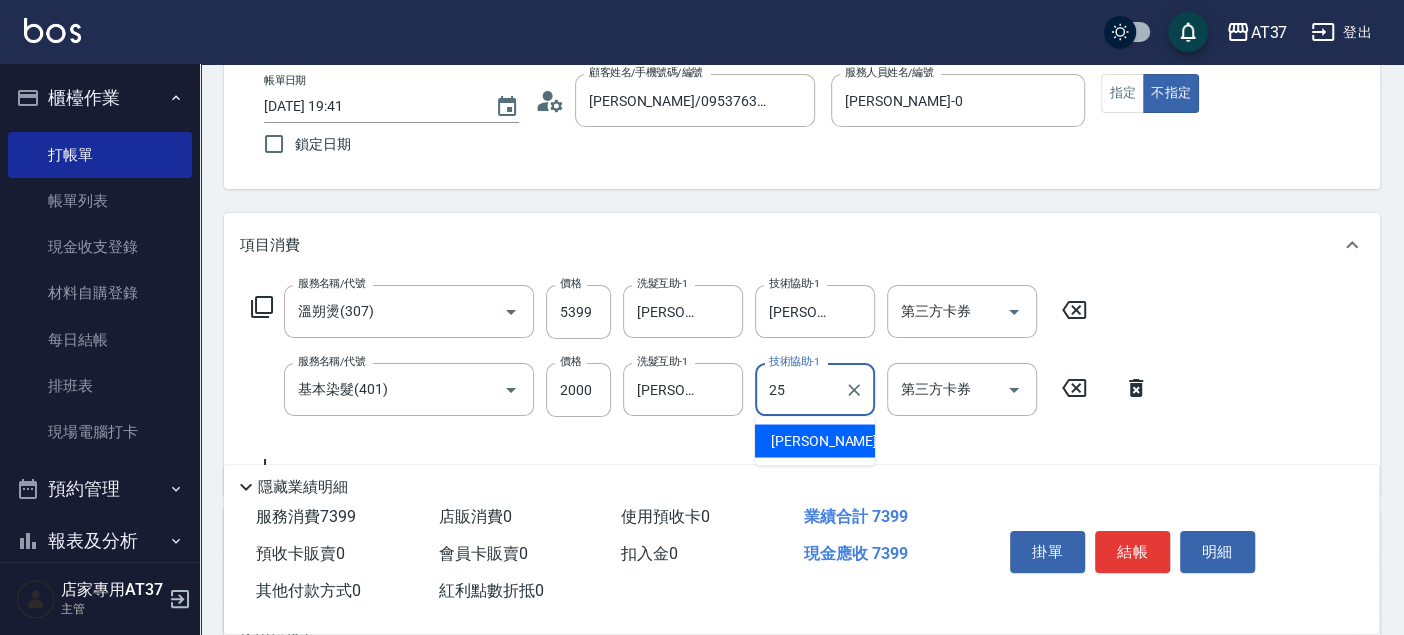 type on "[PERSON_NAME]-25" 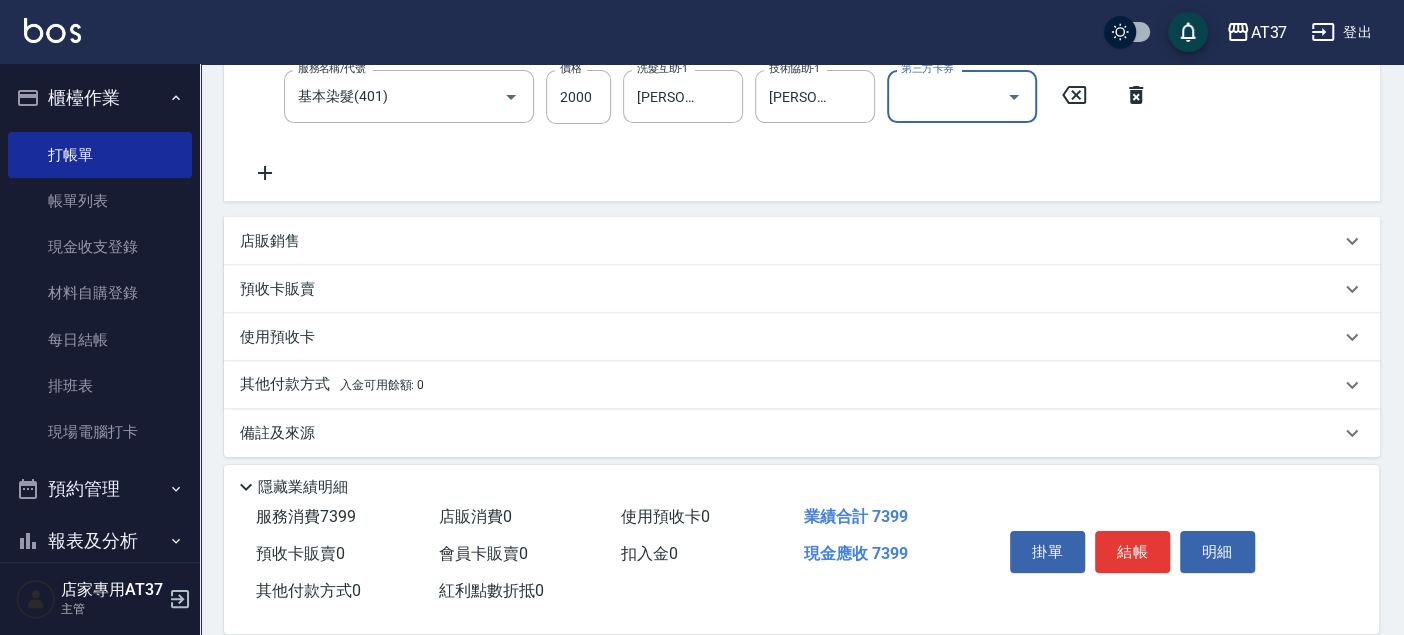 scroll, scrollTop: 414, scrollLeft: 0, axis: vertical 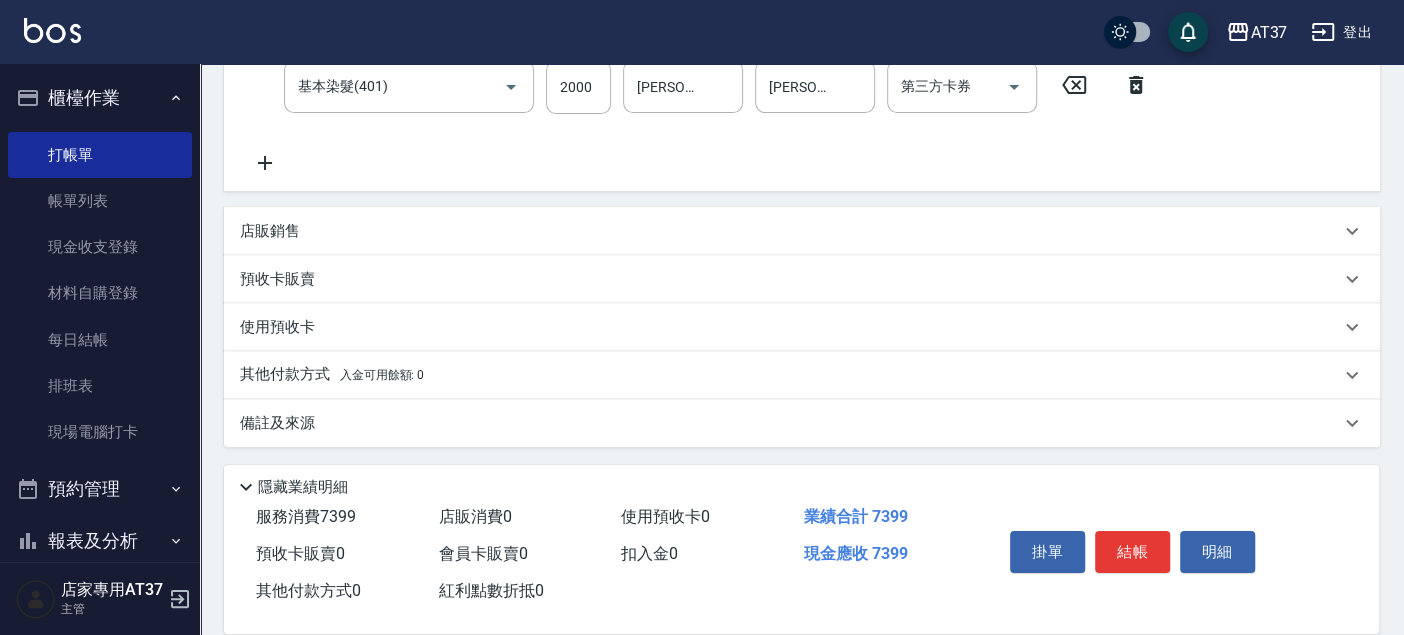click on "其他付款方式 入金可用餘額: 0" at bounding box center [790, 375] 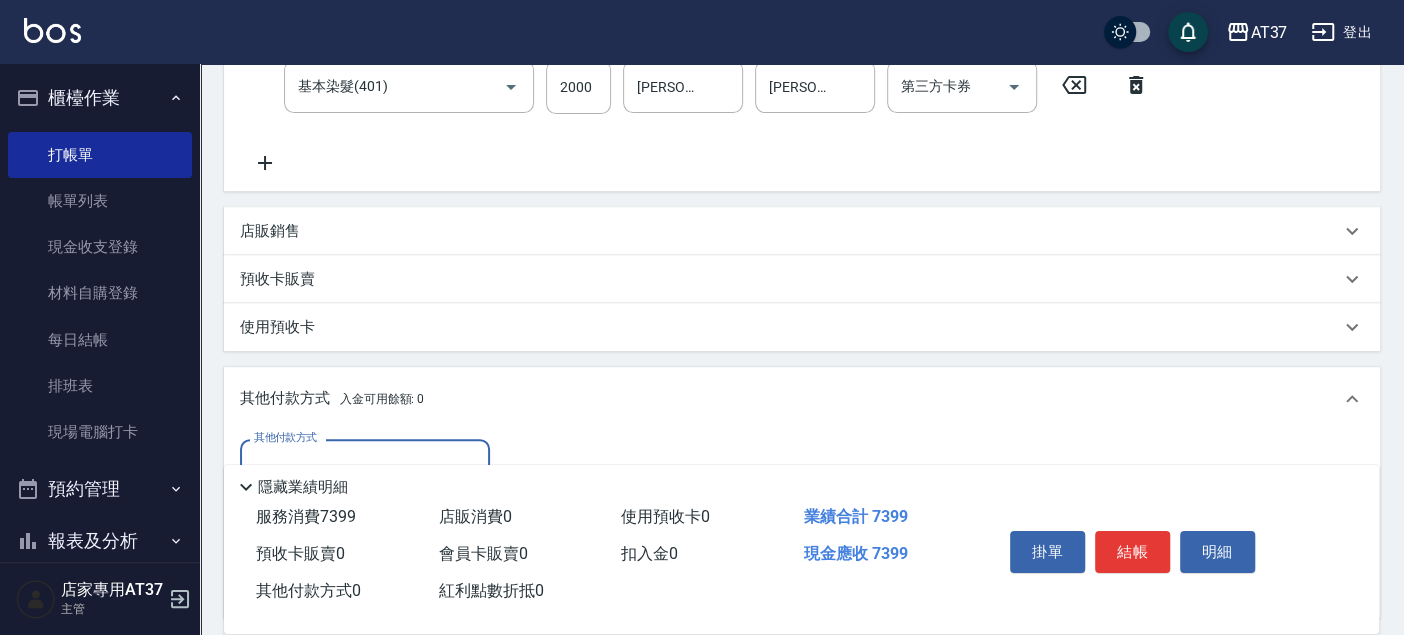 scroll, scrollTop: 1, scrollLeft: 0, axis: vertical 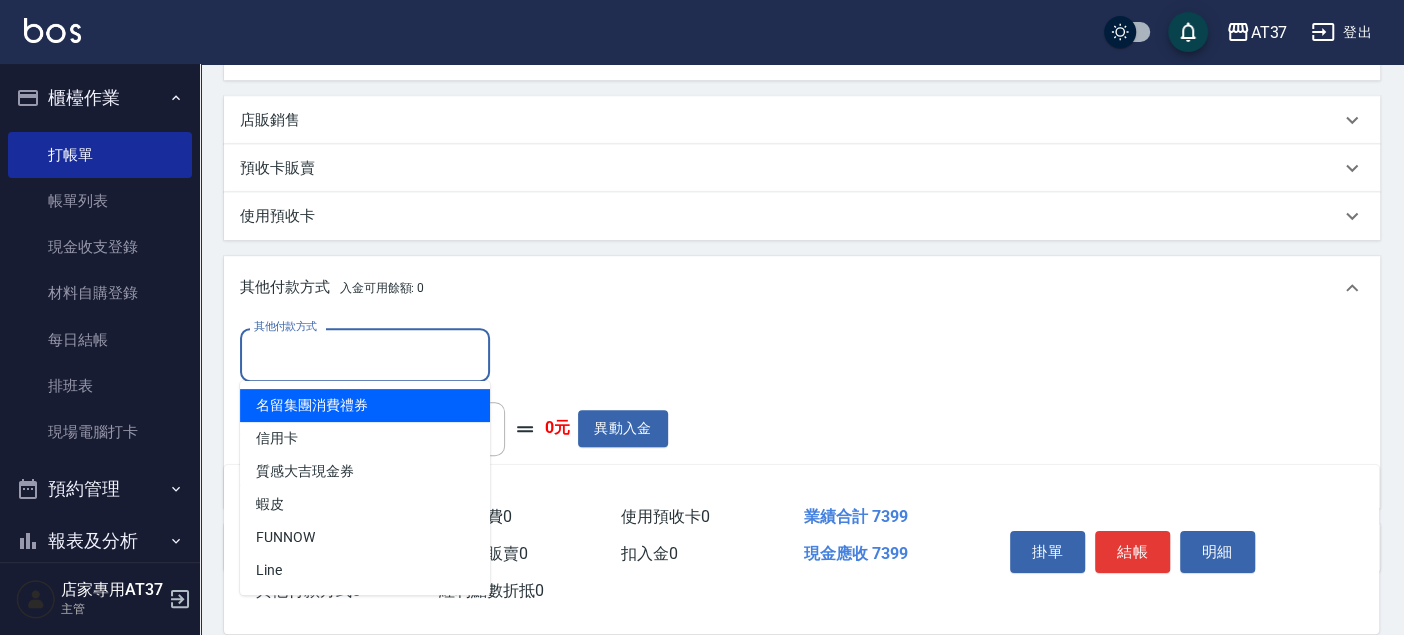 click on "其他付款方式" at bounding box center (365, 354) 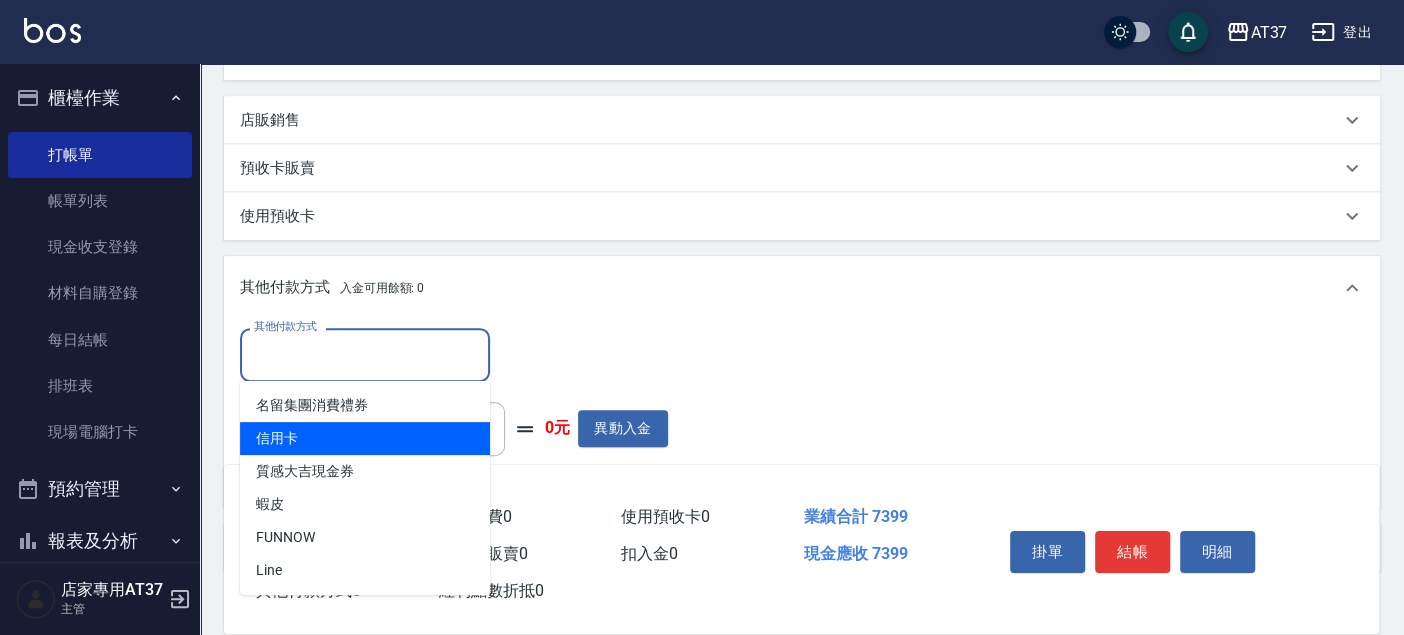 click on "信用卡" at bounding box center [365, 438] 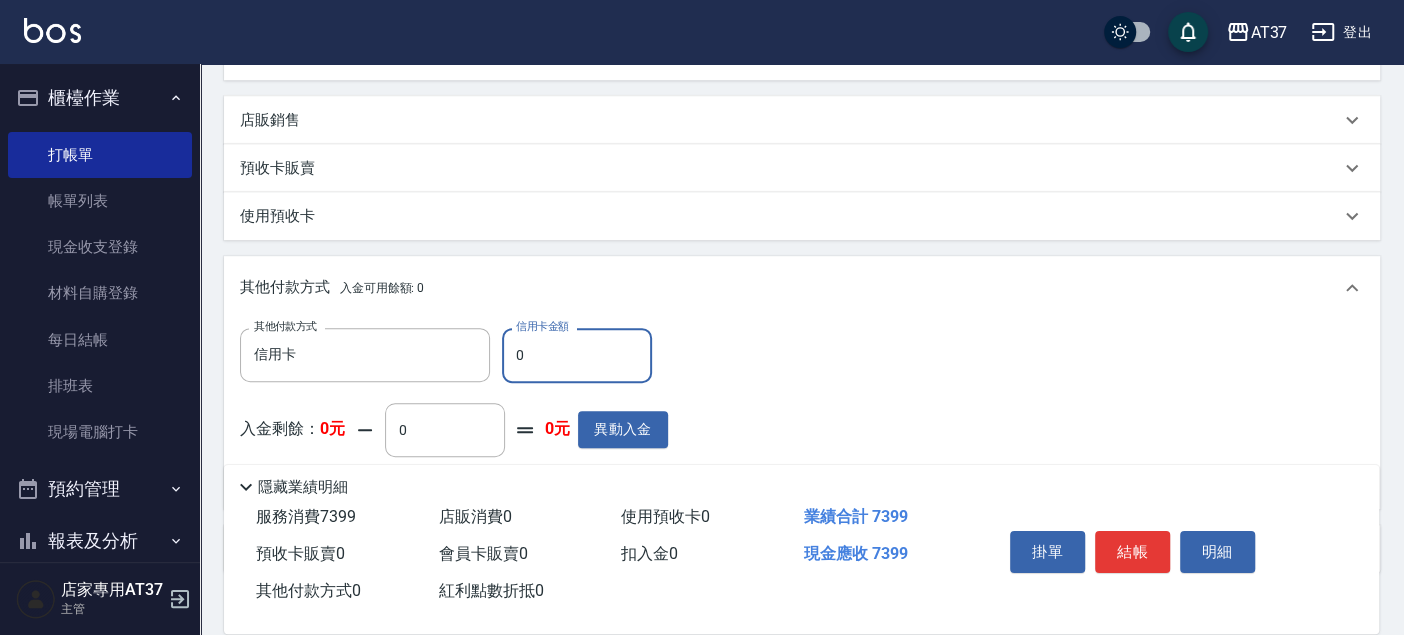 click on "0" at bounding box center [577, 355] 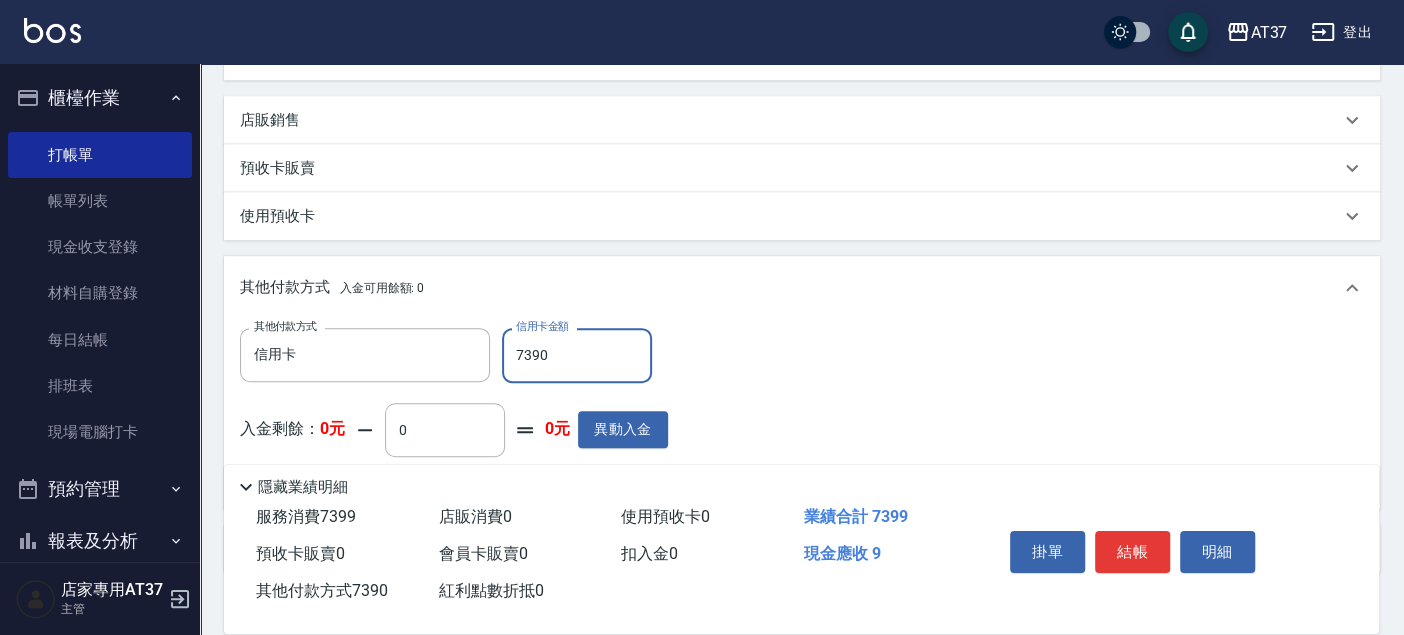 click on "7390" at bounding box center [577, 355] 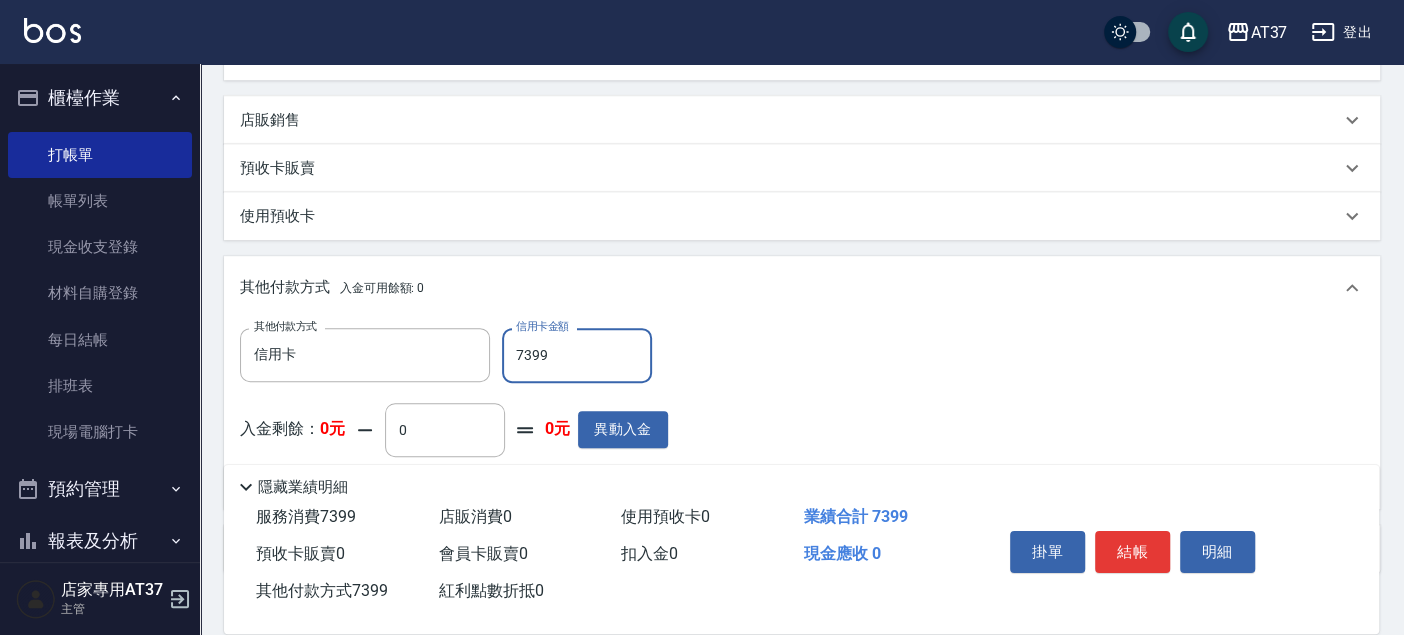 type on "7399" 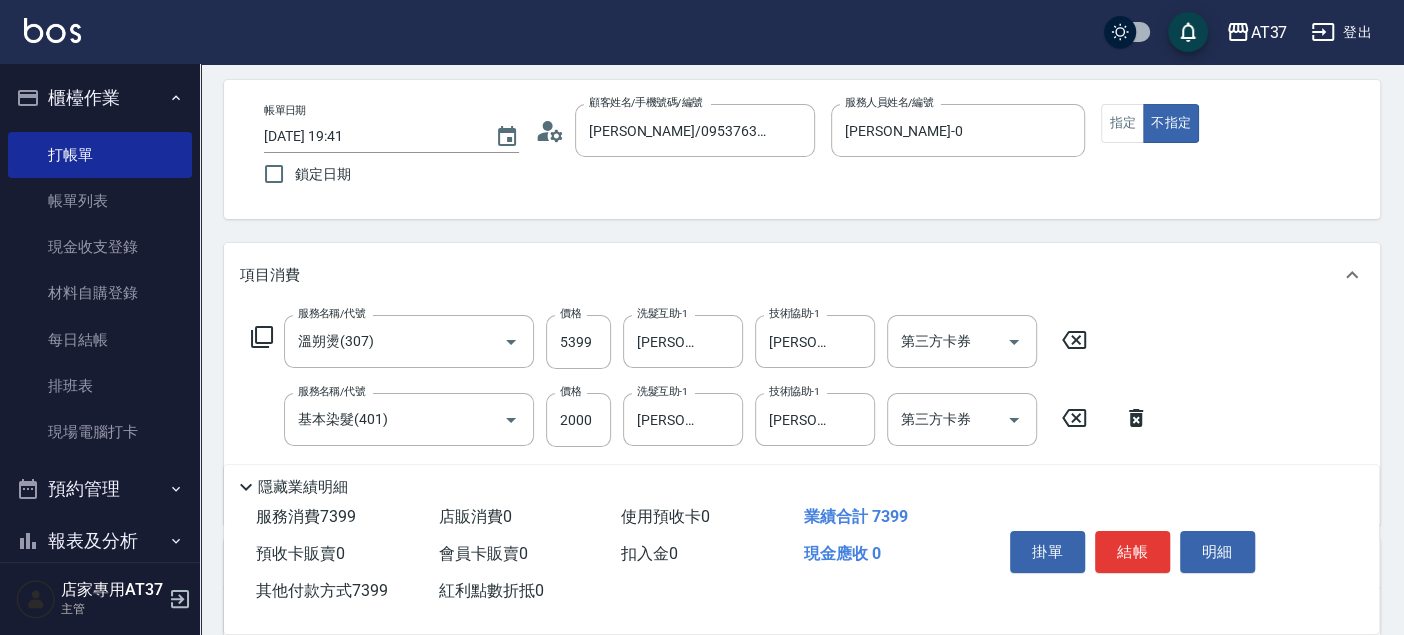 scroll, scrollTop: 0, scrollLeft: 0, axis: both 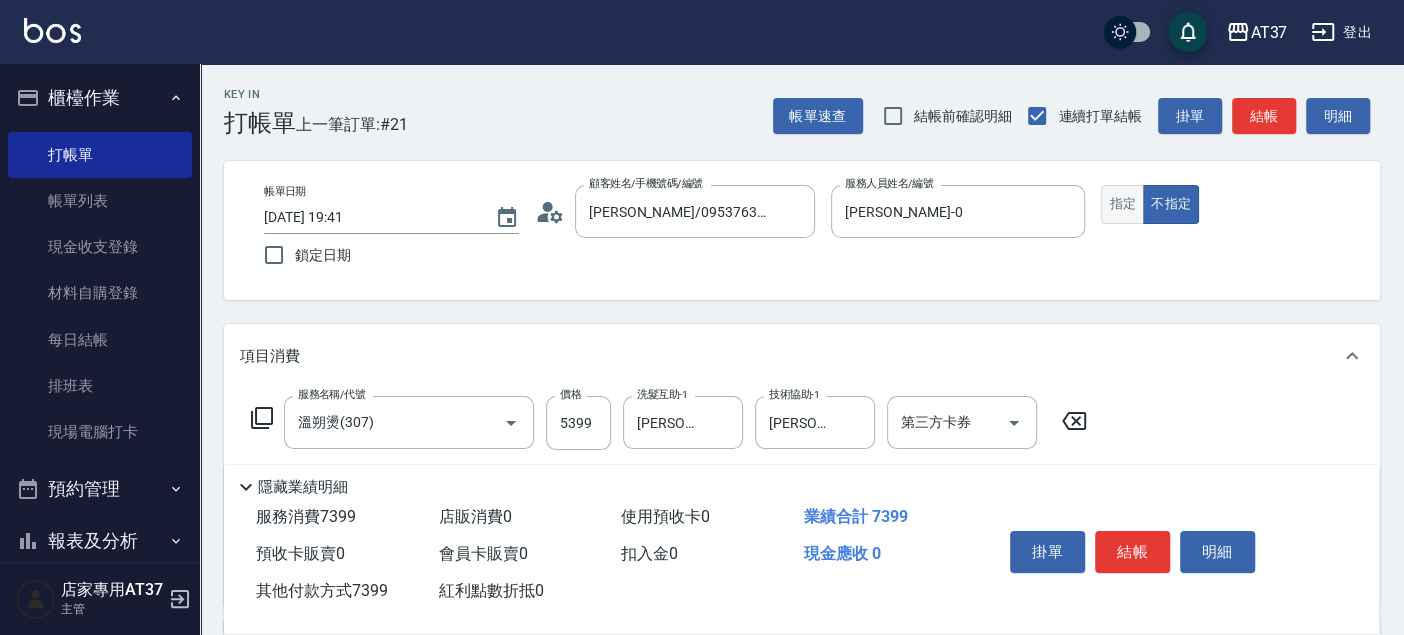click on "指定" at bounding box center (1122, 204) 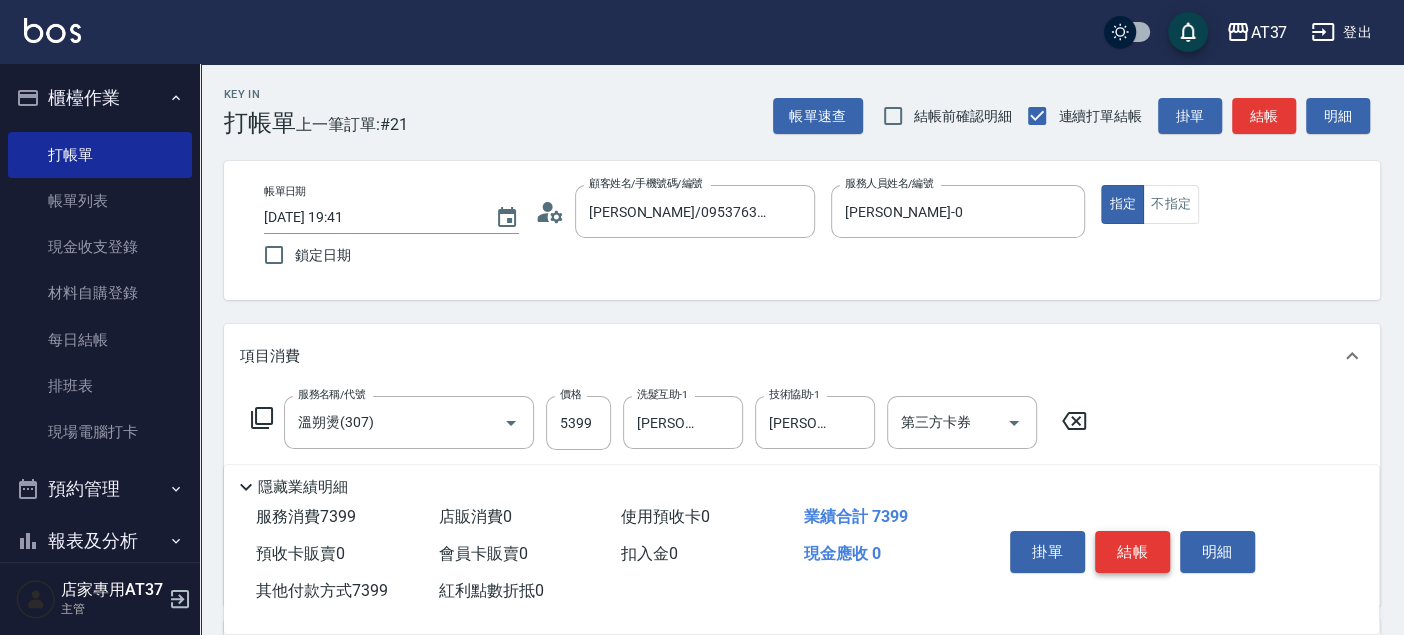 click on "結帳" at bounding box center [1132, 552] 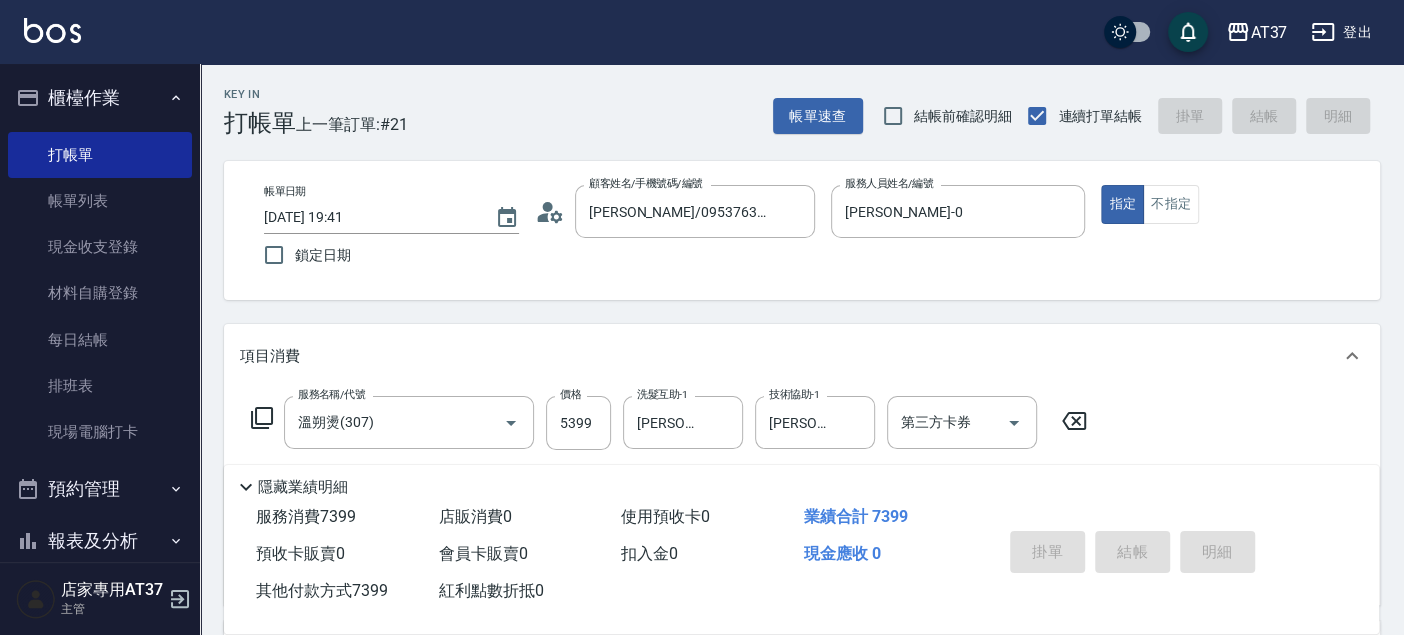 type on "2025/07/11 19:46" 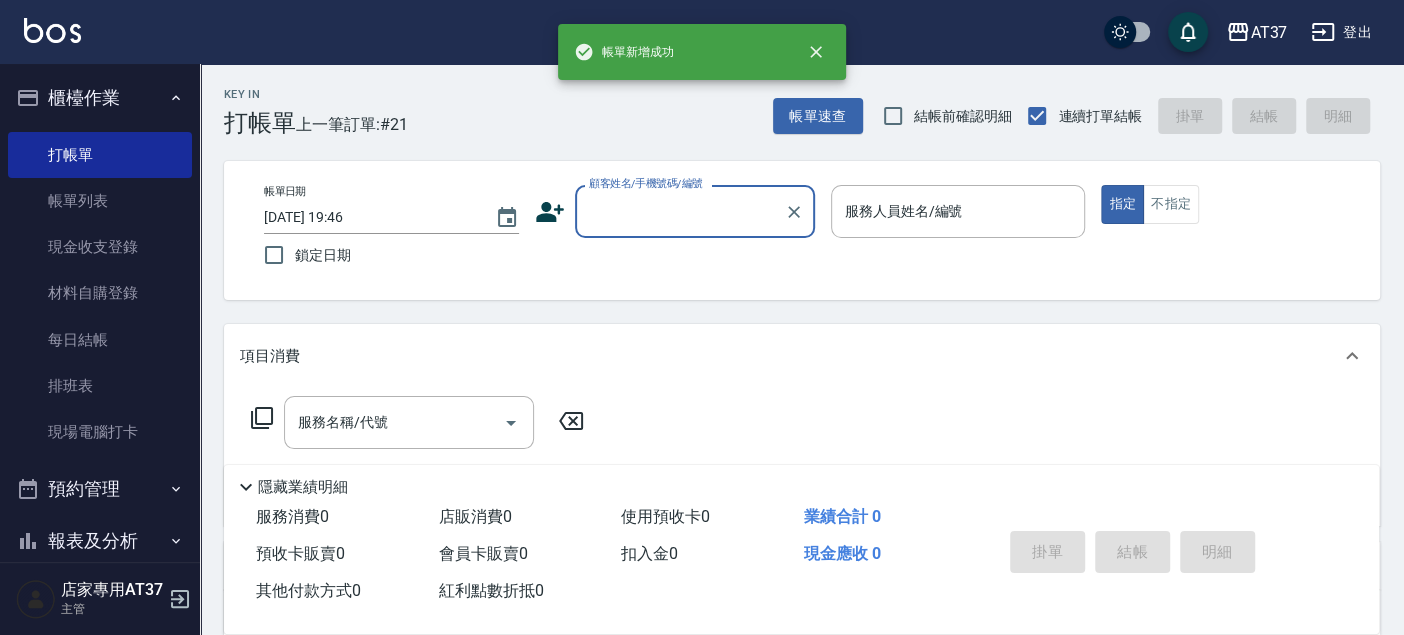 scroll, scrollTop: 0, scrollLeft: 0, axis: both 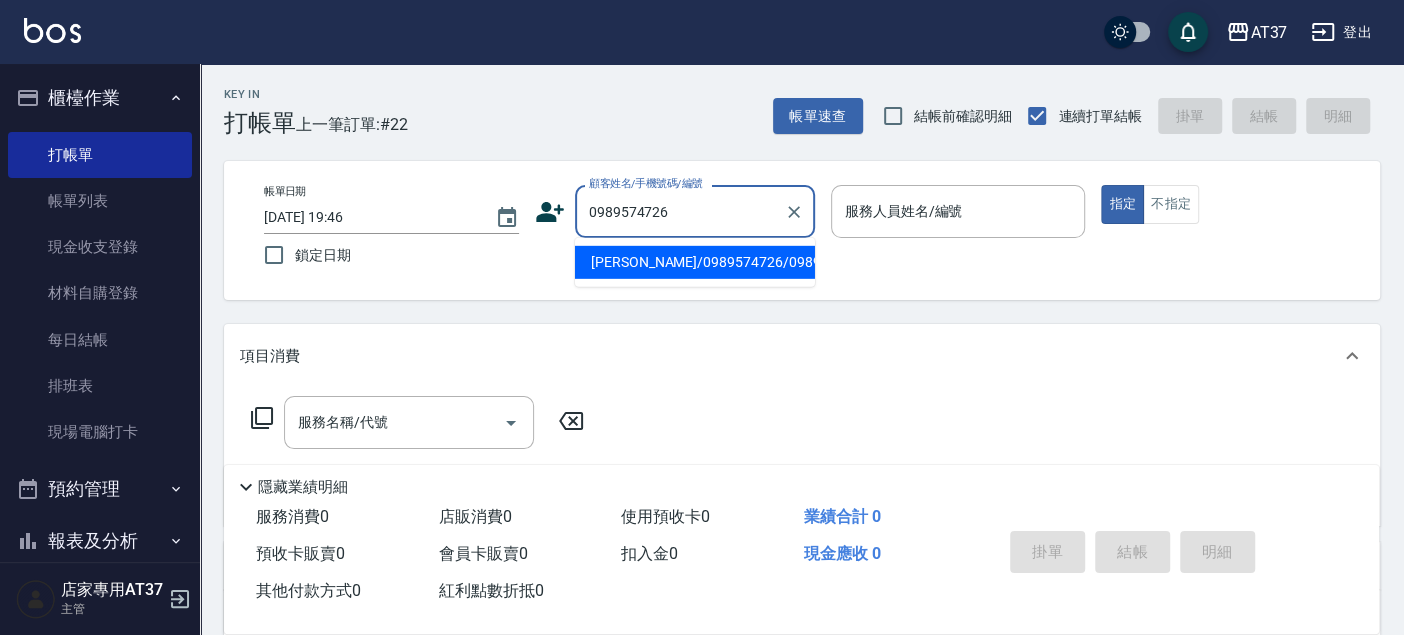 type on "[PERSON_NAME]/0989574726/0989574726" 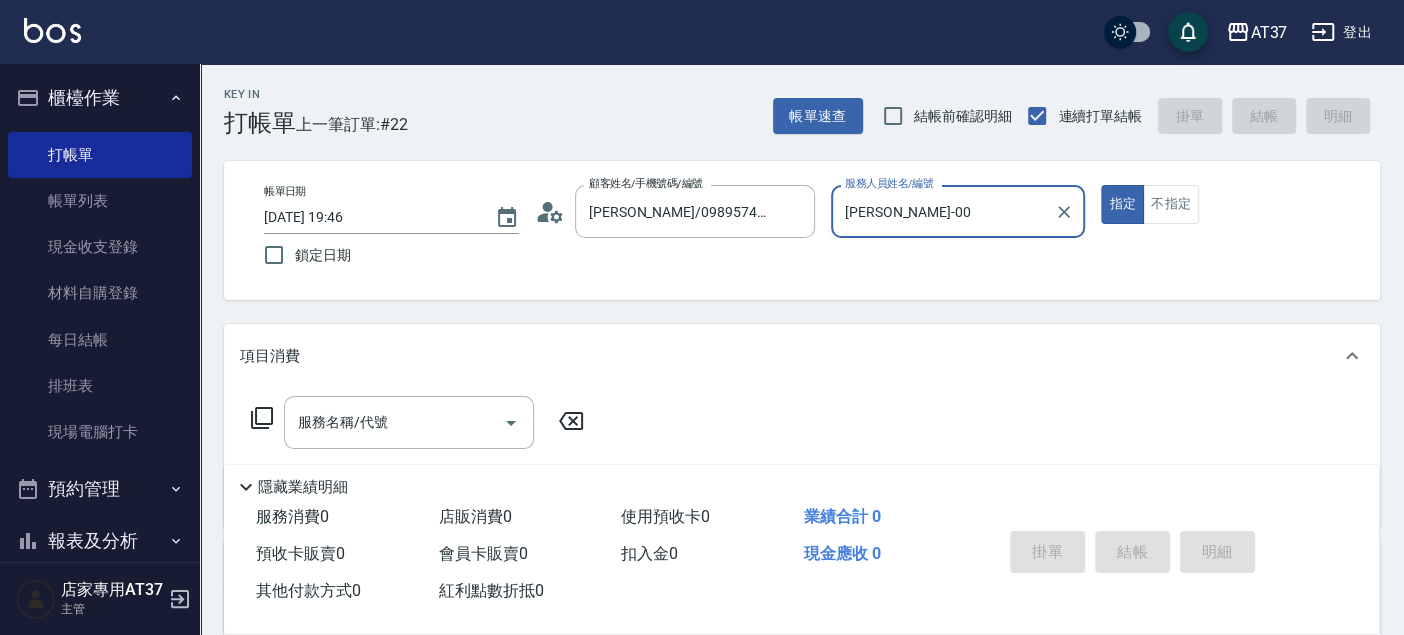 type on "[PERSON_NAME]-0" 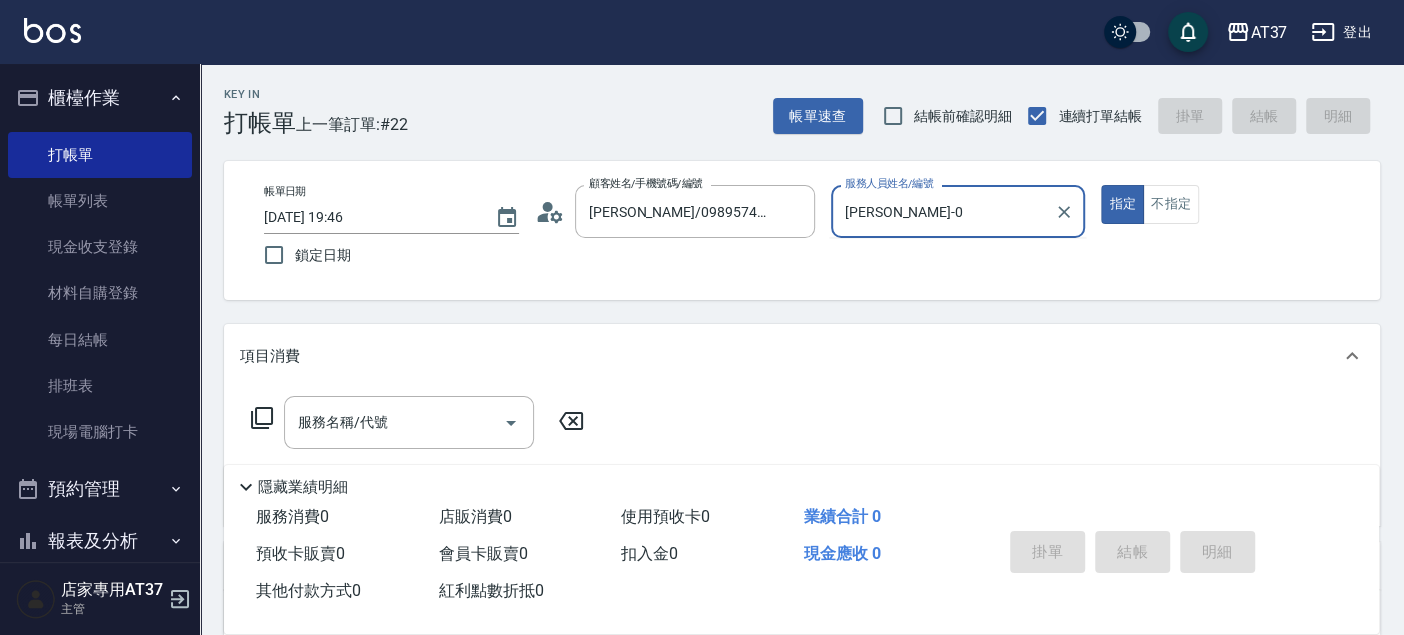 click 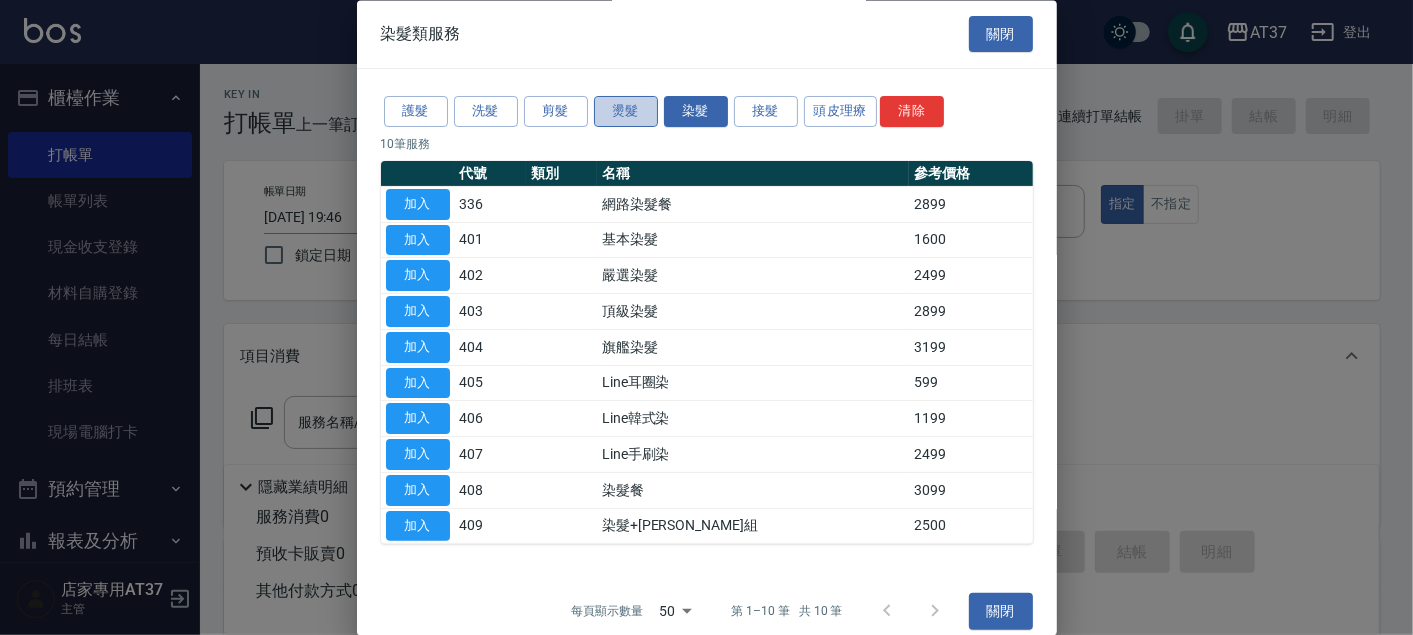 click on "燙髮" at bounding box center [626, 112] 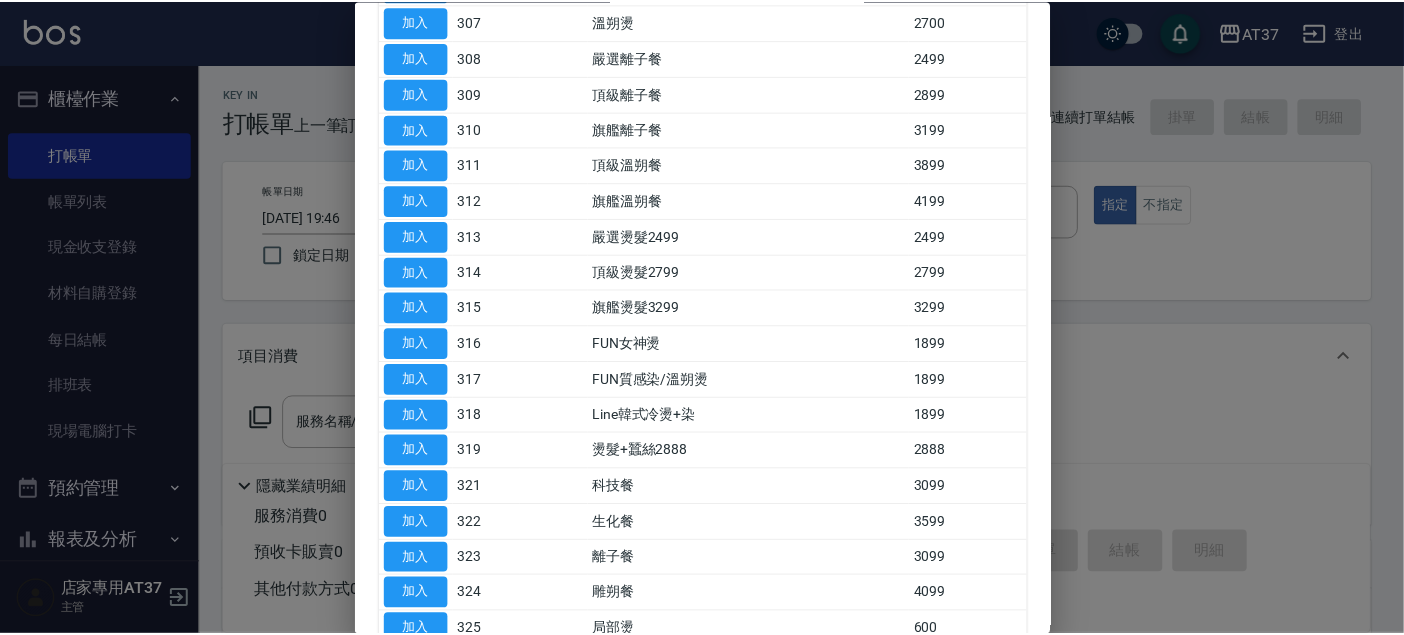 scroll, scrollTop: 444, scrollLeft: 0, axis: vertical 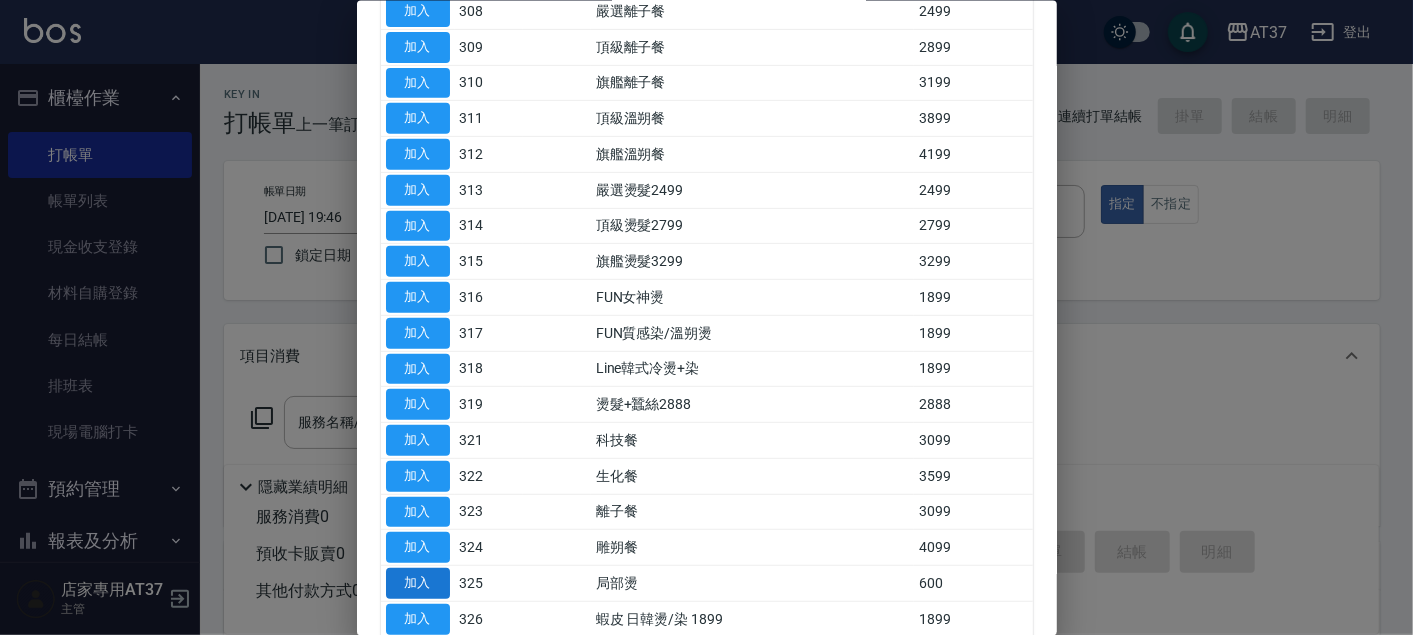 click on "加入" at bounding box center [418, 583] 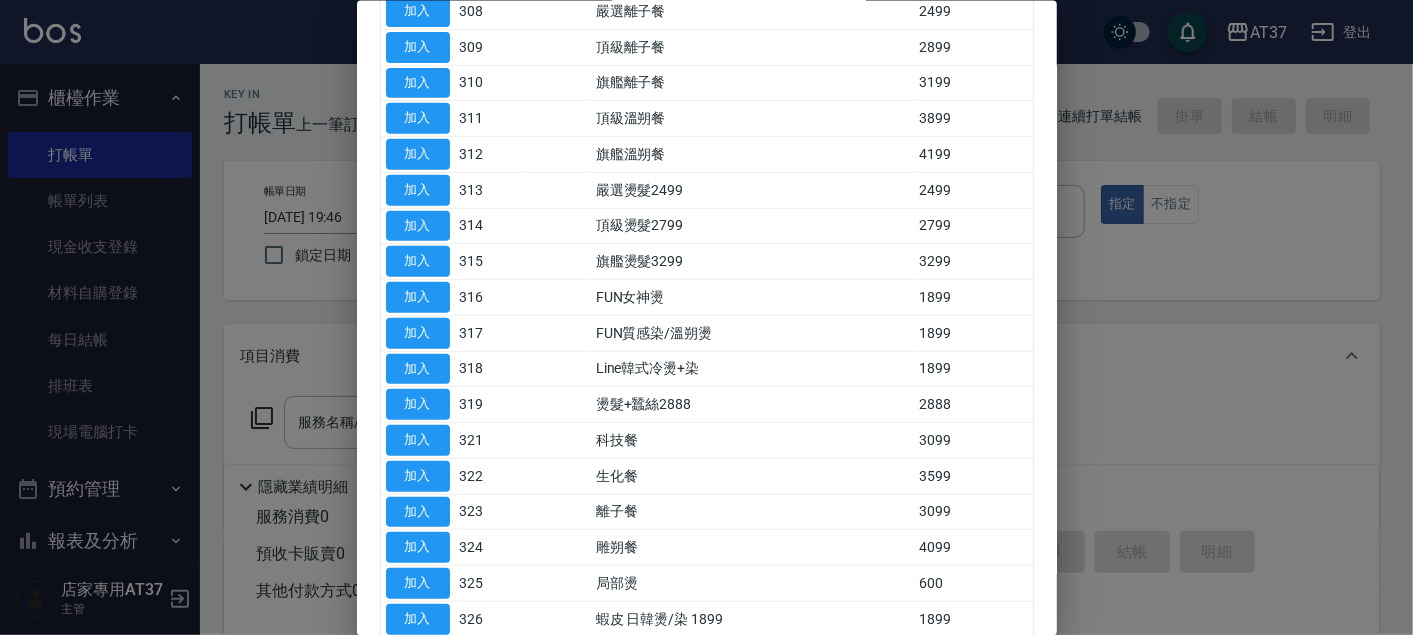 type on "局部燙(325)" 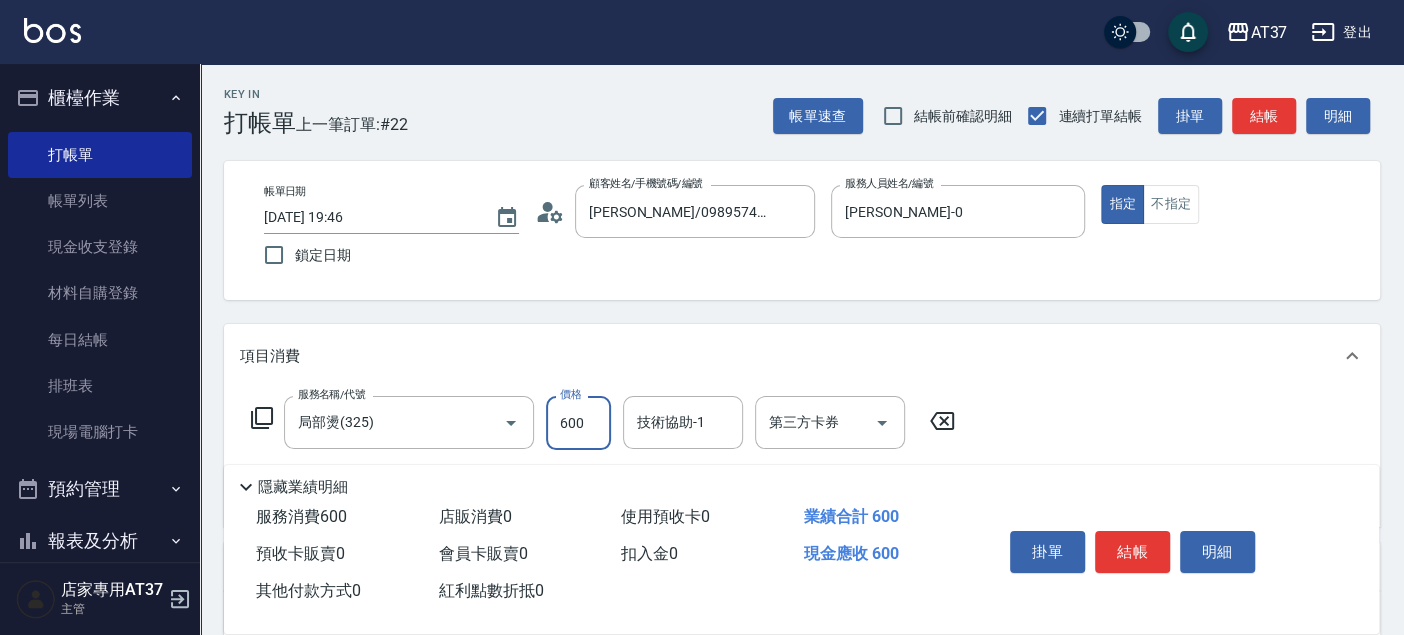 click on "600" at bounding box center [578, 423] 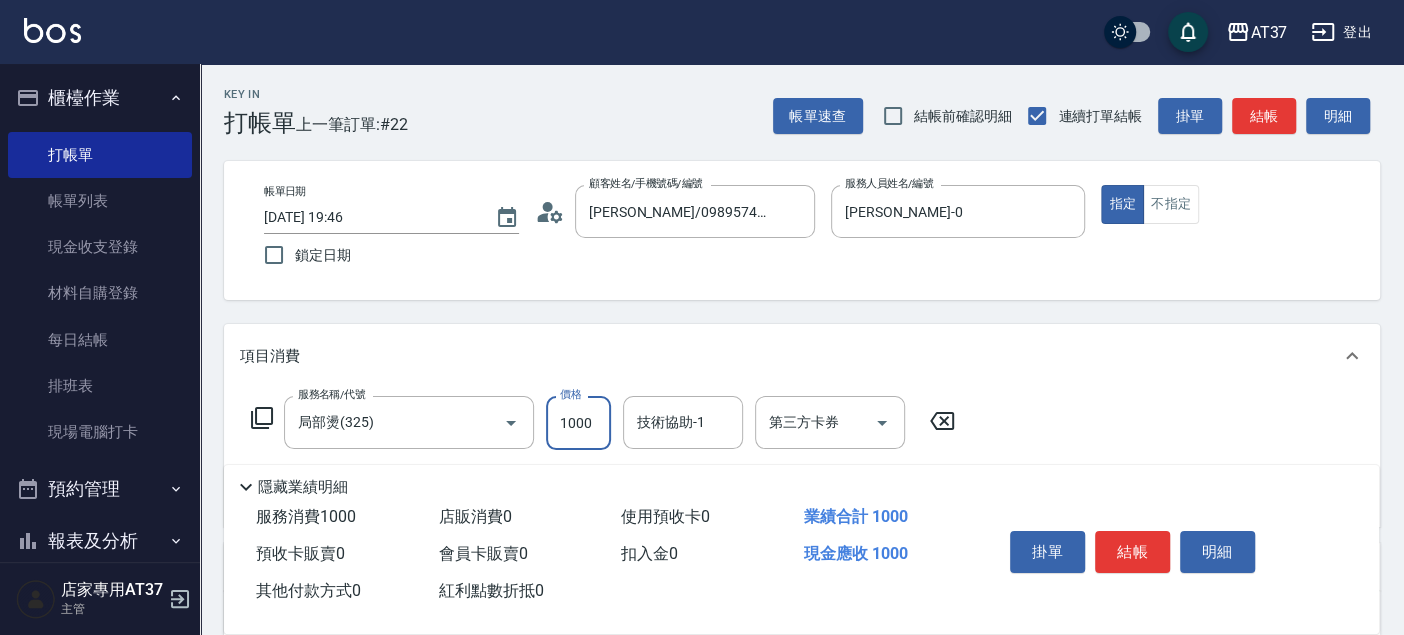 type on "1000" 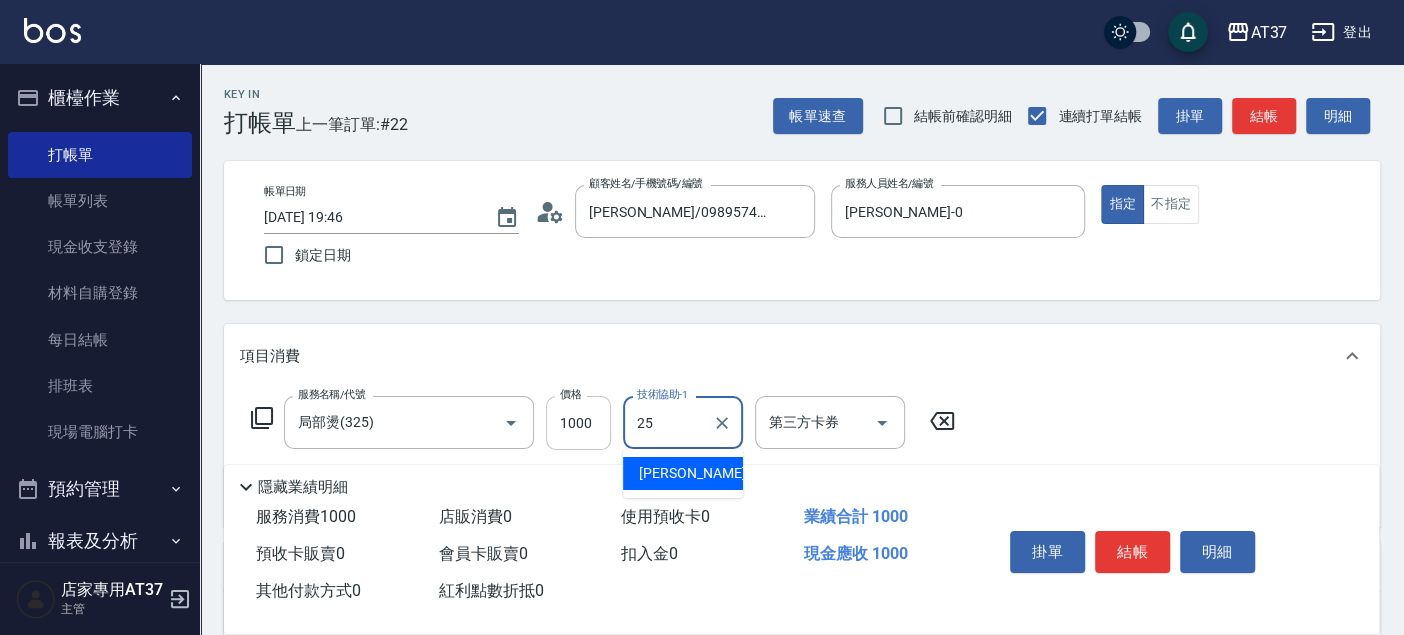 type on "[PERSON_NAME]-25" 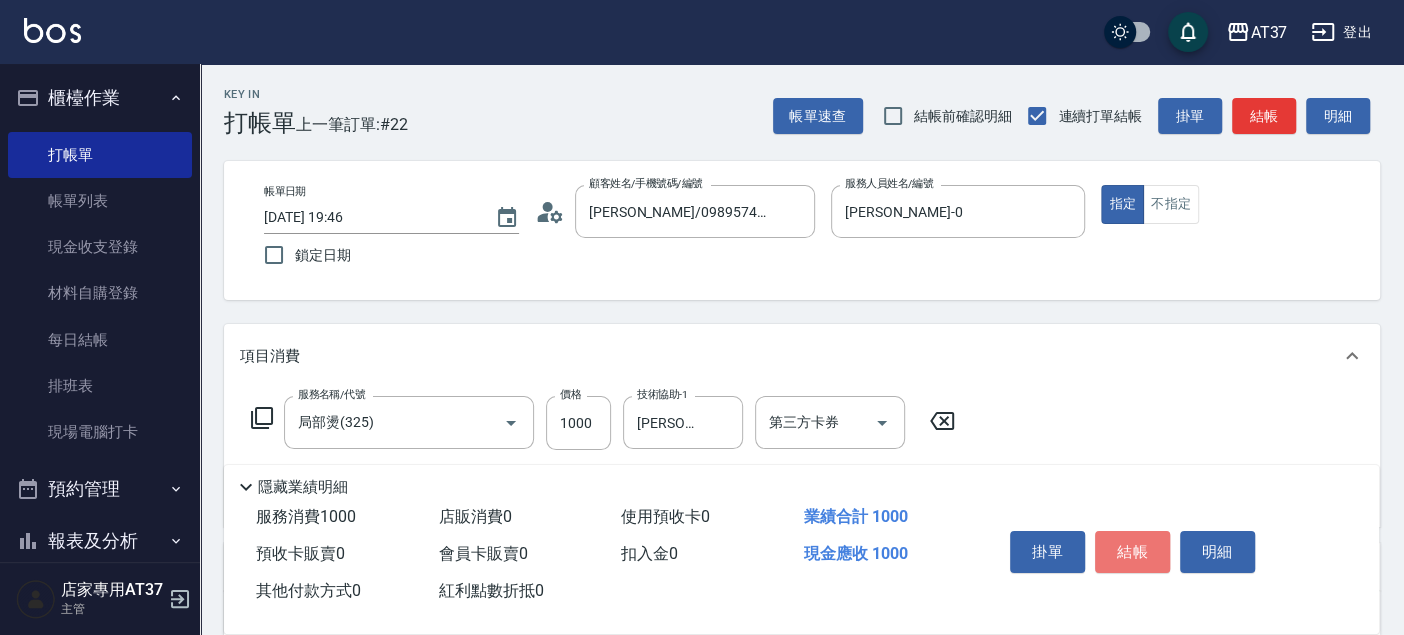 click on "結帳" at bounding box center [1132, 552] 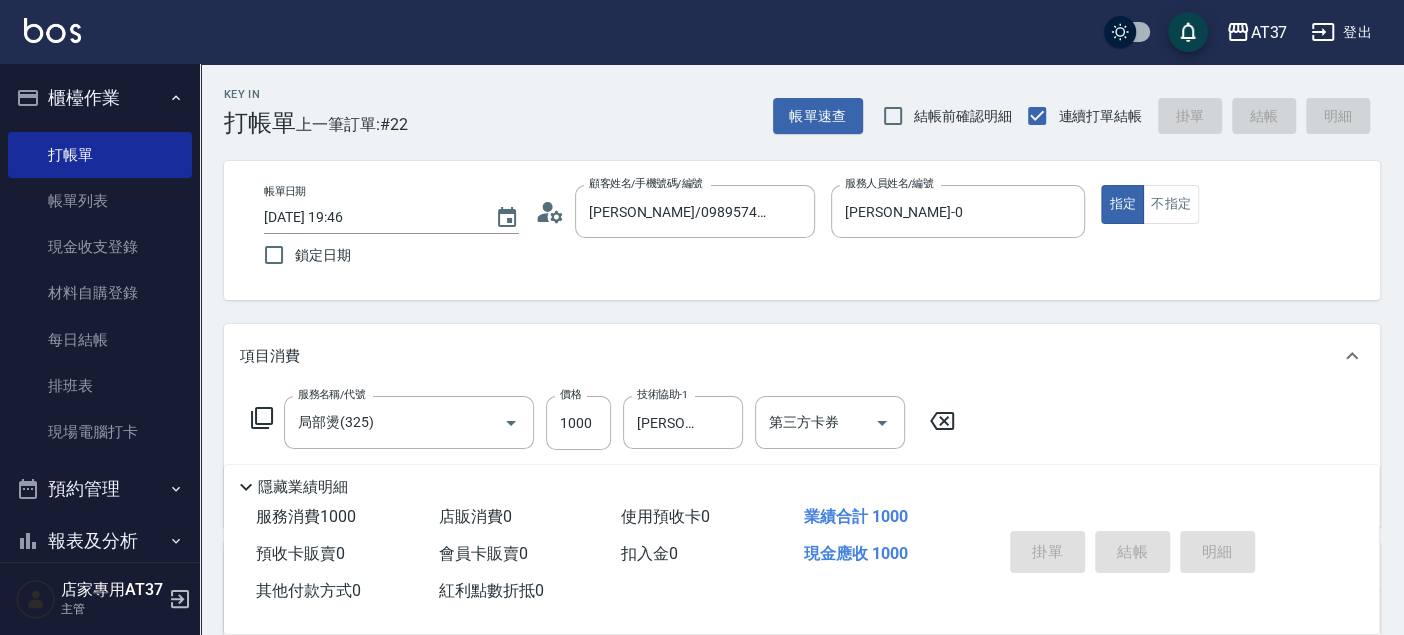 type 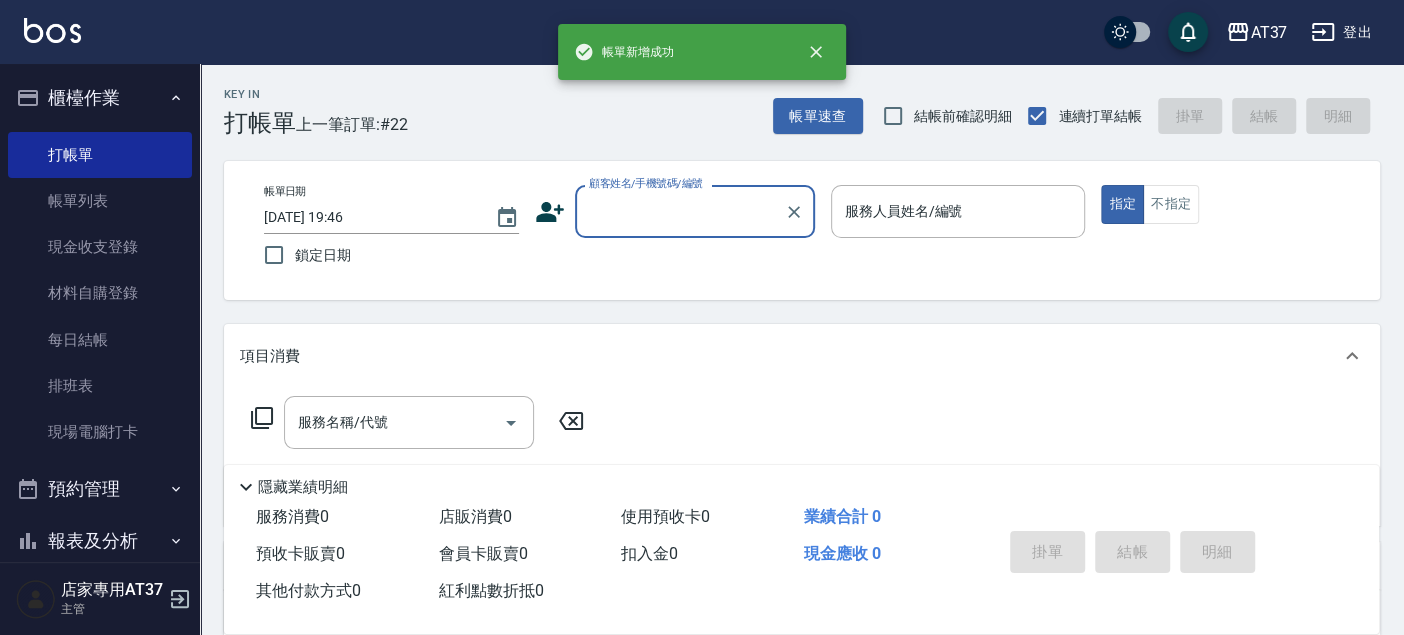 scroll, scrollTop: 0, scrollLeft: 0, axis: both 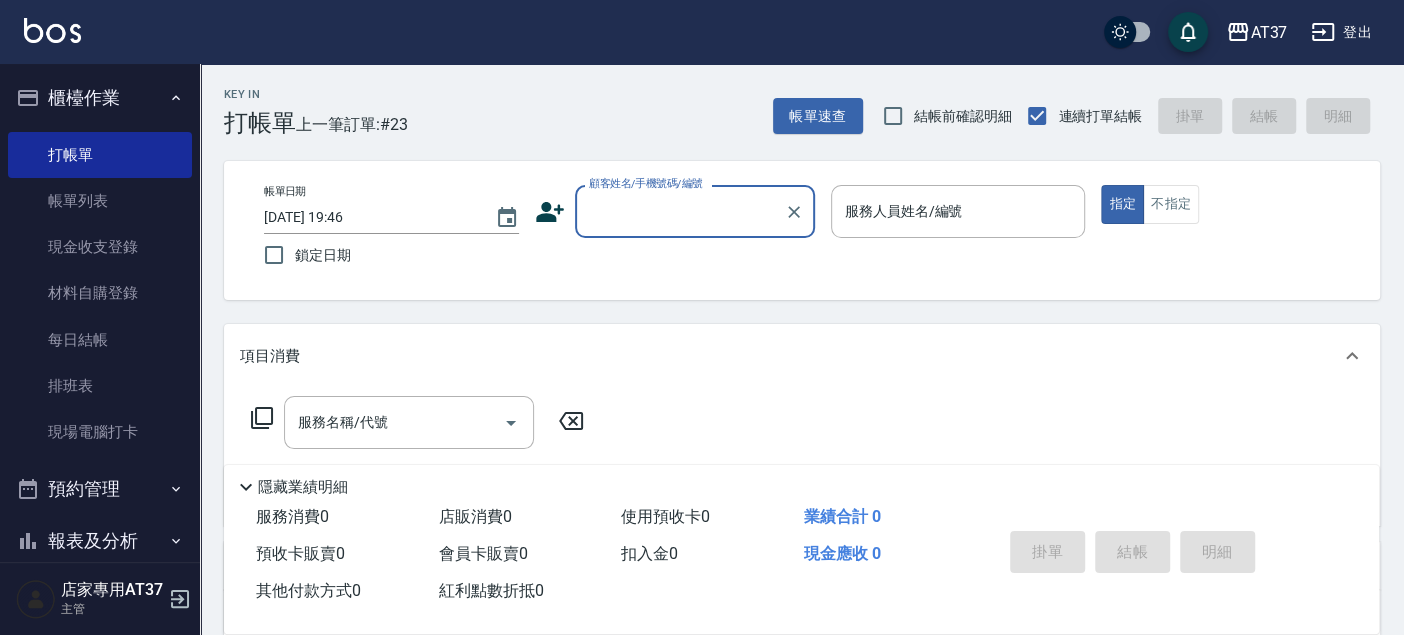 click on "顧客姓名/手機號碼/編號" at bounding box center [680, 211] 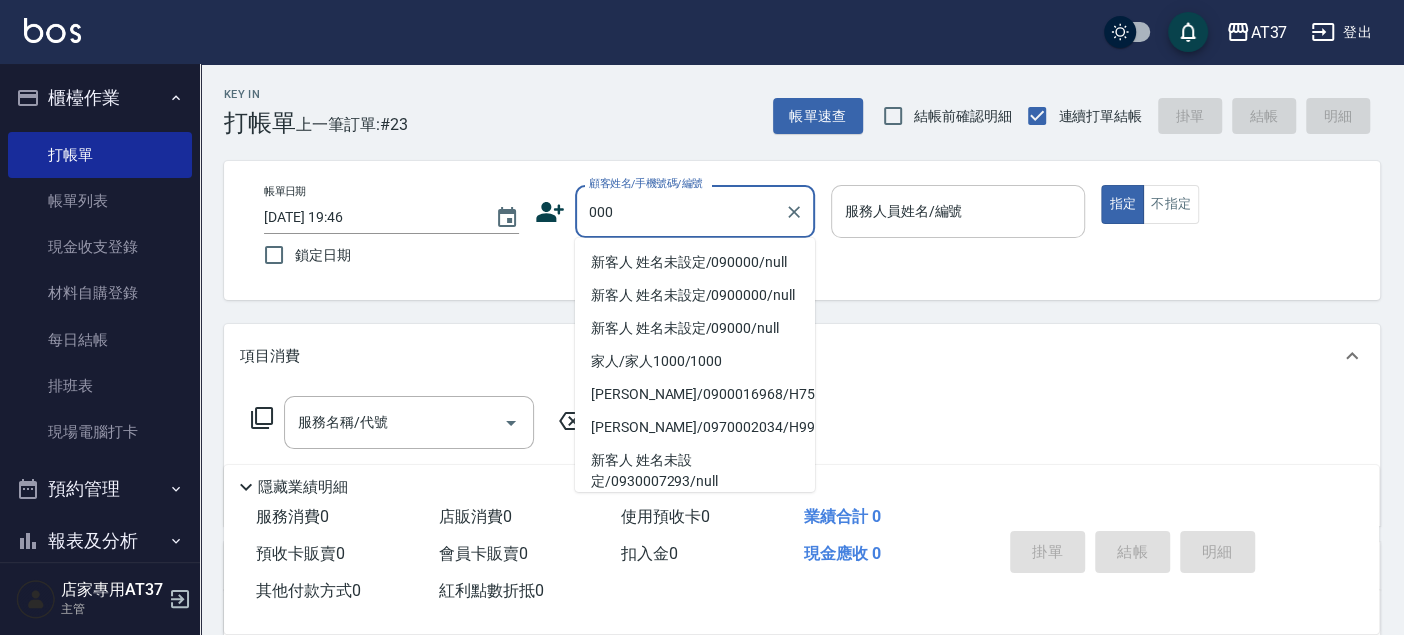 drag, startPoint x: 708, startPoint y: 261, endPoint x: 854, endPoint y: 224, distance: 150.6154 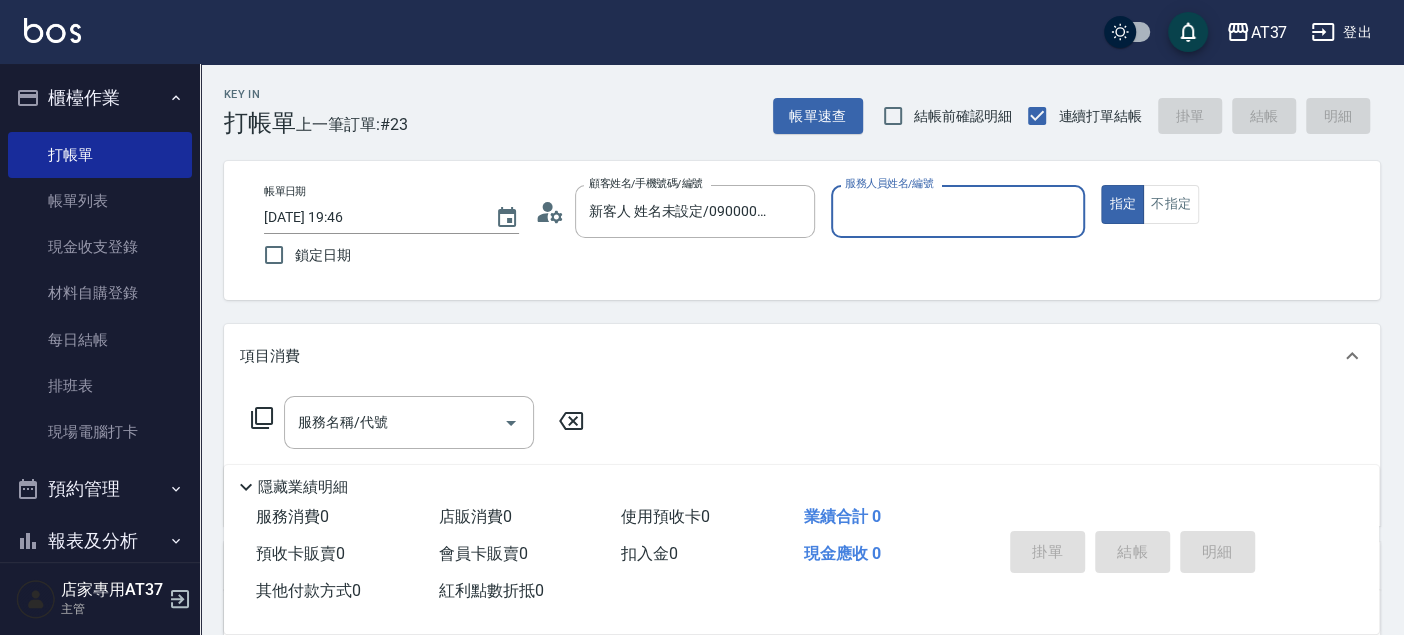 click on "服務人員姓名/編號" at bounding box center [958, 211] 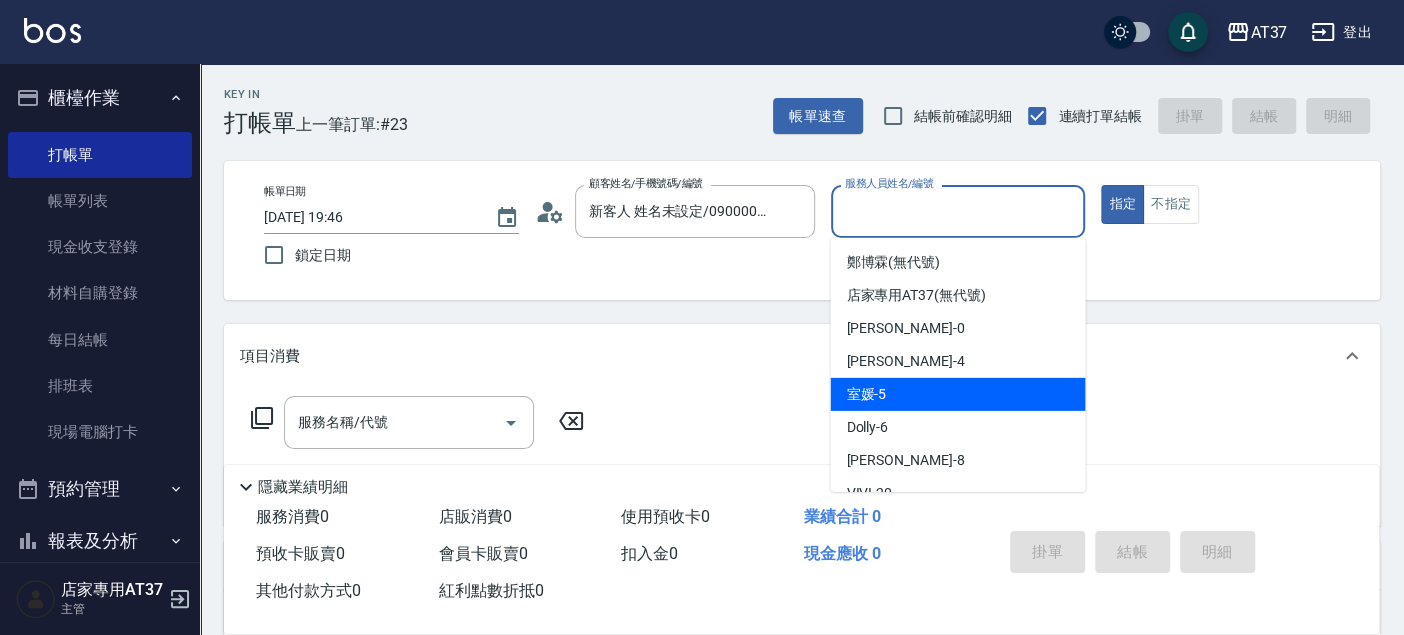 click on "室媛 -5" at bounding box center [957, 394] 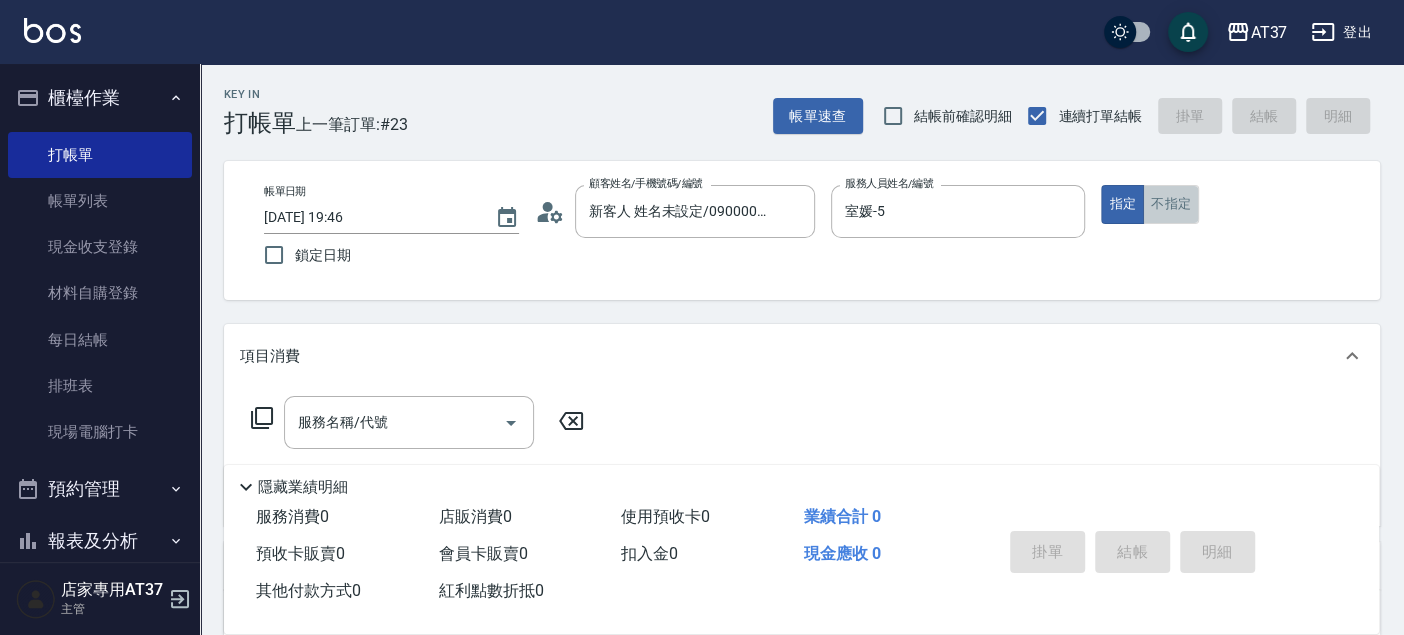 click on "不指定" at bounding box center [1171, 204] 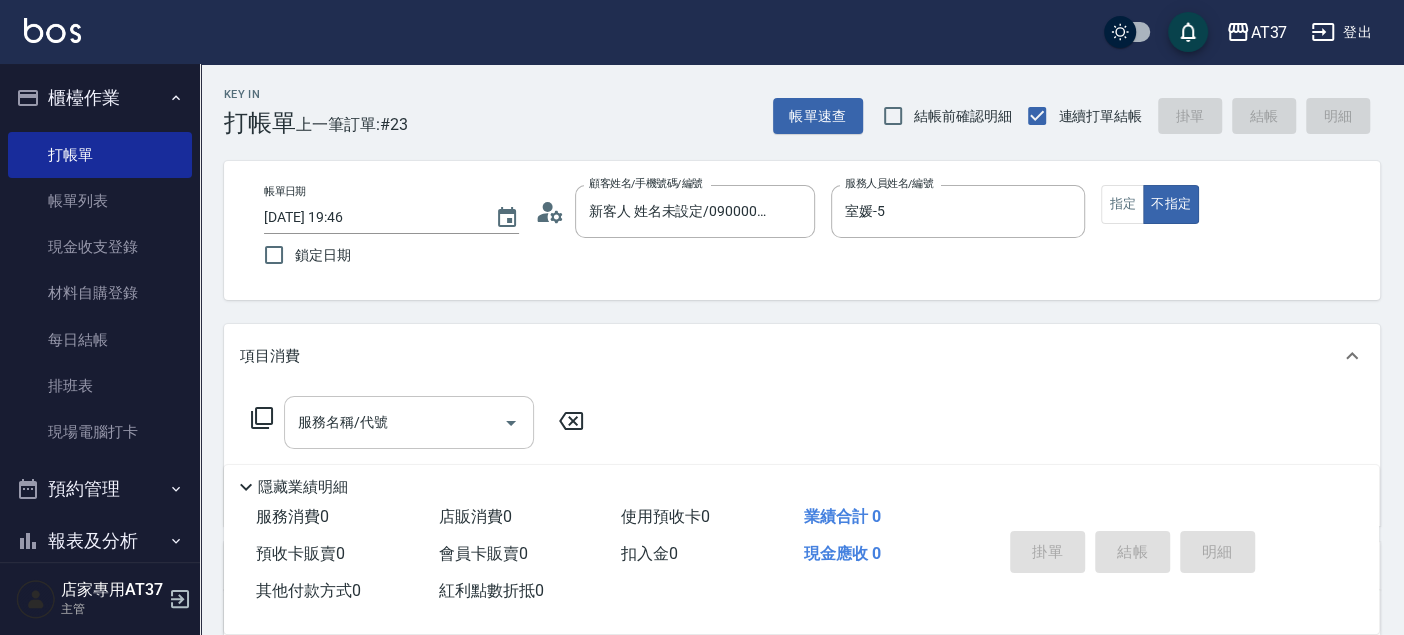 click on "服務名稱/代號" at bounding box center (394, 422) 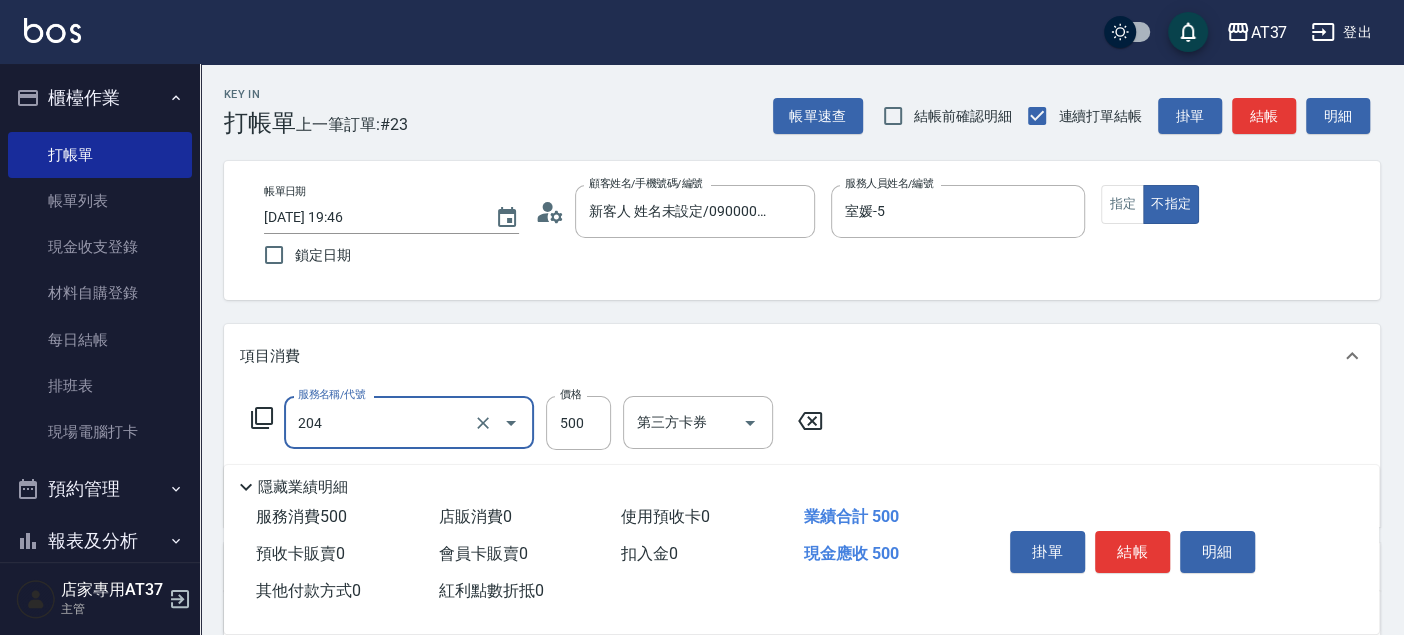 type on "A級洗+剪(204)" 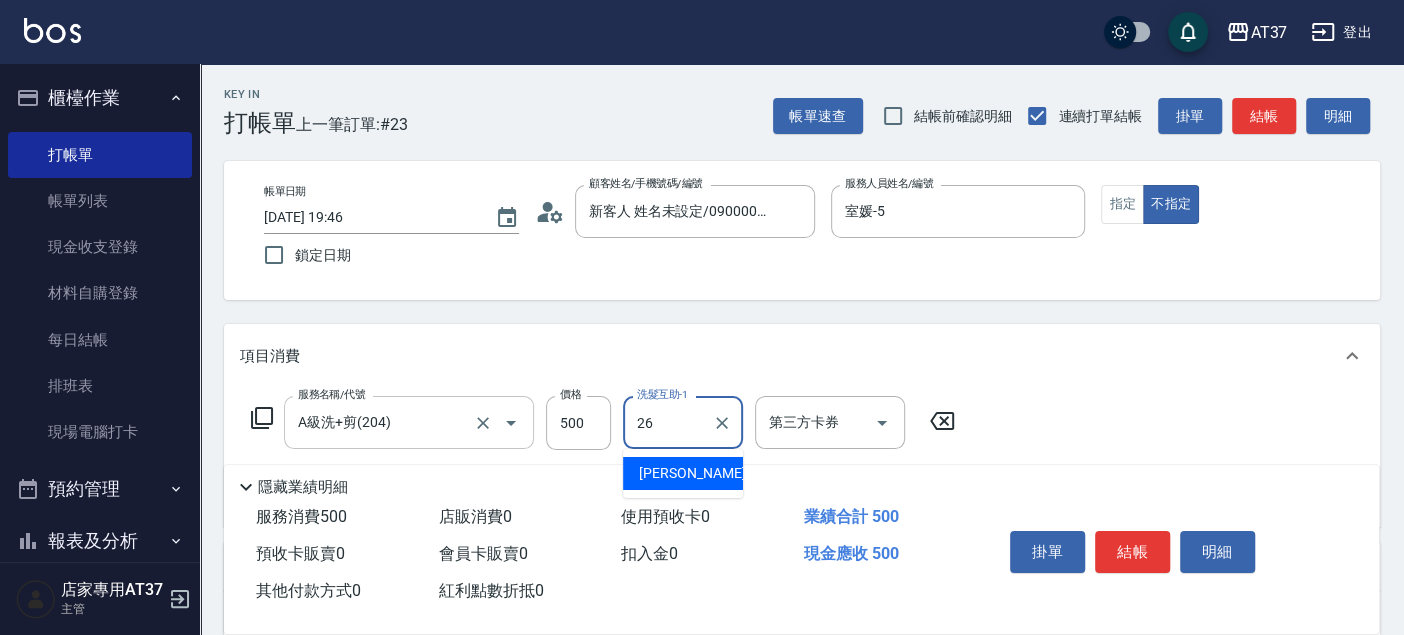 type on "鄧懷頎-26" 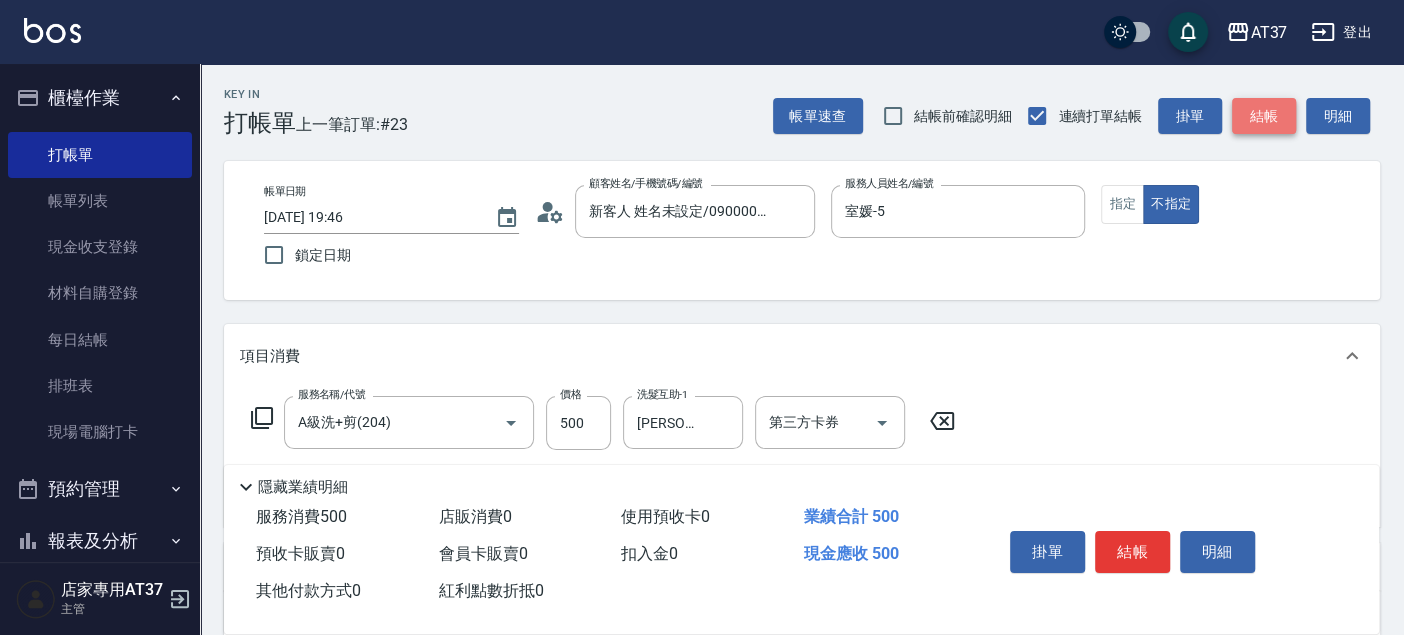 click on "結帳" at bounding box center (1264, 116) 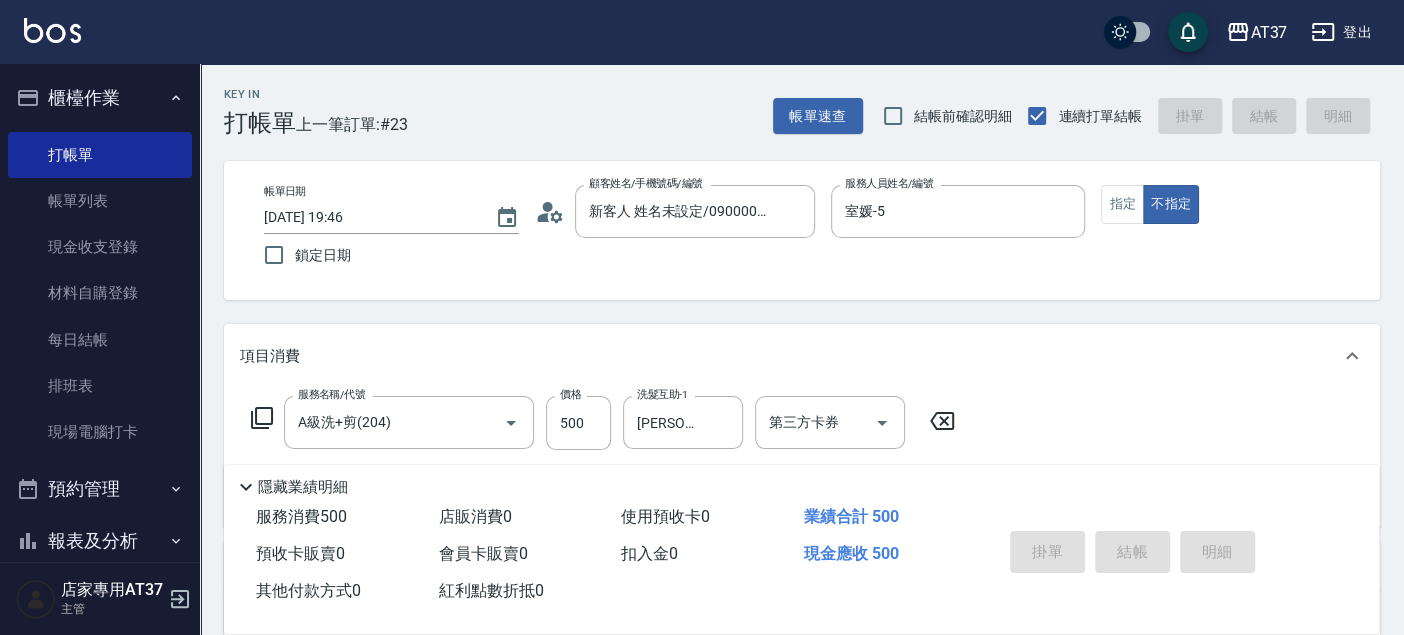 type on "2025/07/11 20:01" 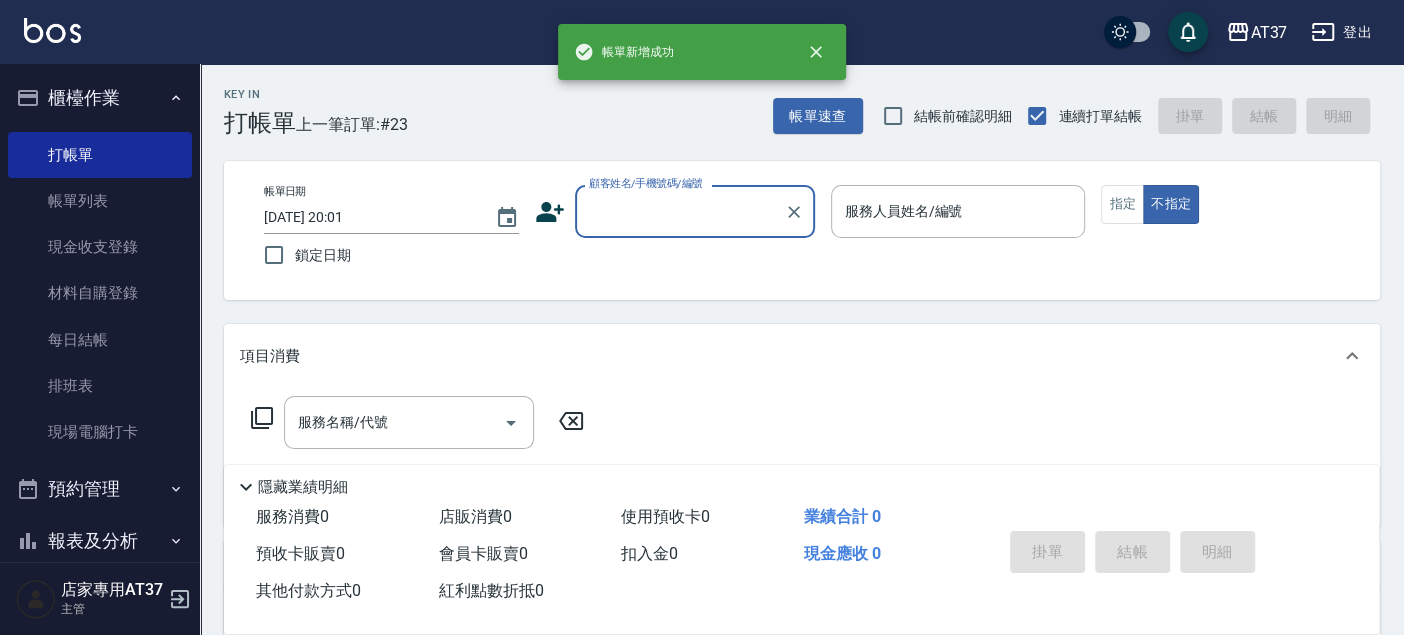 scroll, scrollTop: 0, scrollLeft: 0, axis: both 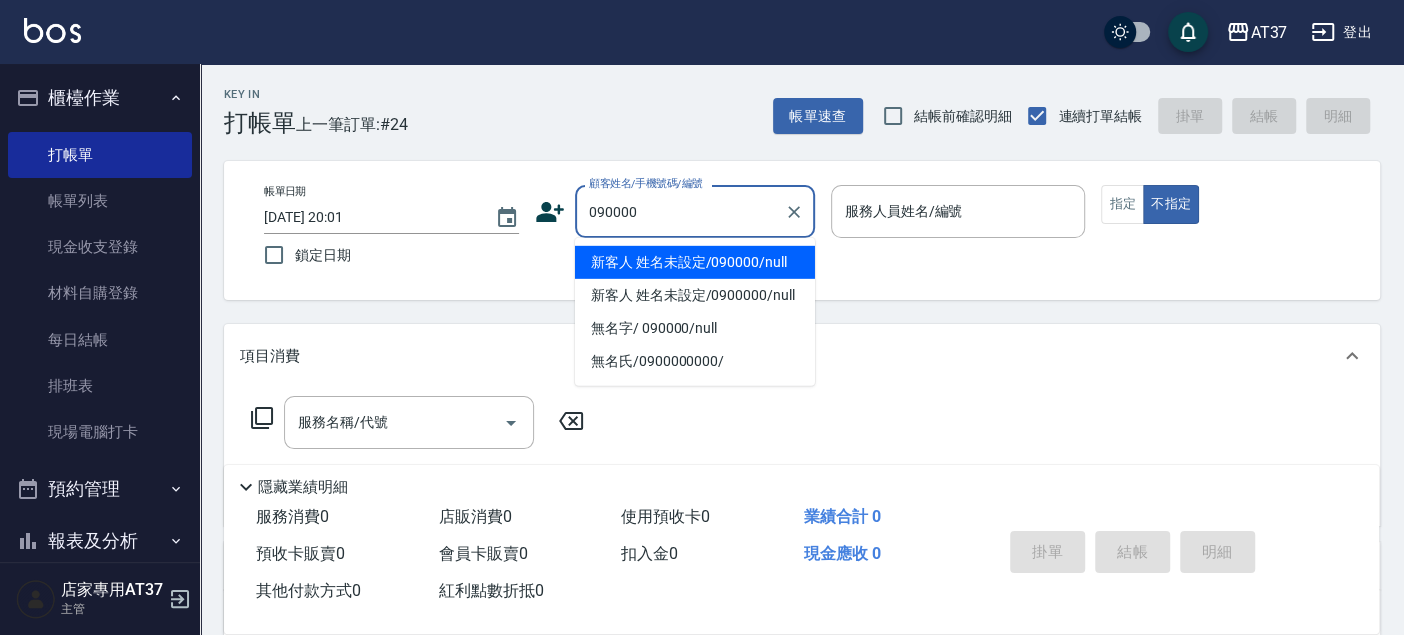 type on "新客人 姓名未設定/090000/null" 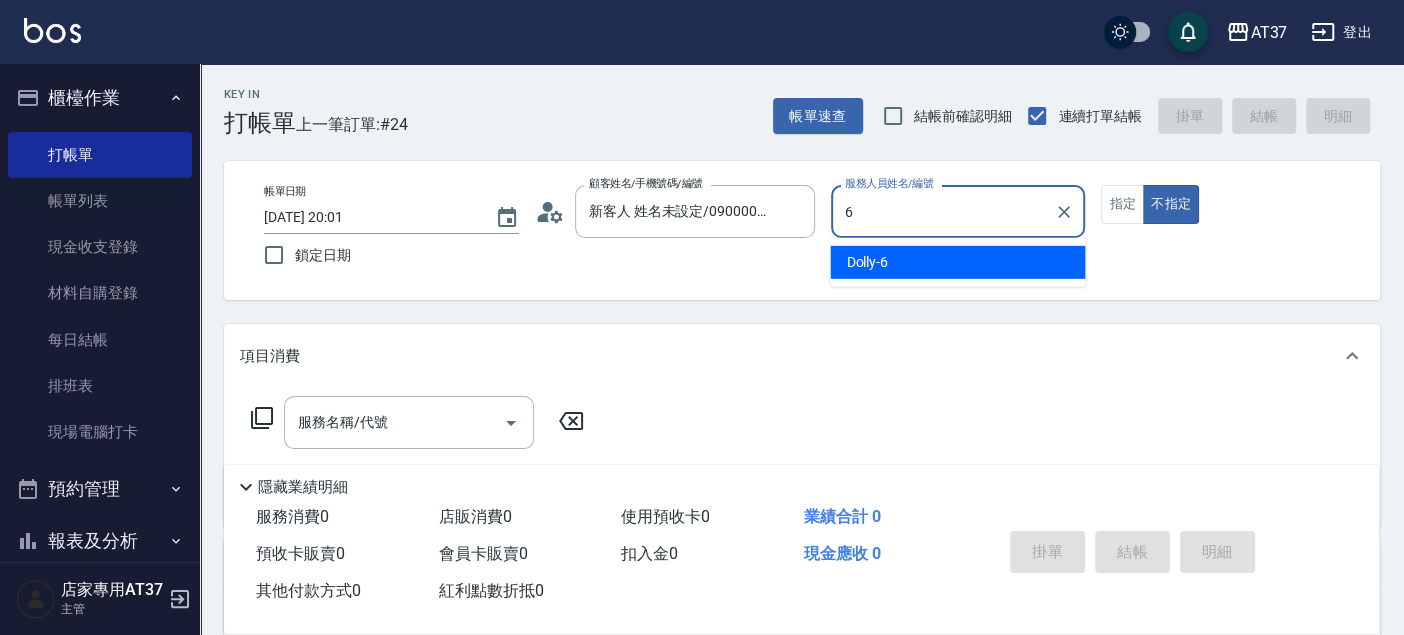 type on "6" 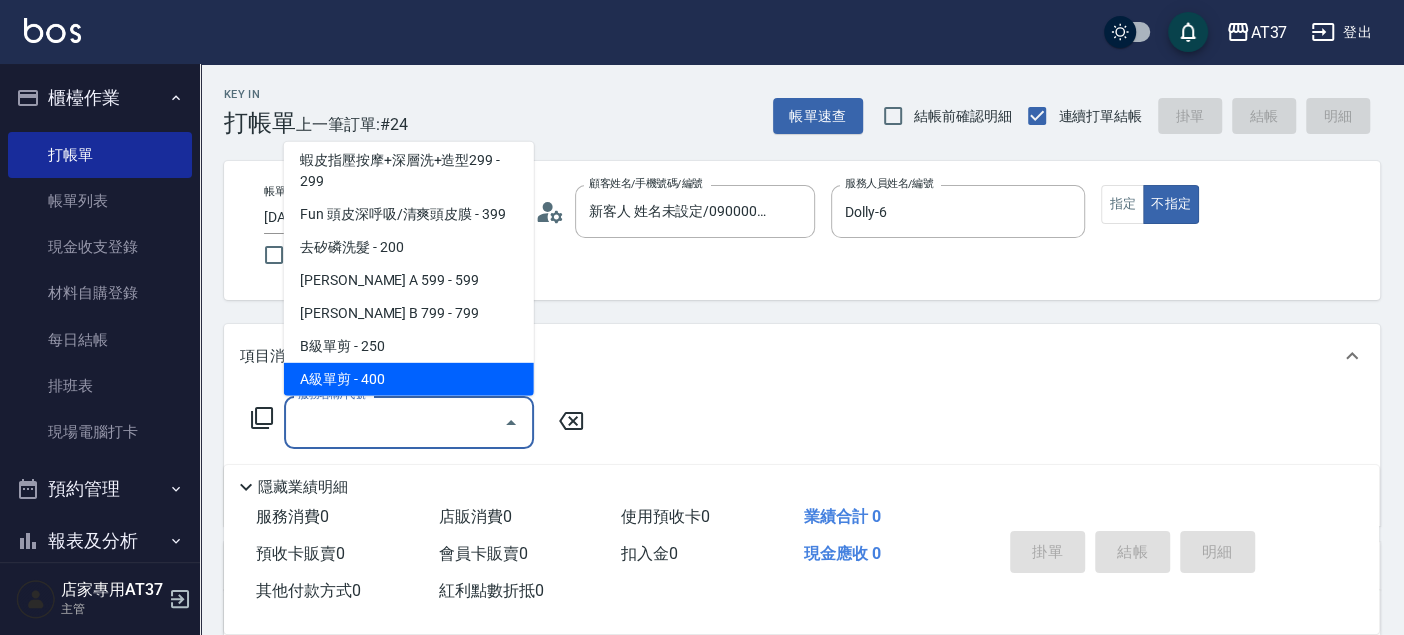 scroll, scrollTop: 368, scrollLeft: 0, axis: vertical 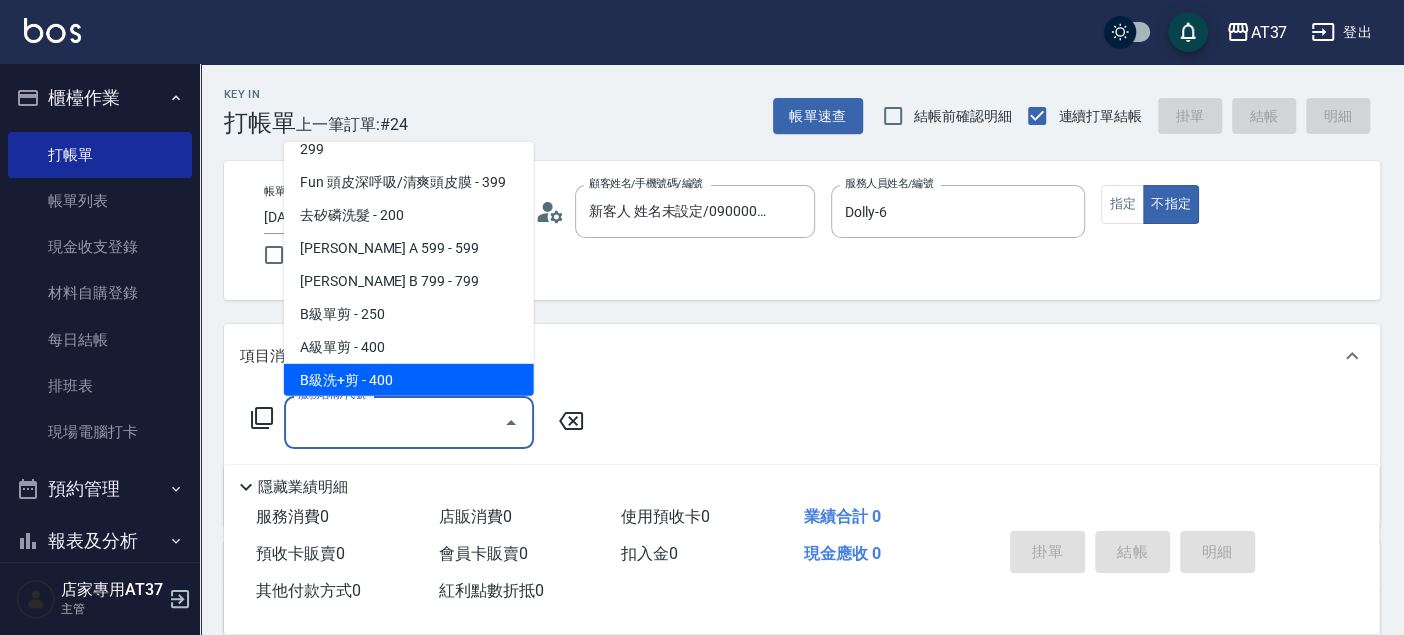 type on "B級洗+剪(203)" 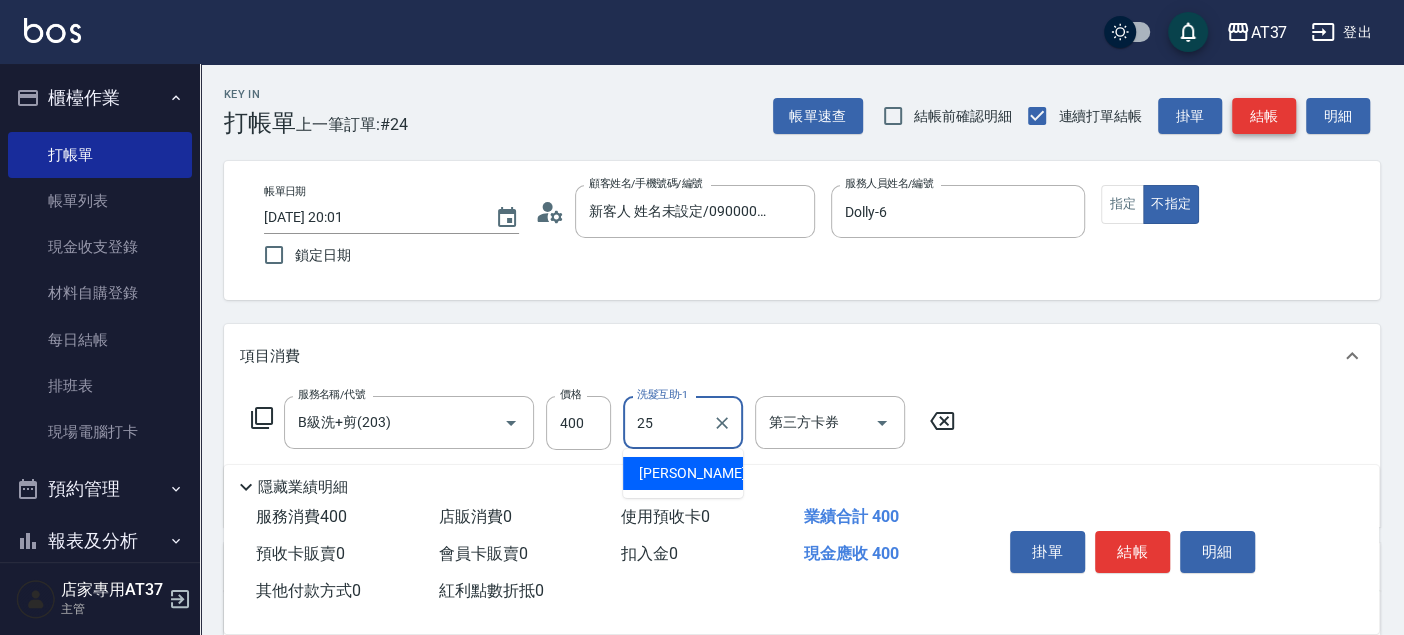 type on "[PERSON_NAME]-25" 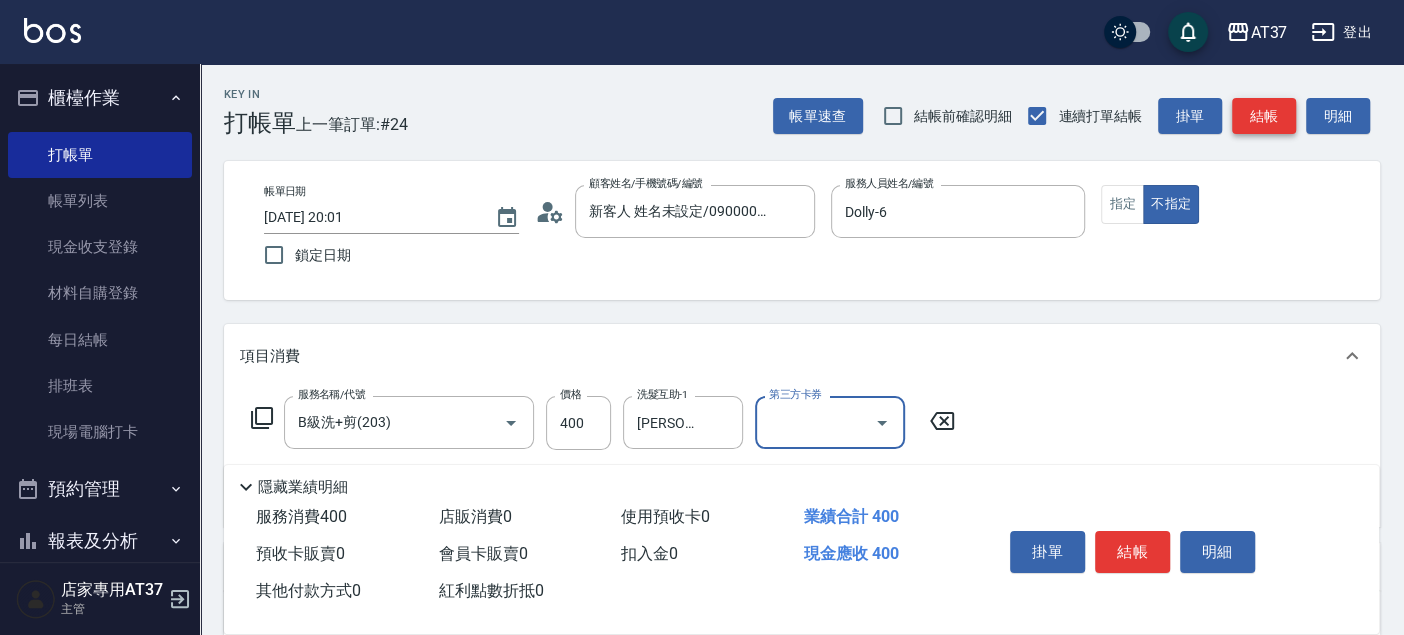 click on "結帳" at bounding box center (1264, 116) 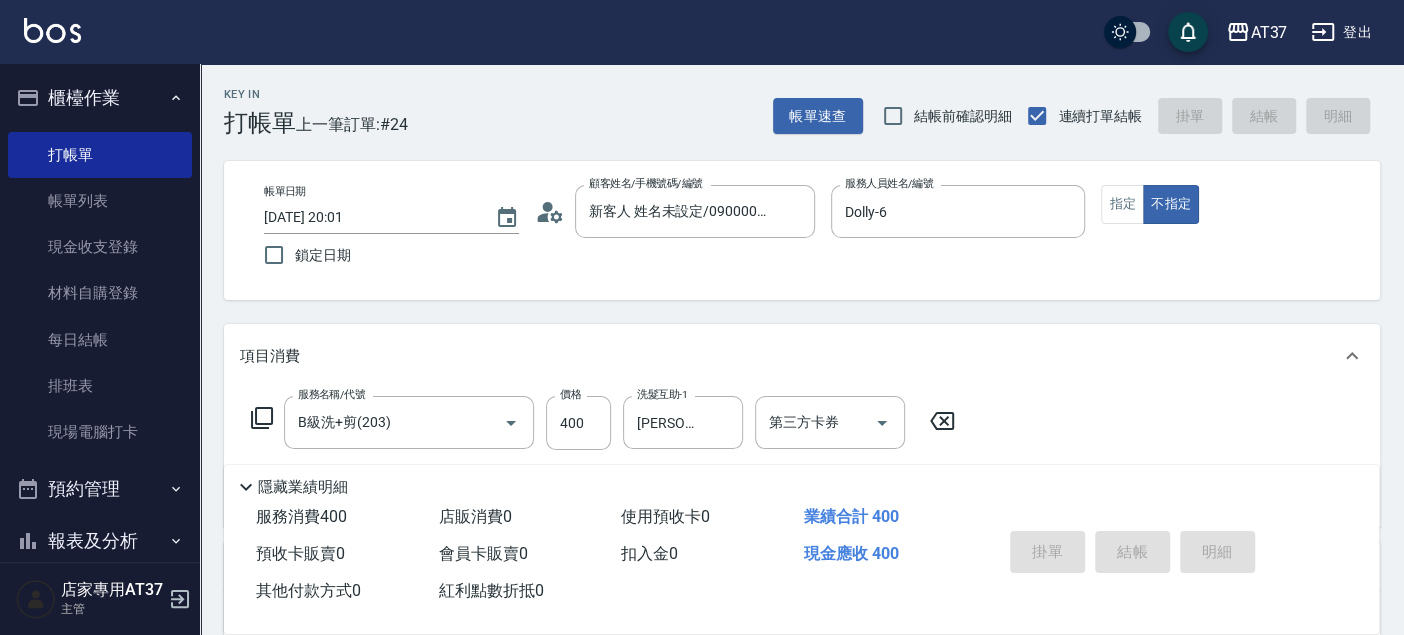 type on "2025/07/11 20:06" 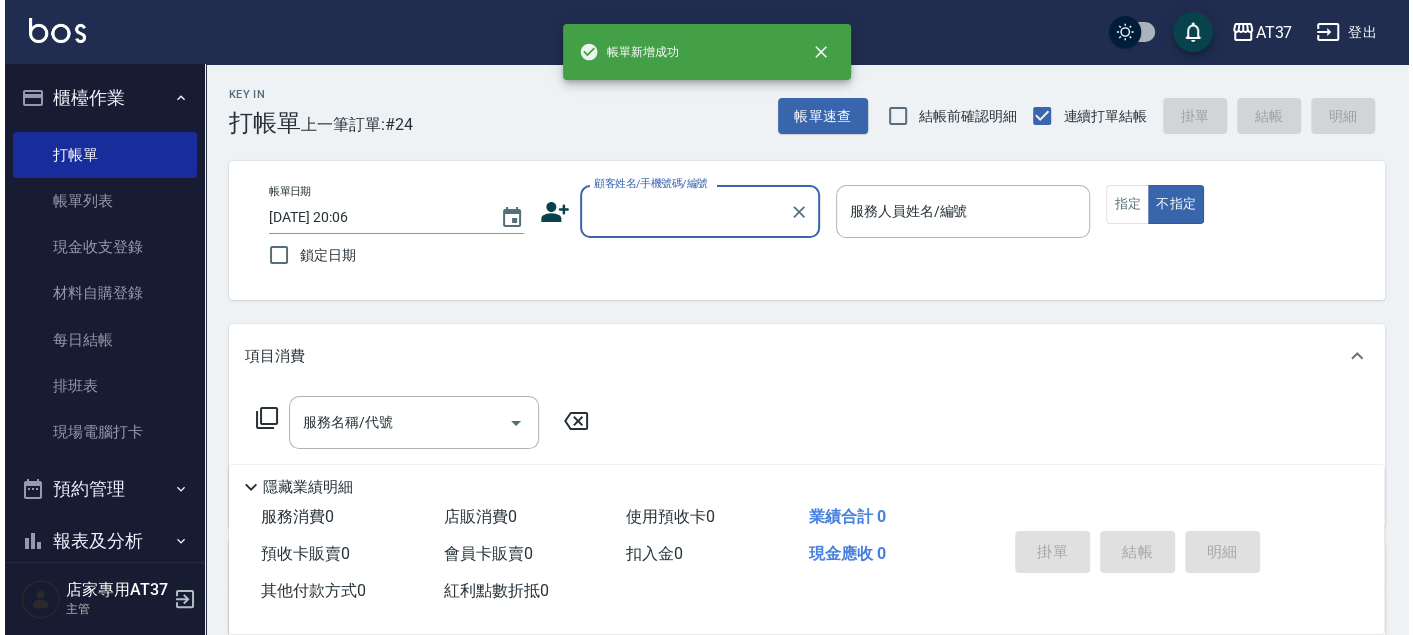 scroll, scrollTop: 0, scrollLeft: 0, axis: both 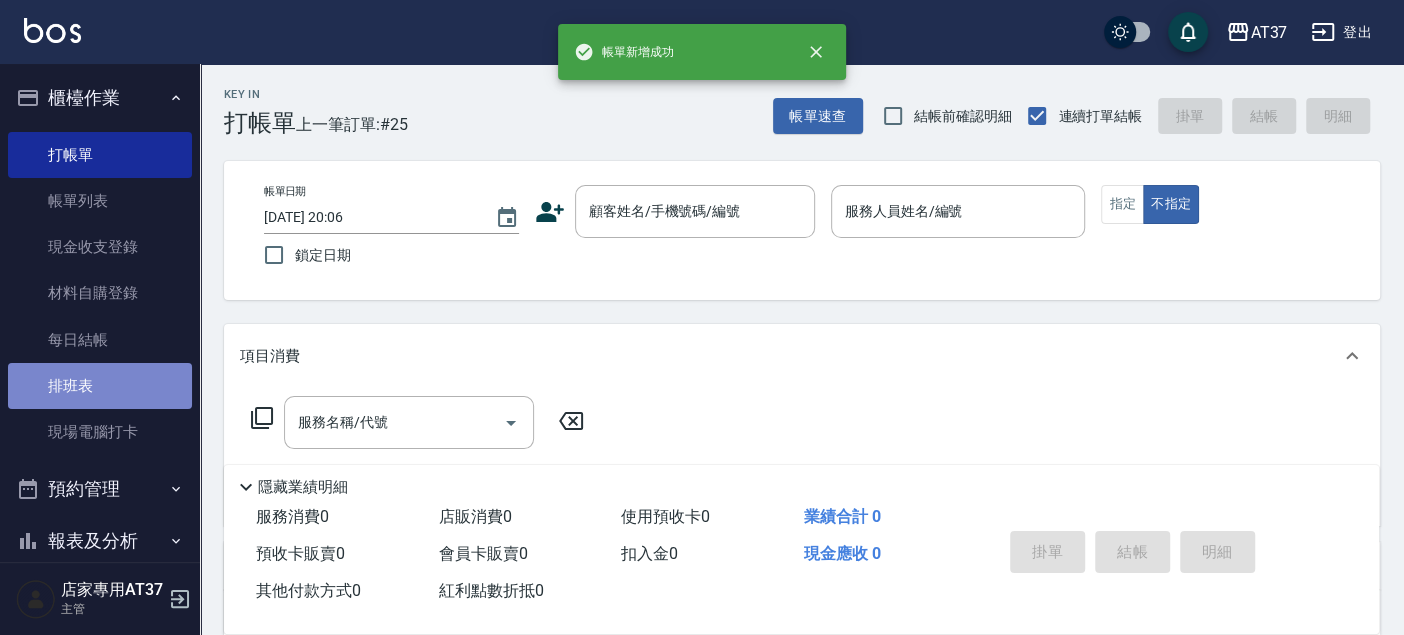 click on "排班表" at bounding box center (100, 386) 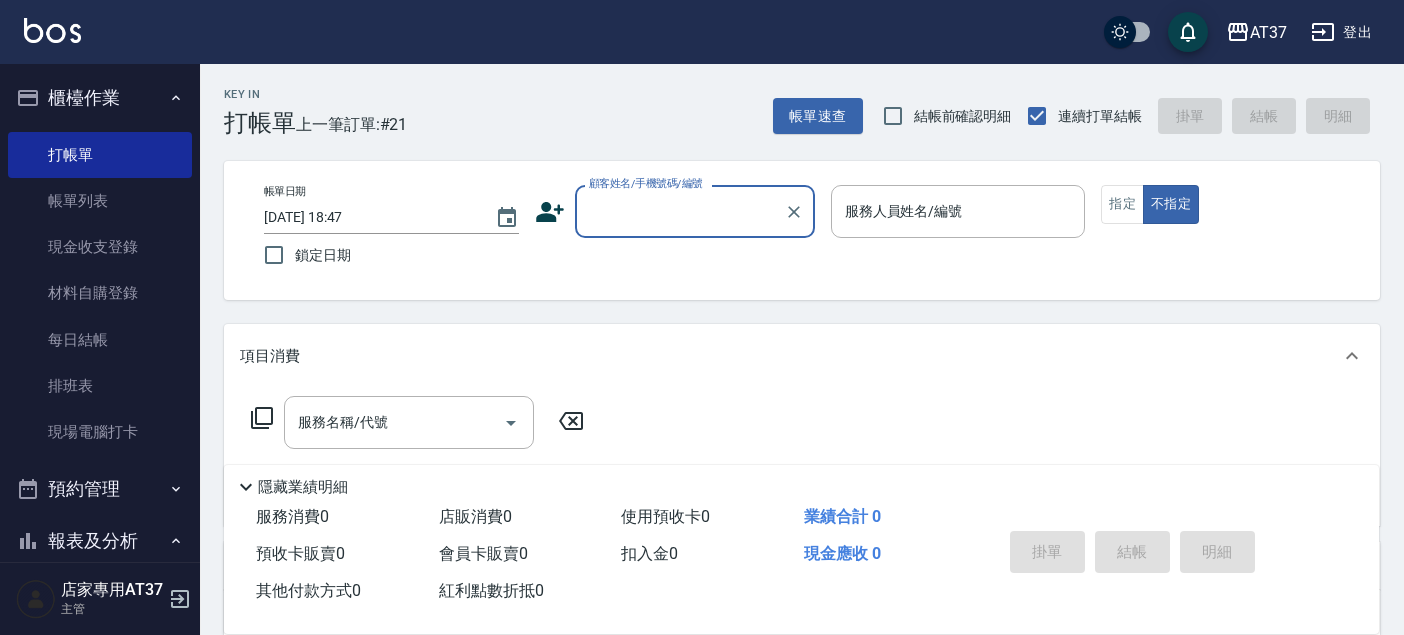 scroll, scrollTop: 0, scrollLeft: 0, axis: both 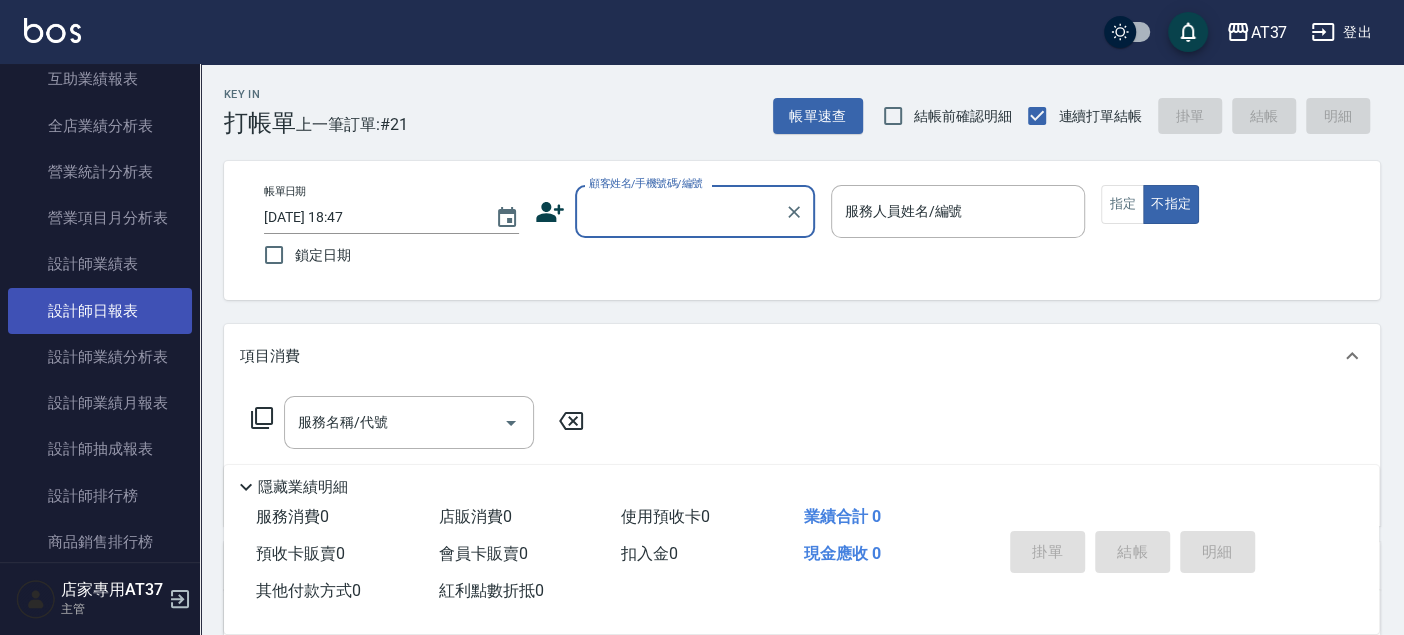 click on "設計師日報表" at bounding box center (100, 311) 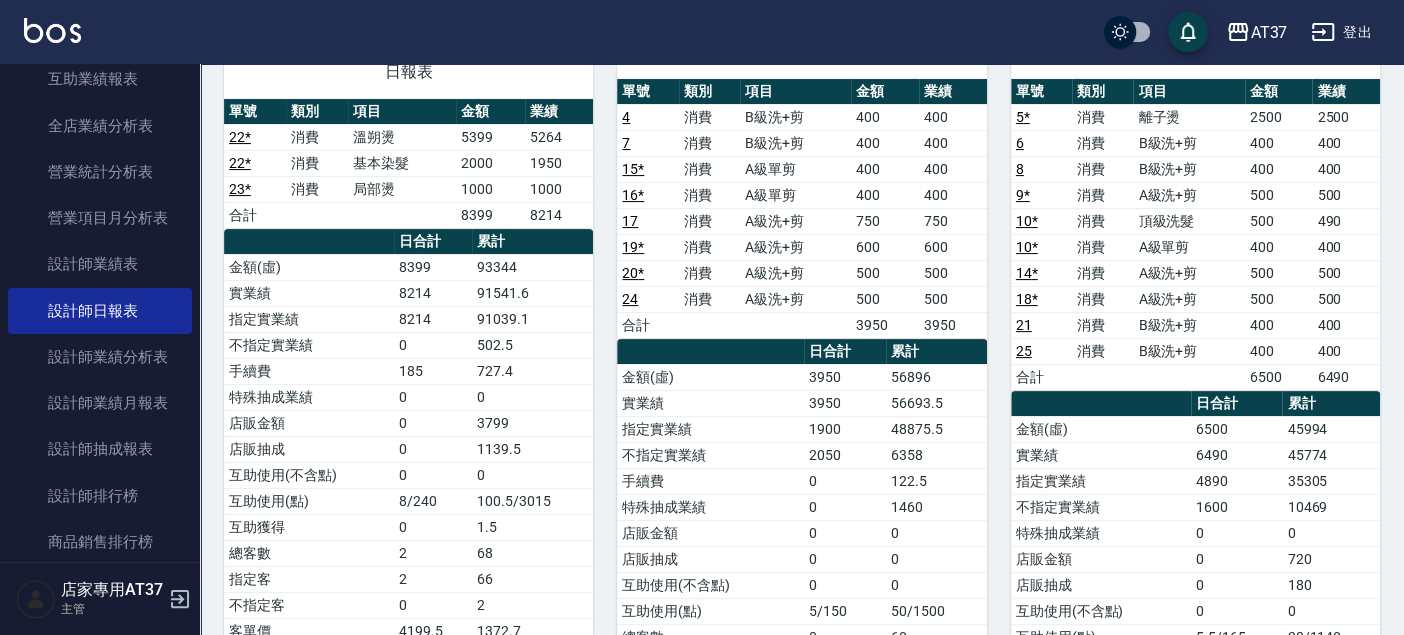 scroll, scrollTop: 333, scrollLeft: 0, axis: vertical 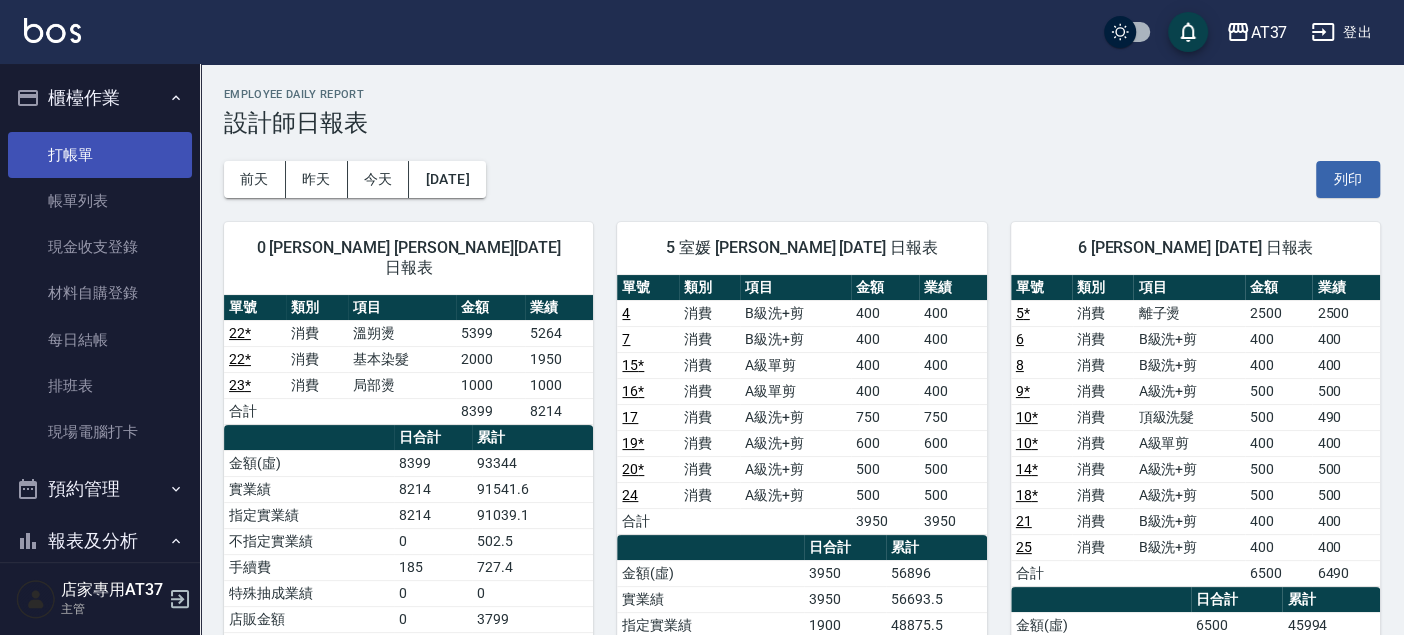 click on "打帳單" at bounding box center [100, 155] 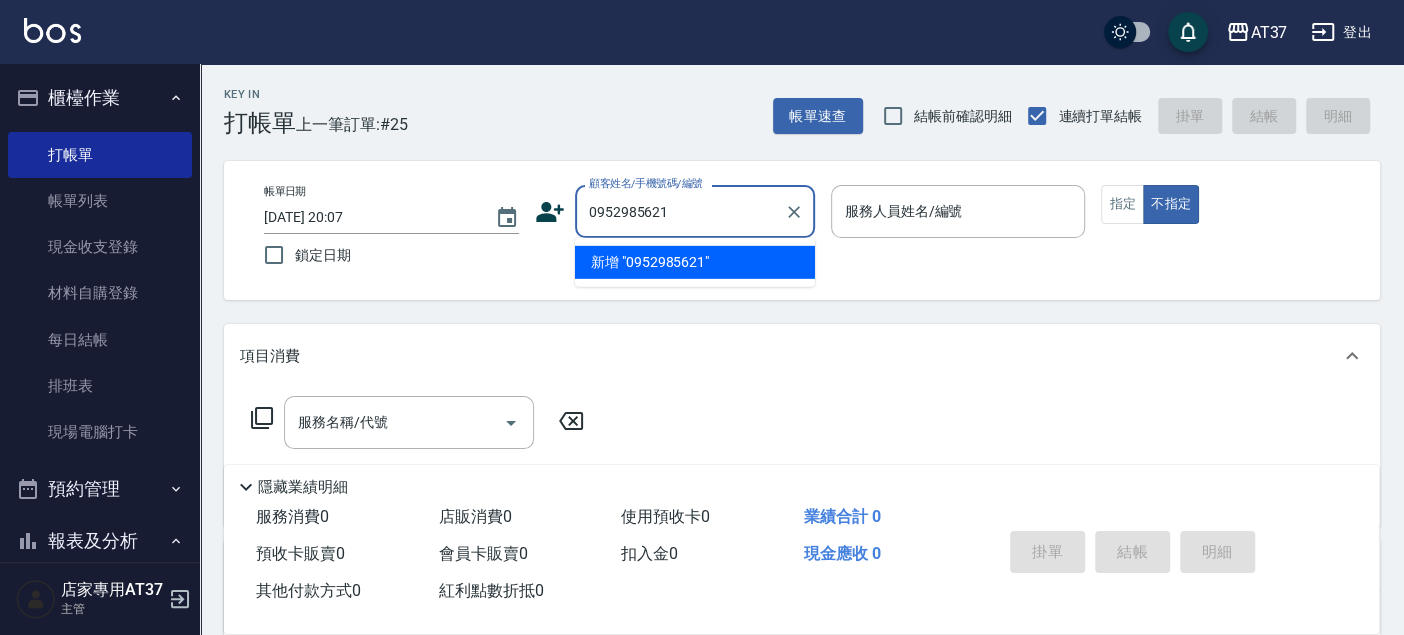 type on "0952985621" 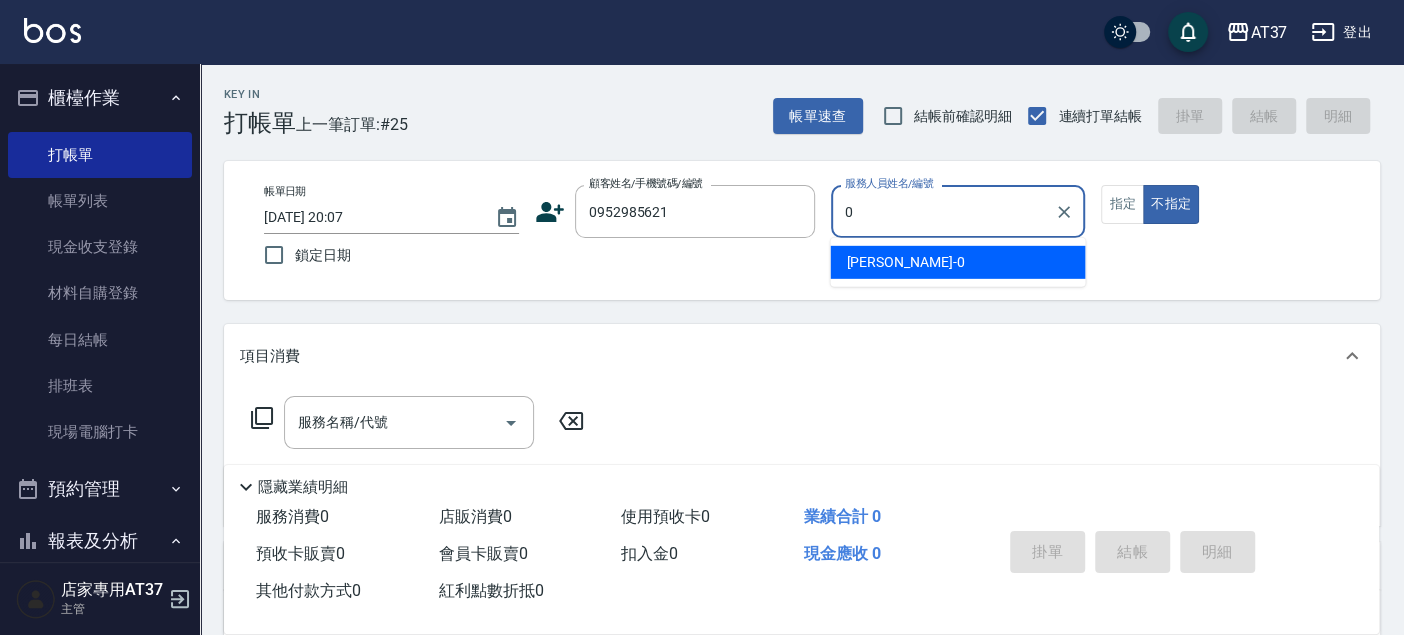 drag, startPoint x: 876, startPoint y: 254, endPoint x: 624, endPoint y: 271, distance: 252.57277 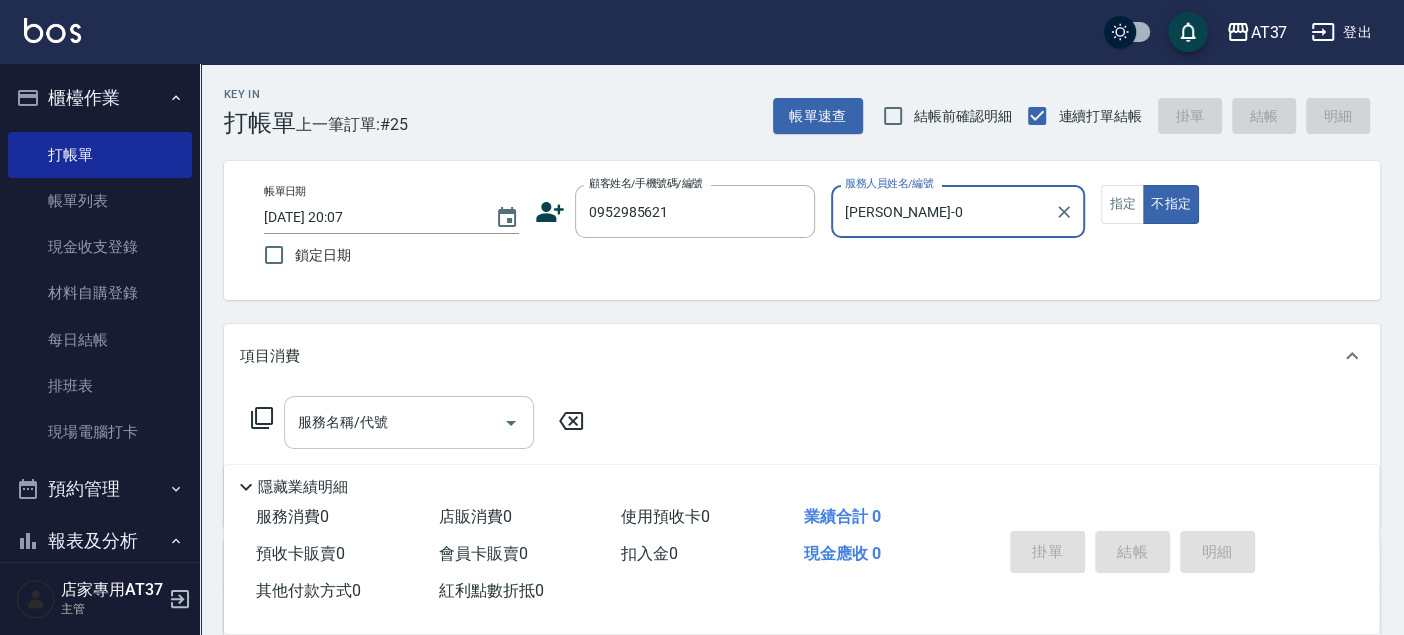 type on "[PERSON_NAME]-0" 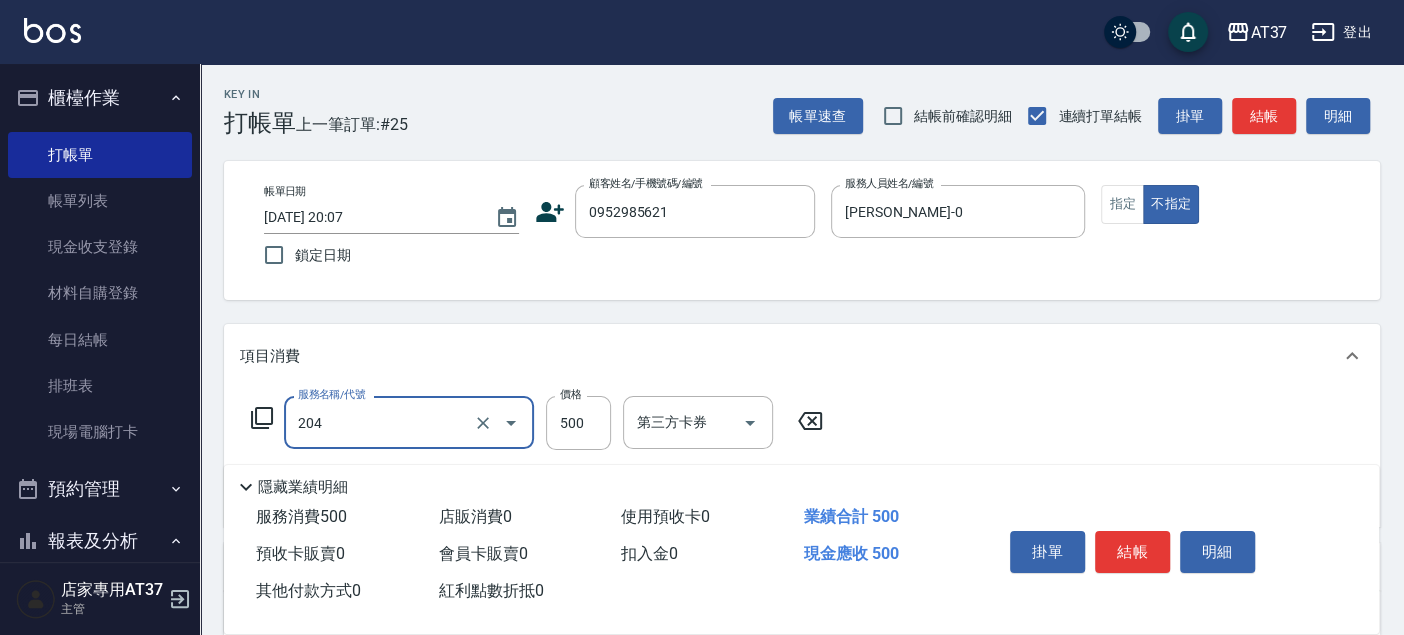 type on "A級洗+剪(204)" 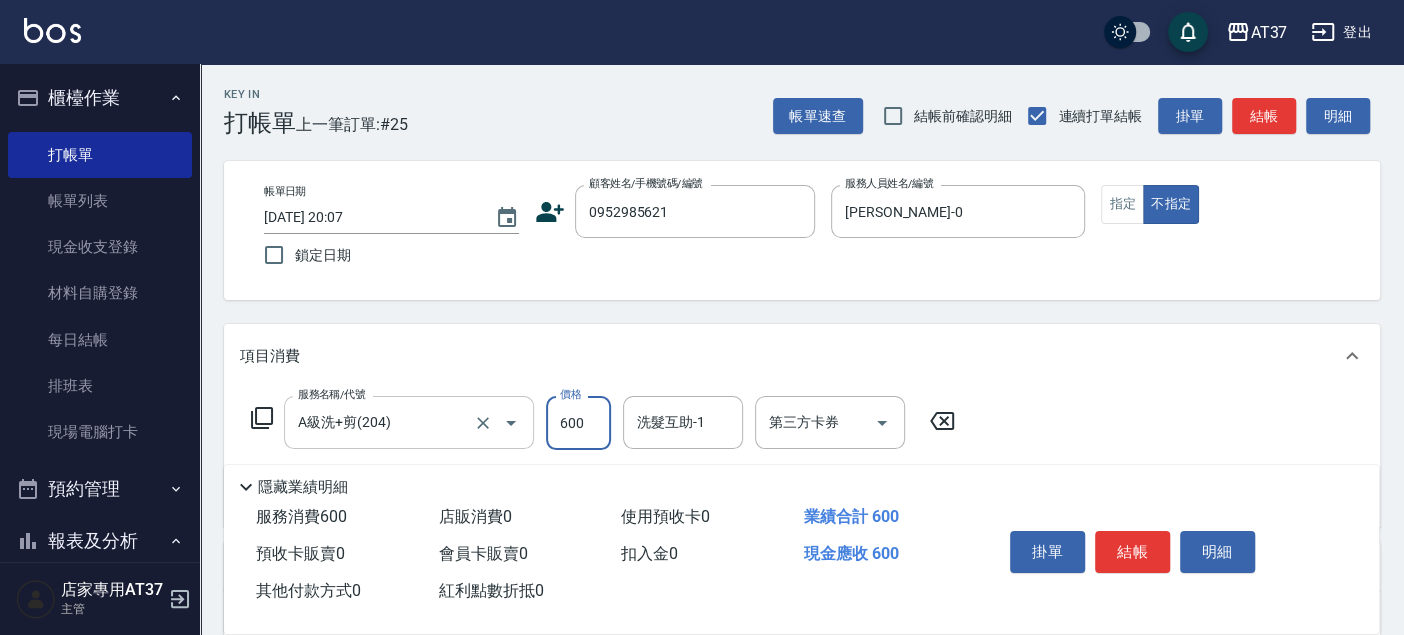 type on "600" 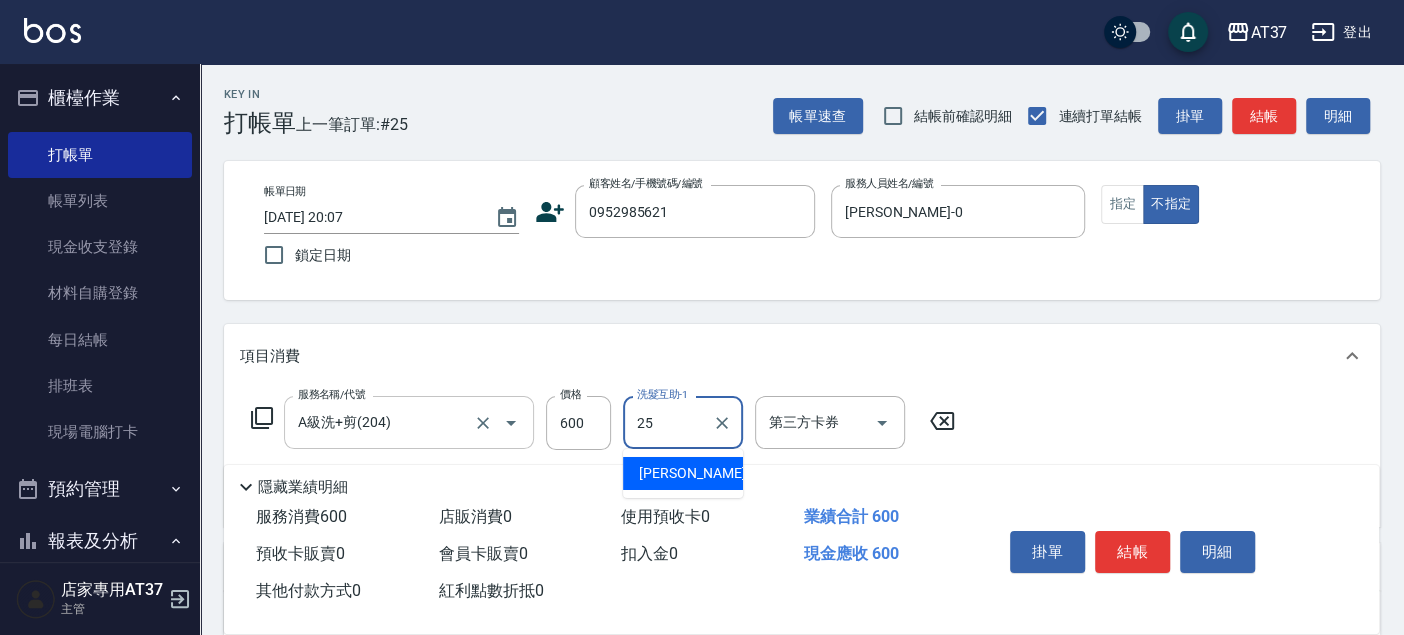type on "[PERSON_NAME]-25" 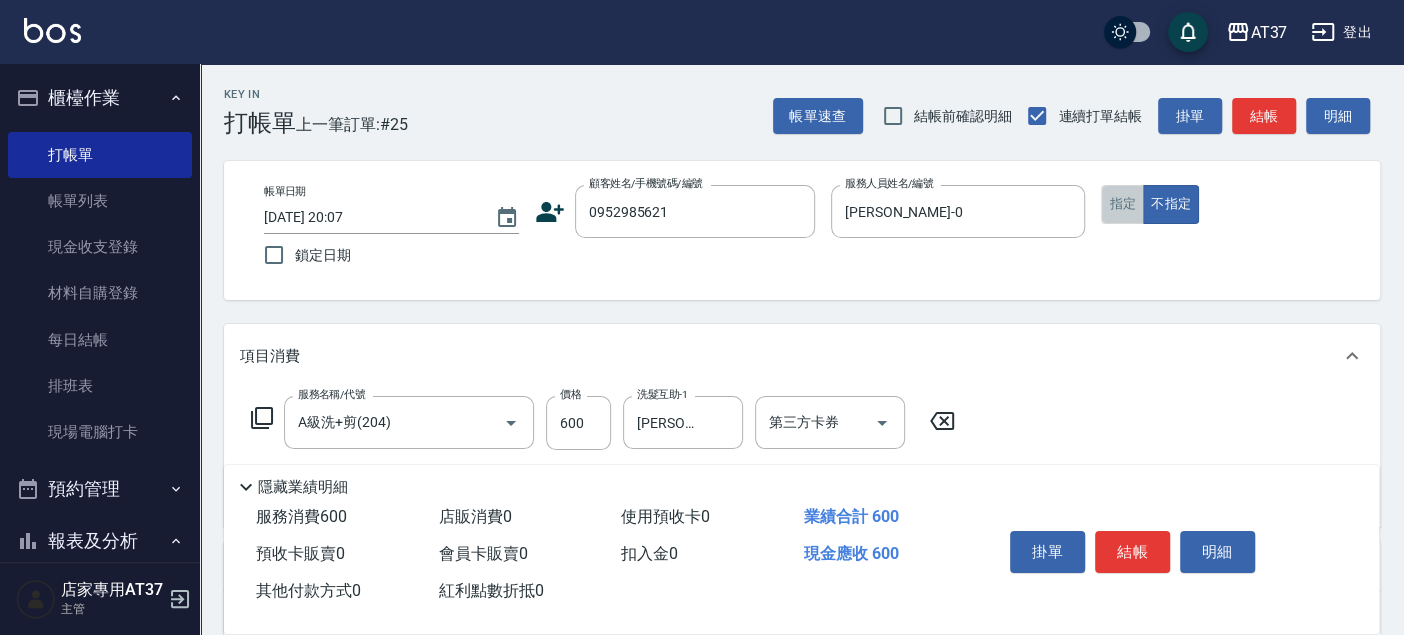 click on "指定" at bounding box center (1122, 204) 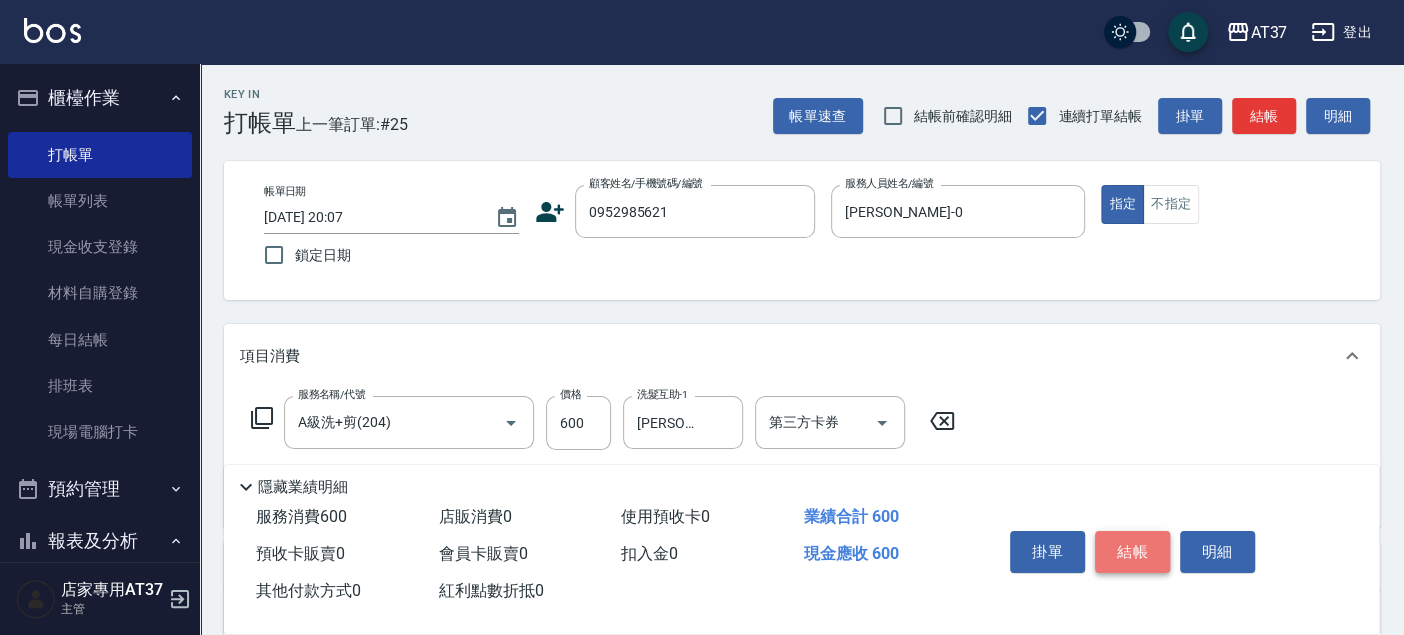click on "結帳" at bounding box center [1132, 552] 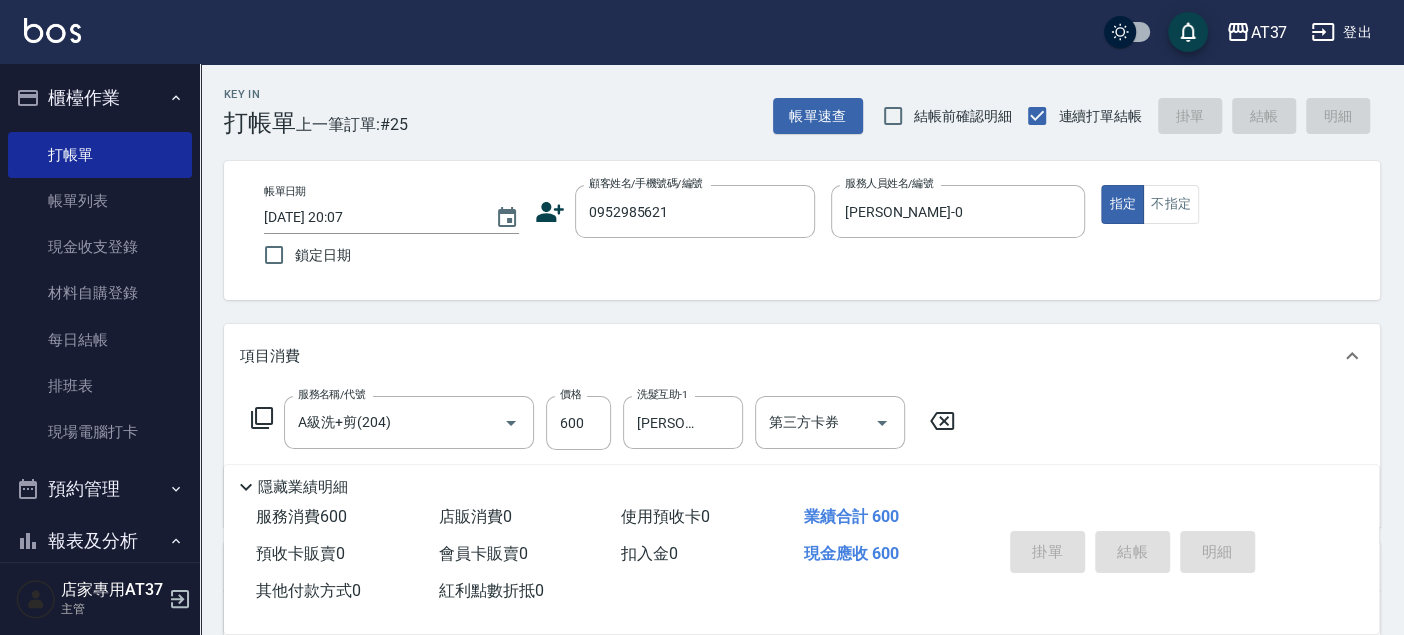 type on "2025/07/11 20:17" 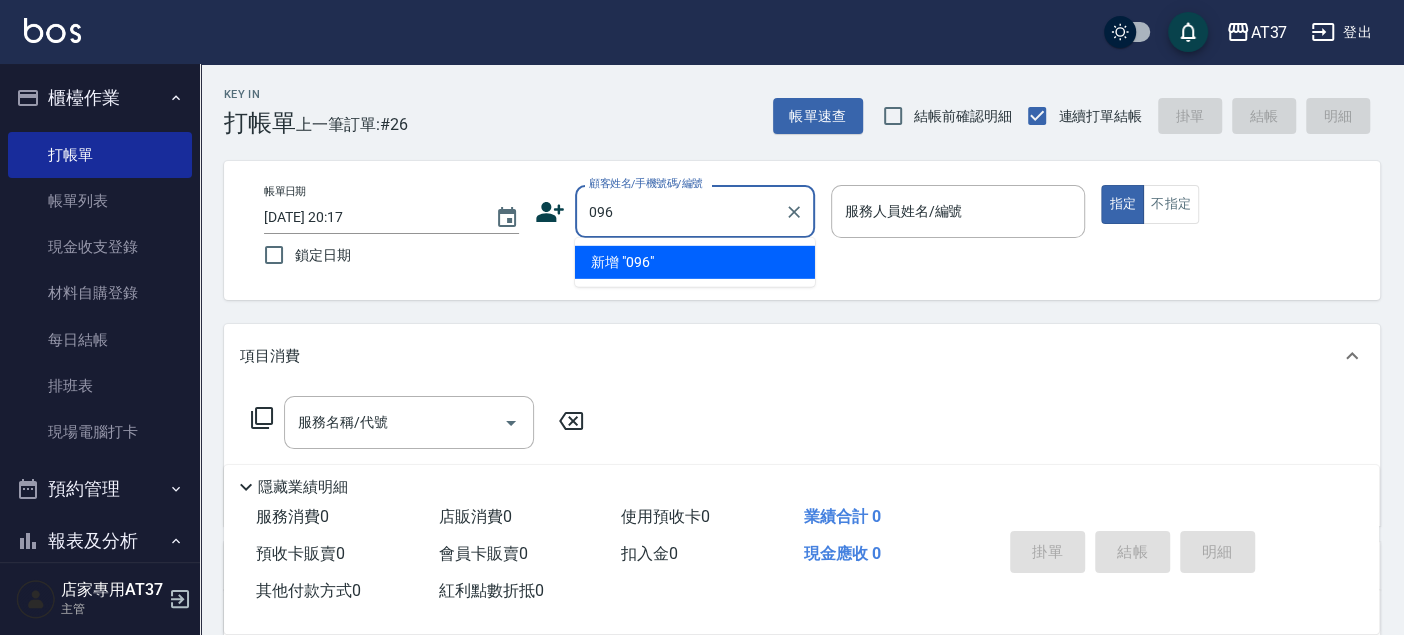 type on "096" 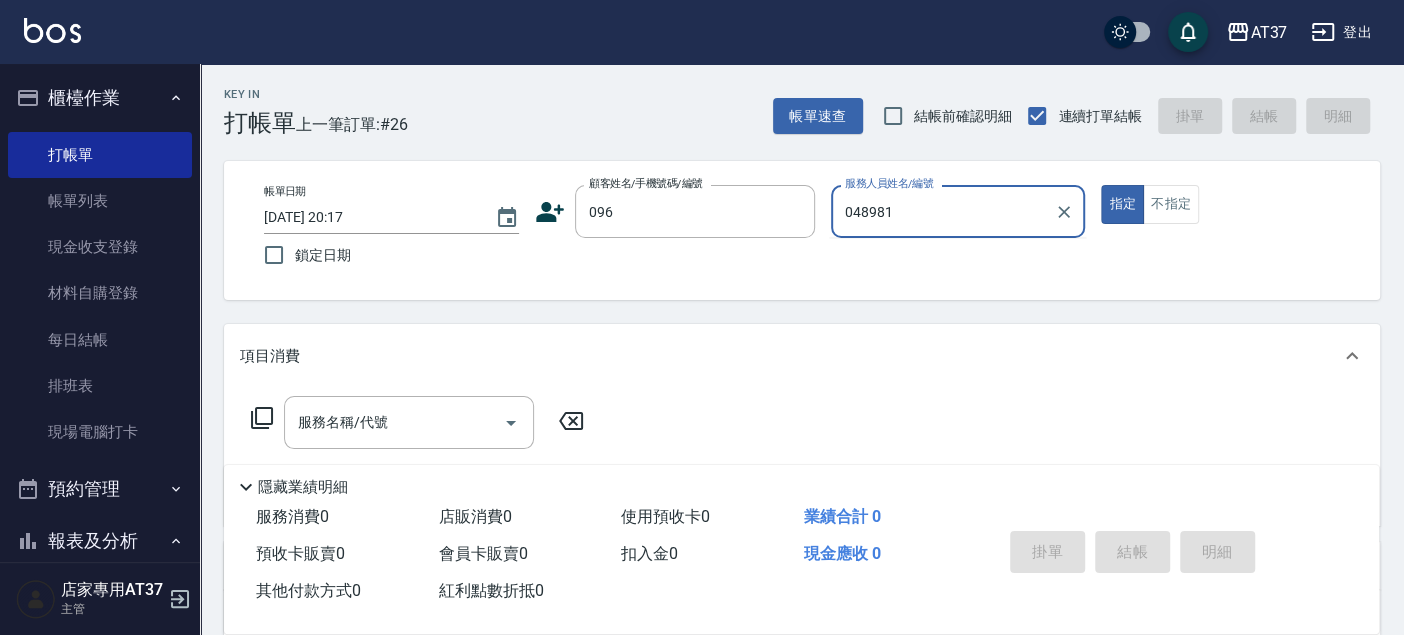 type on "048981" 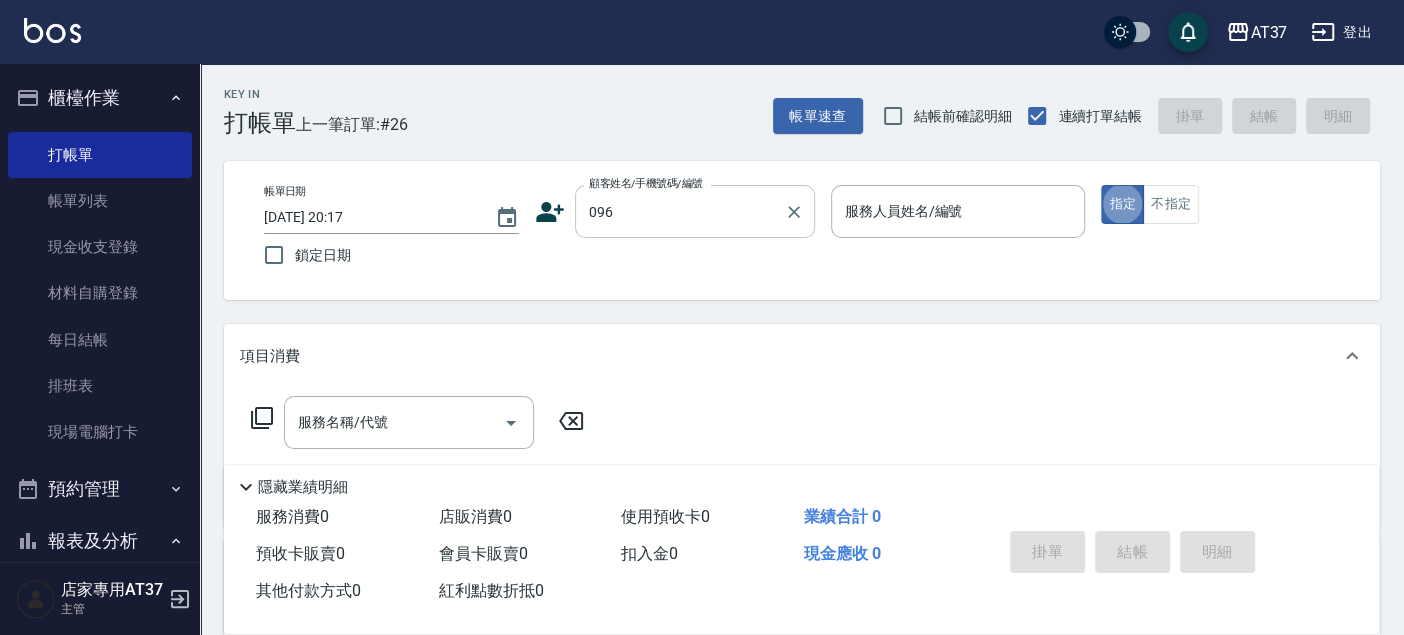 click on "096" at bounding box center [680, 211] 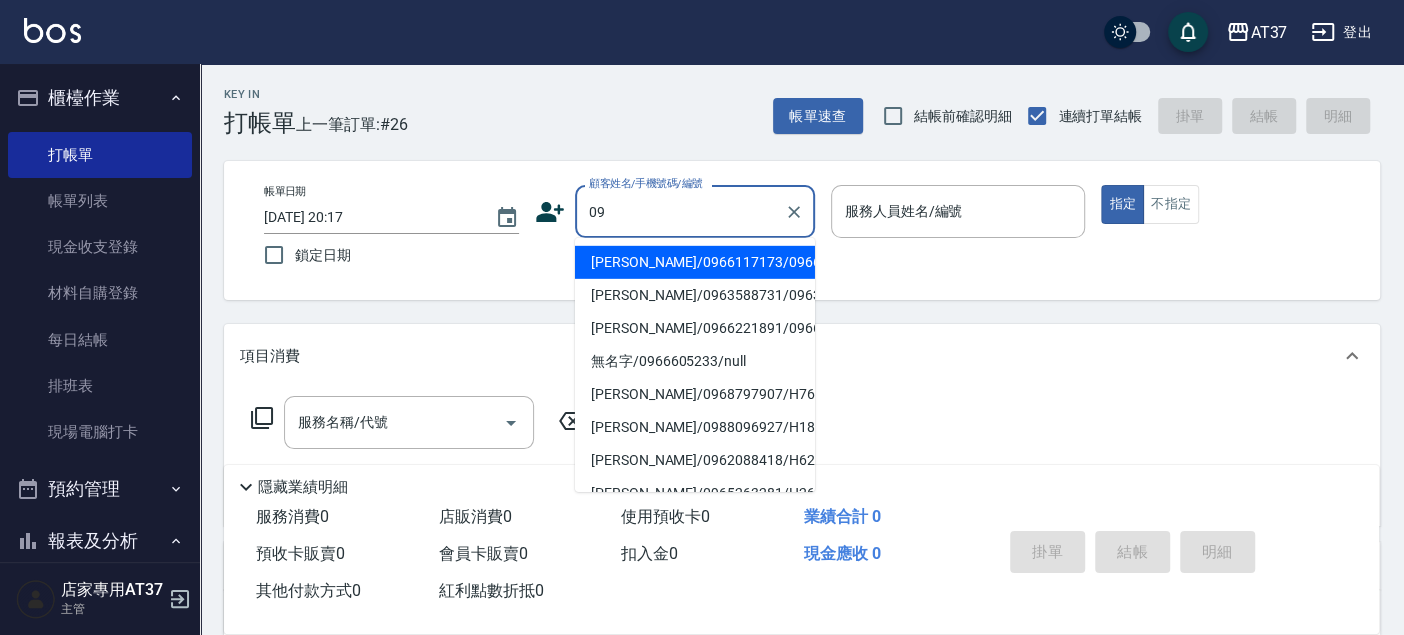 type on "0" 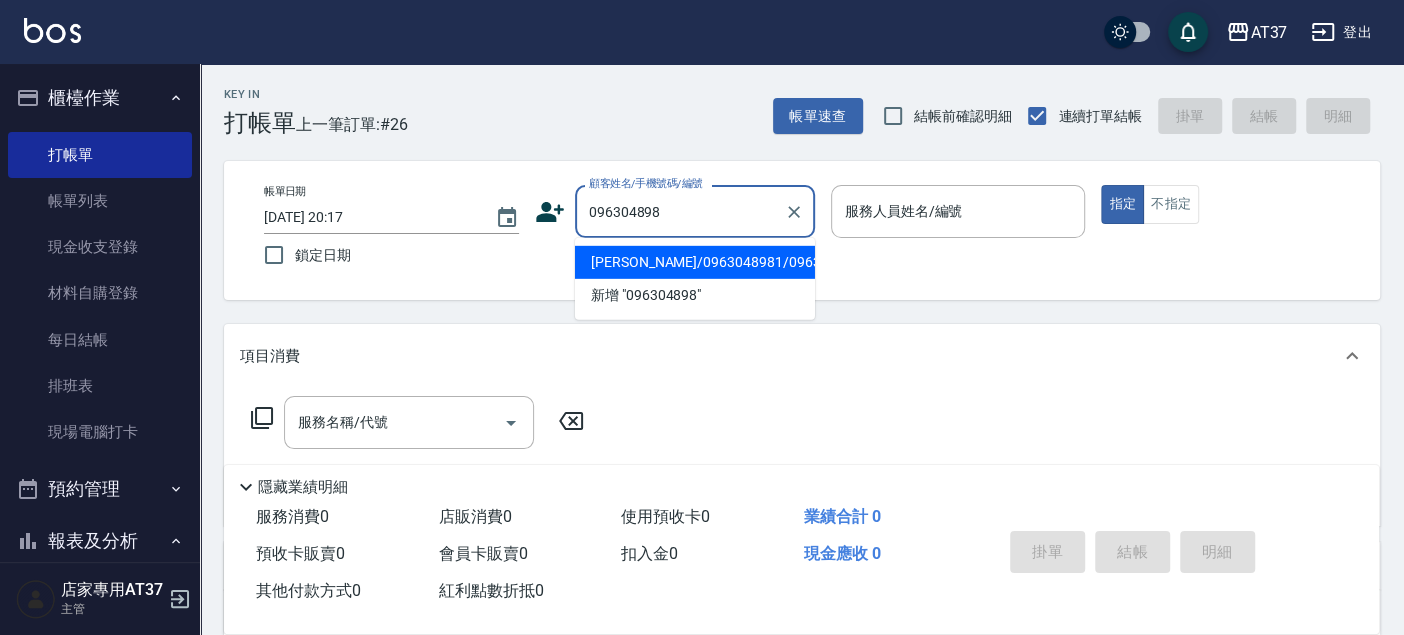 type on "0963048981" 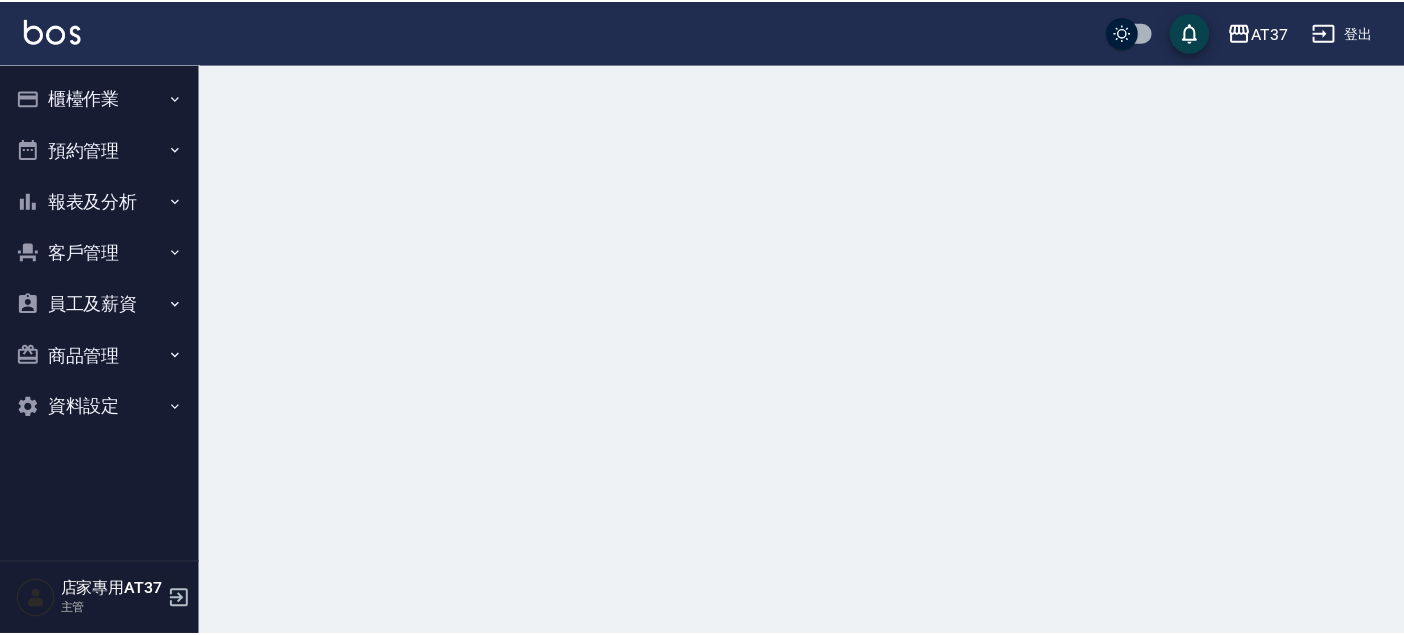 scroll, scrollTop: 0, scrollLeft: 0, axis: both 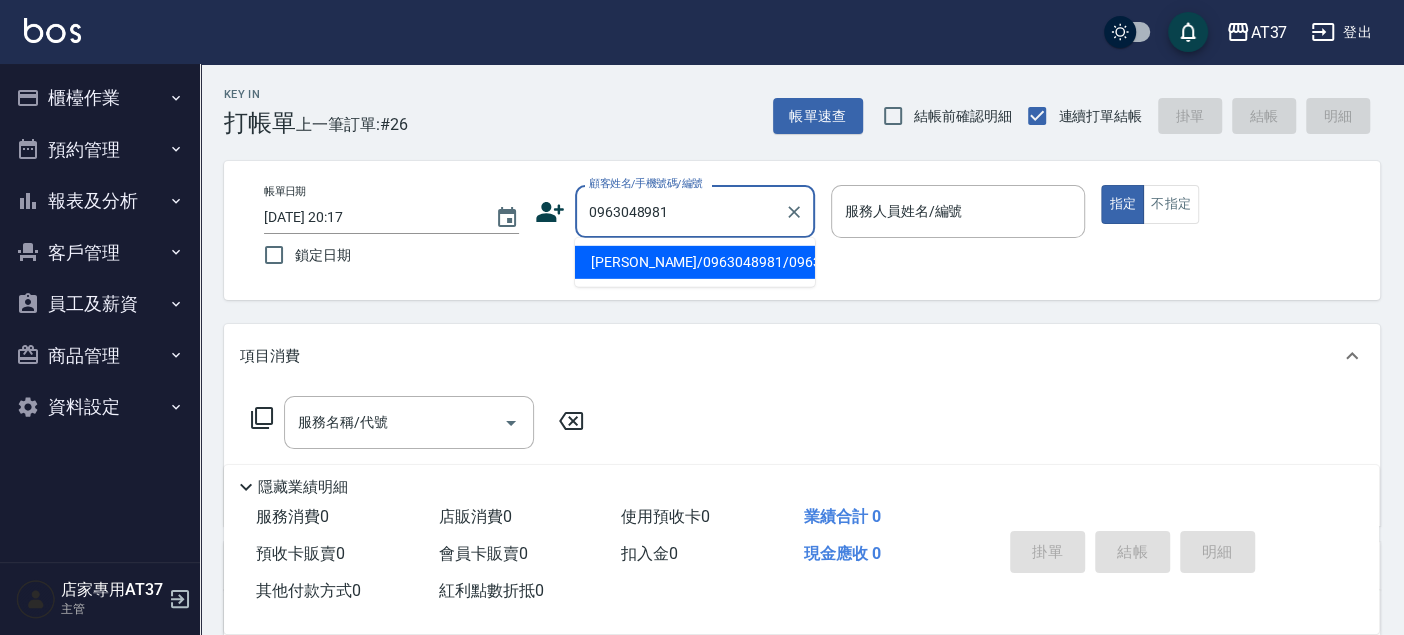 type on "[PERSON_NAME]/0963048981/0963048981" 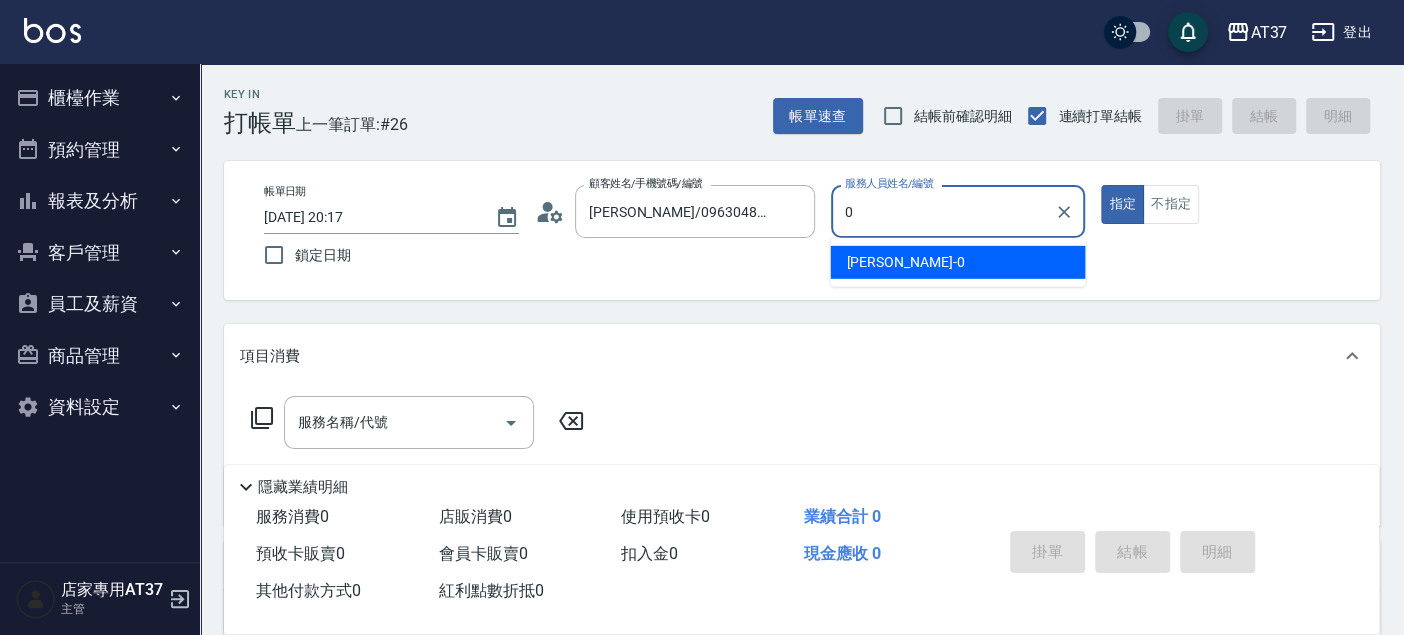 click on "[PERSON_NAME] -0" at bounding box center [957, 262] 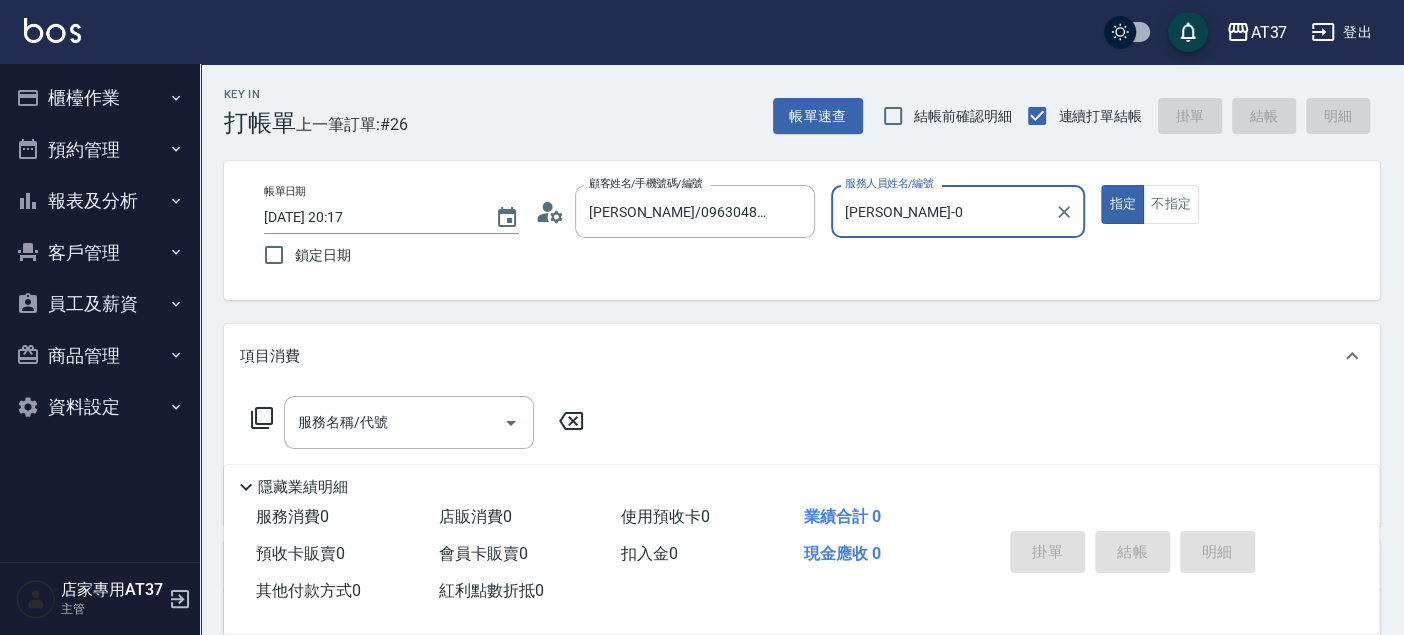 type on "[PERSON_NAME]-0" 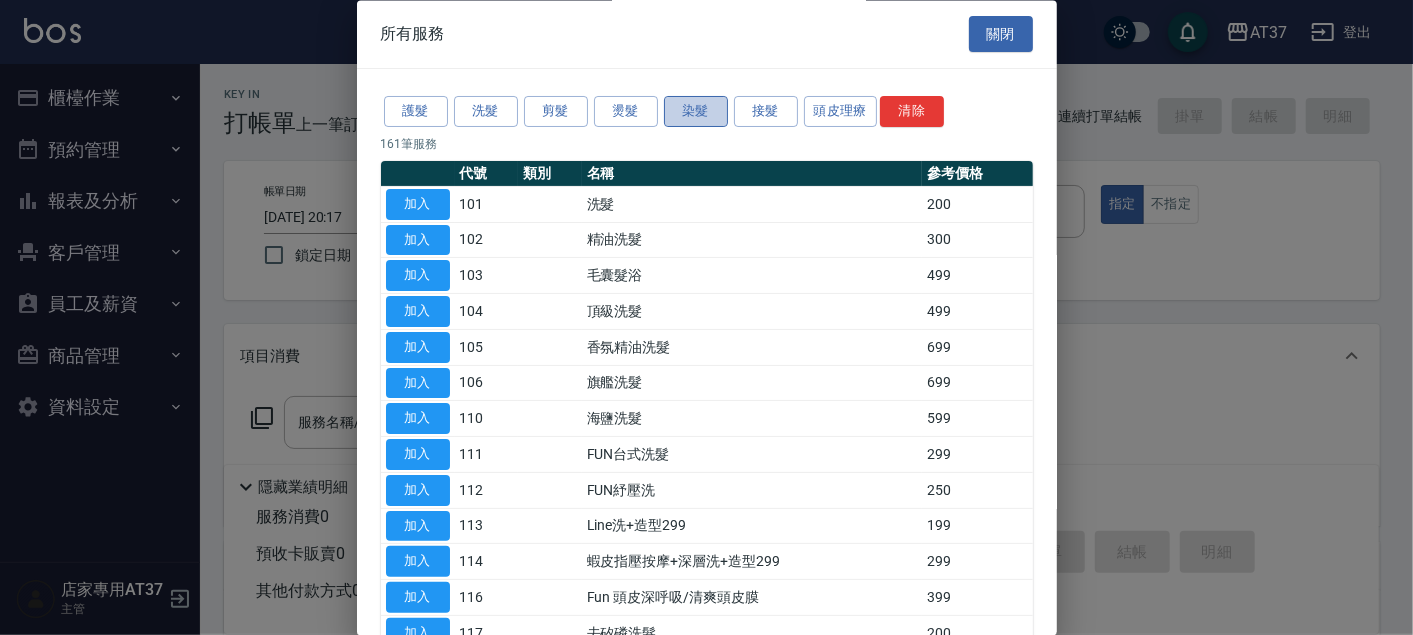 click on "染髮" at bounding box center [696, 112] 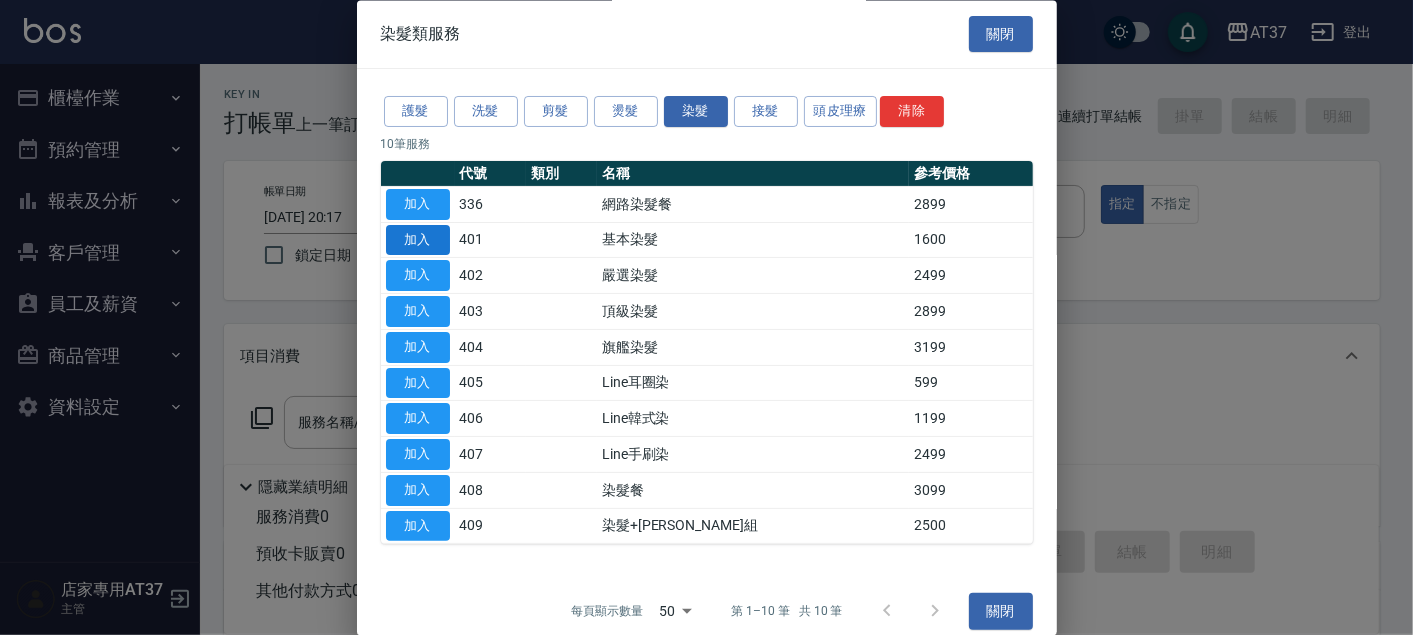 click on "加入" at bounding box center [418, 240] 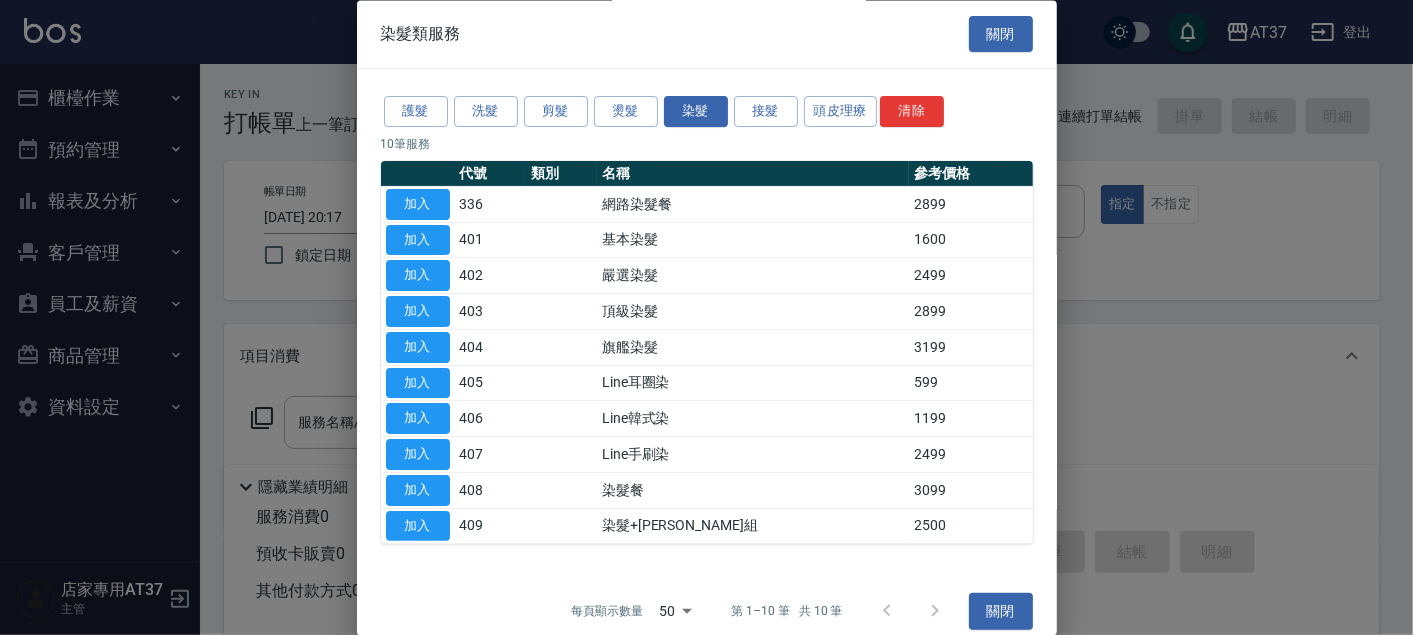 type on "基本染髮(401)" 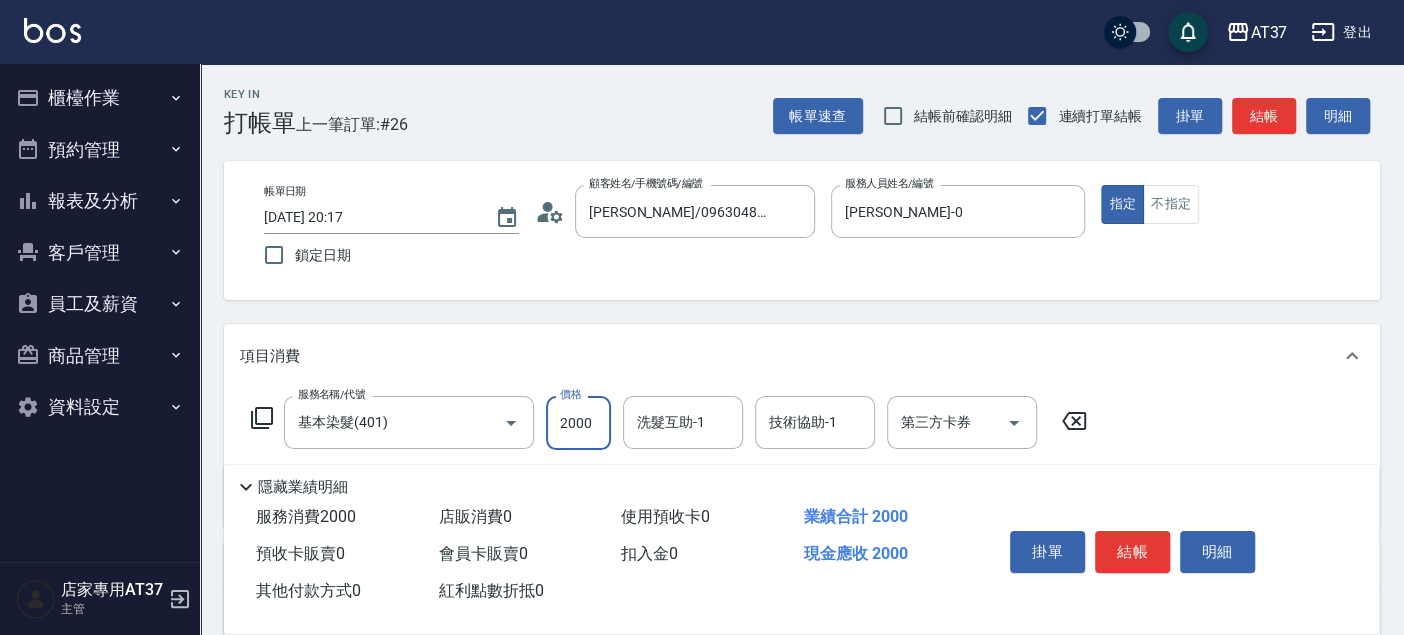 type on "2000" 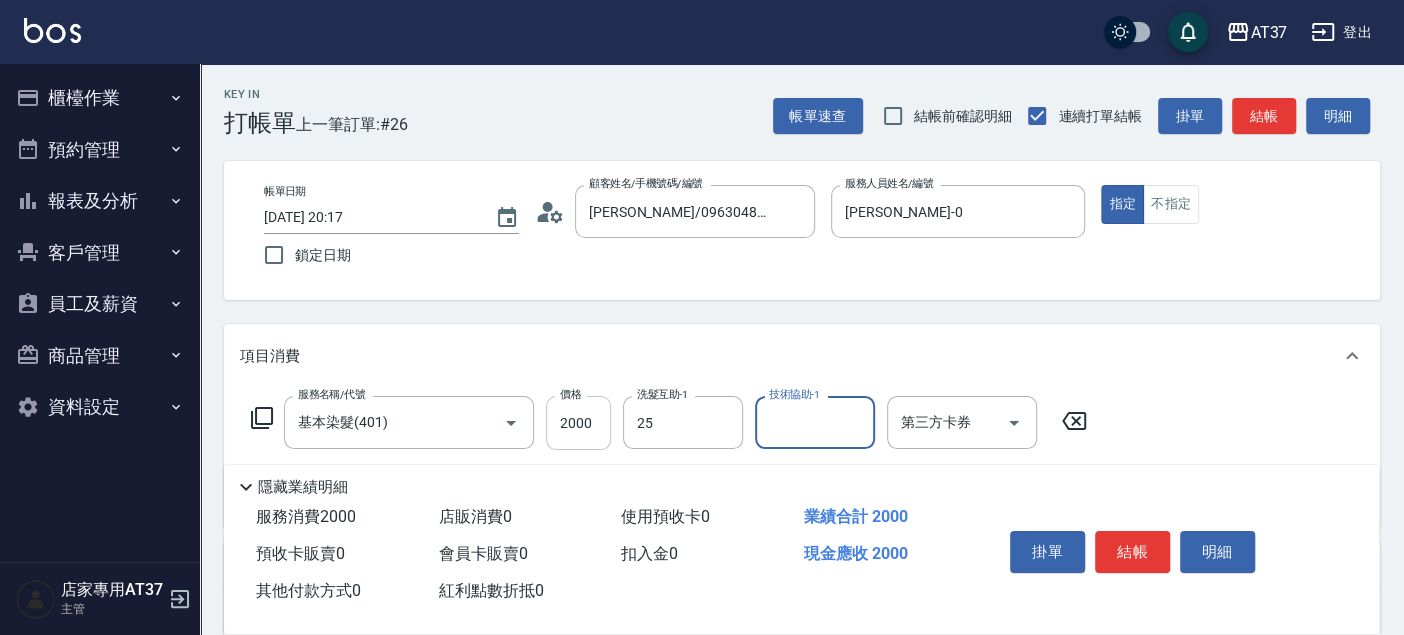 type on "[PERSON_NAME]-25" 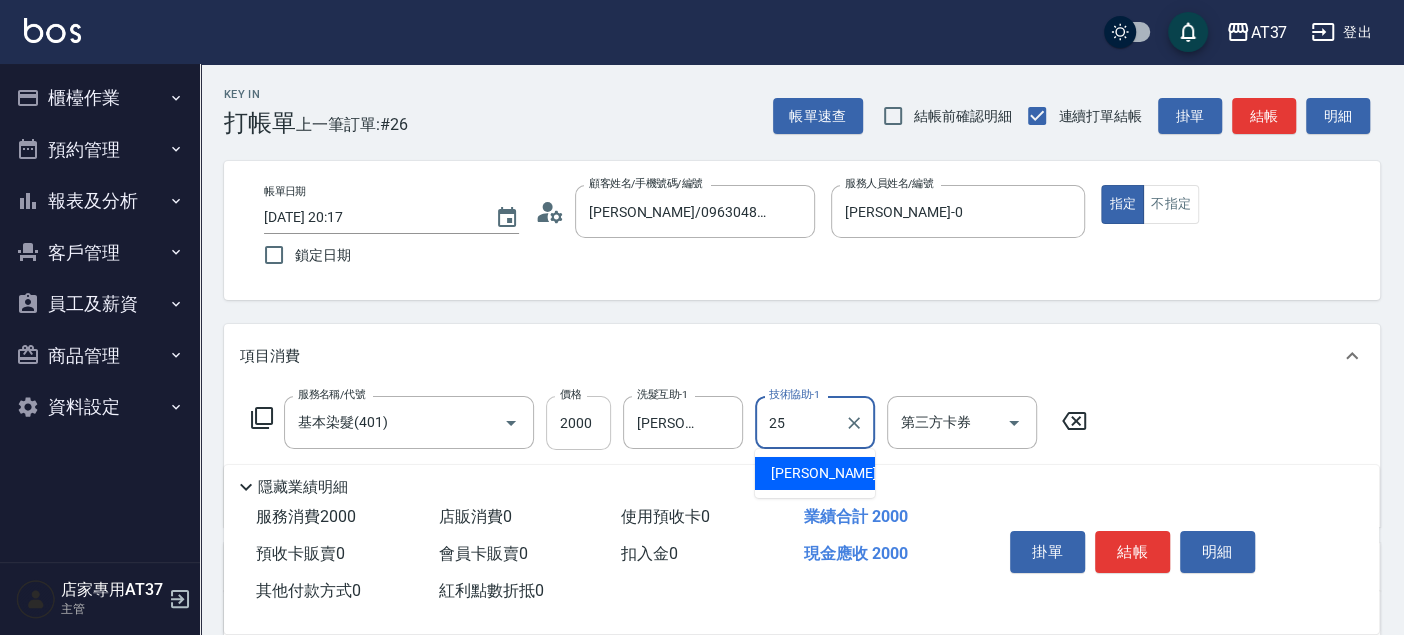 type on "[PERSON_NAME]-25" 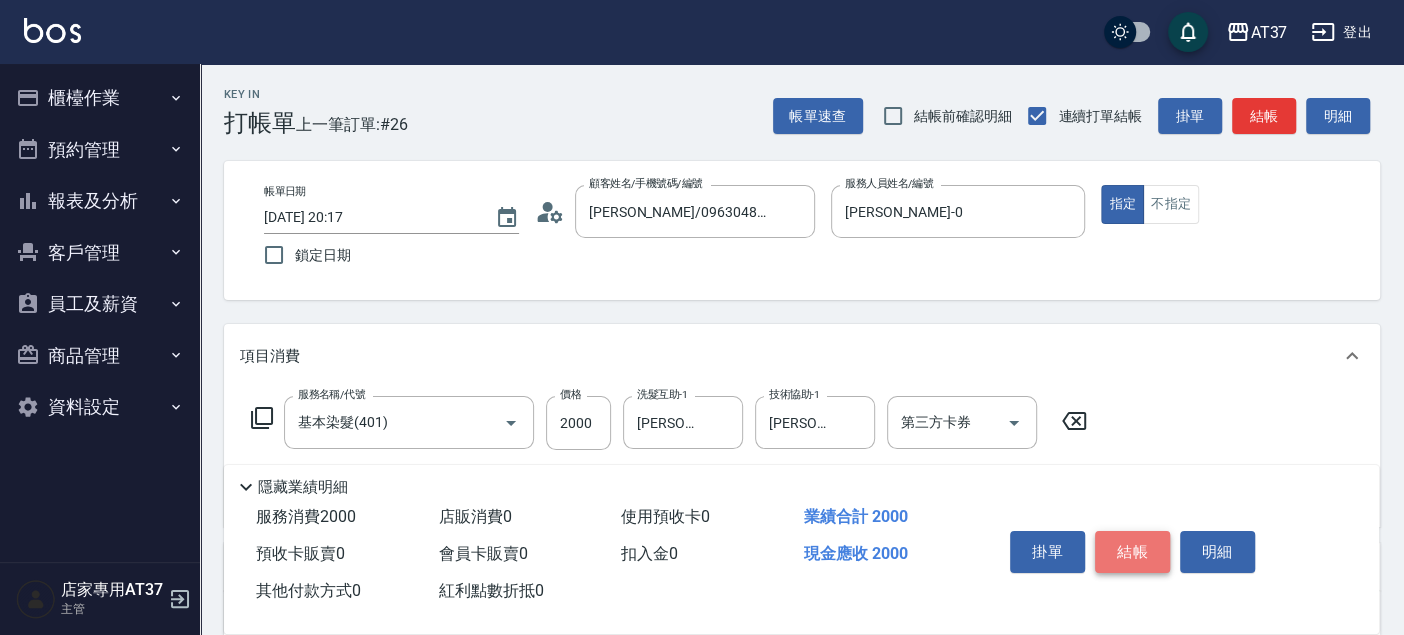 click on "結帳" at bounding box center (1132, 552) 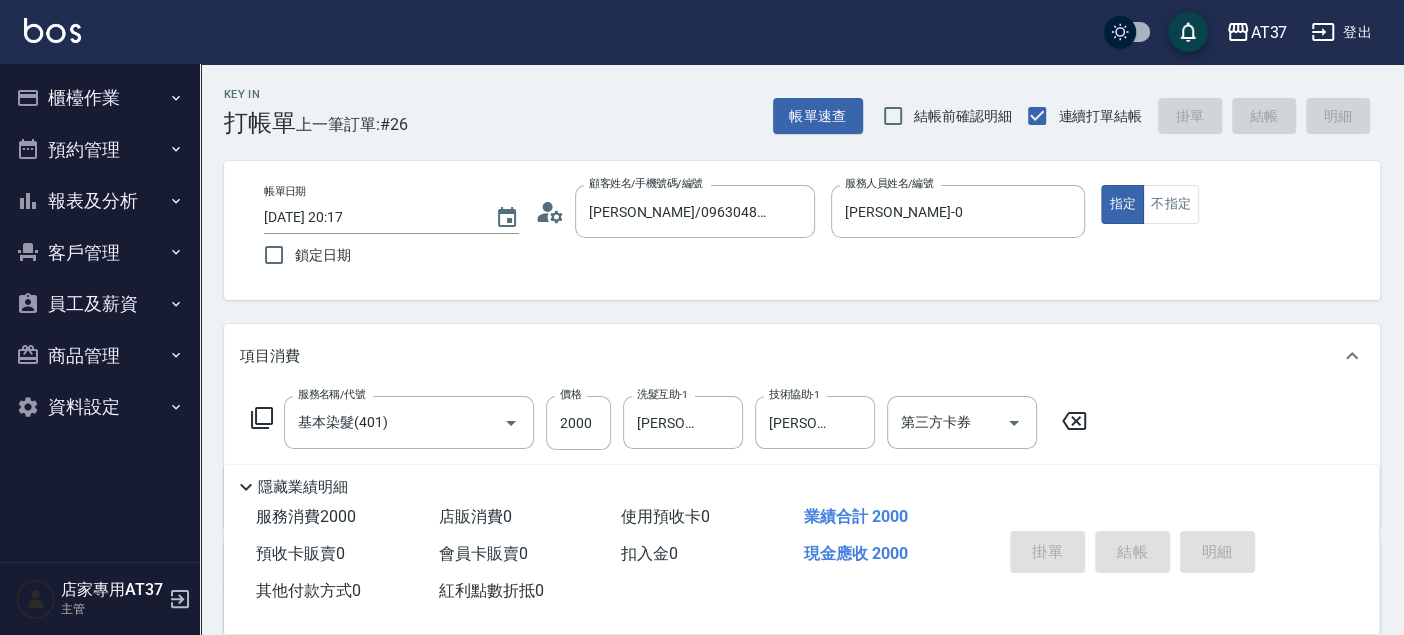 type on "2025/07/11 20:18" 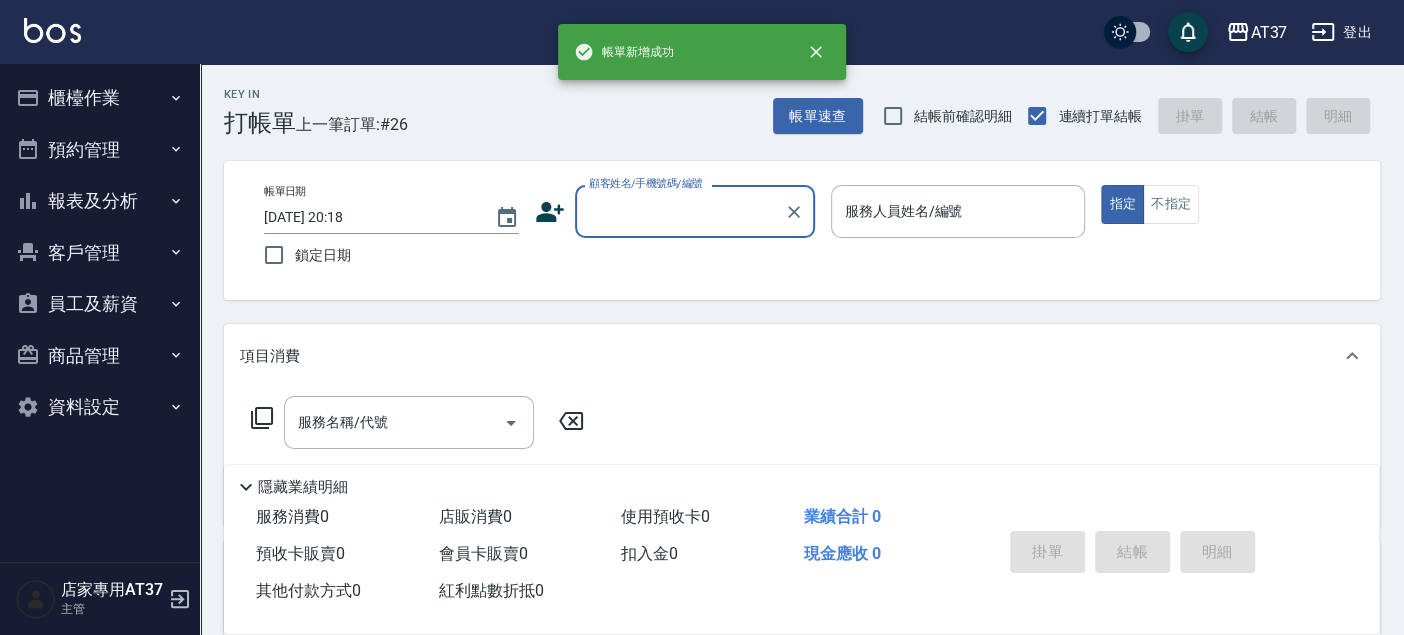 scroll, scrollTop: 0, scrollLeft: 0, axis: both 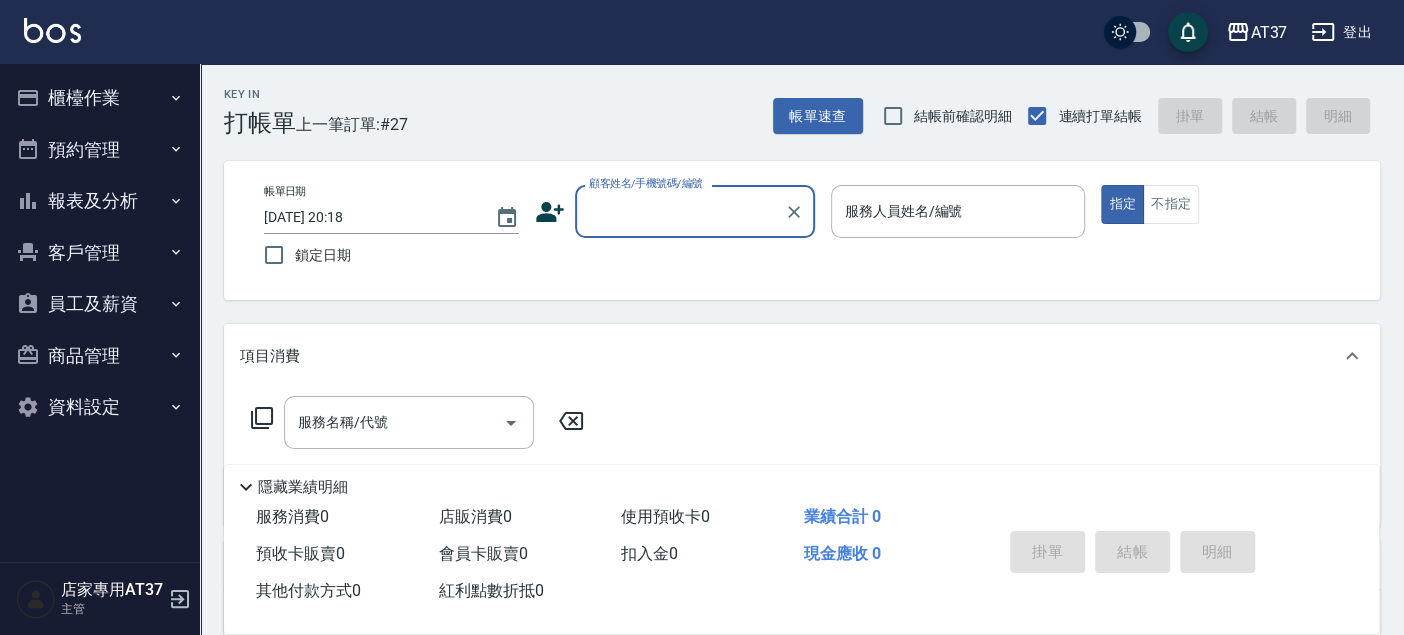 click on "顧客姓名/手機號碼/編號" at bounding box center (695, 211) 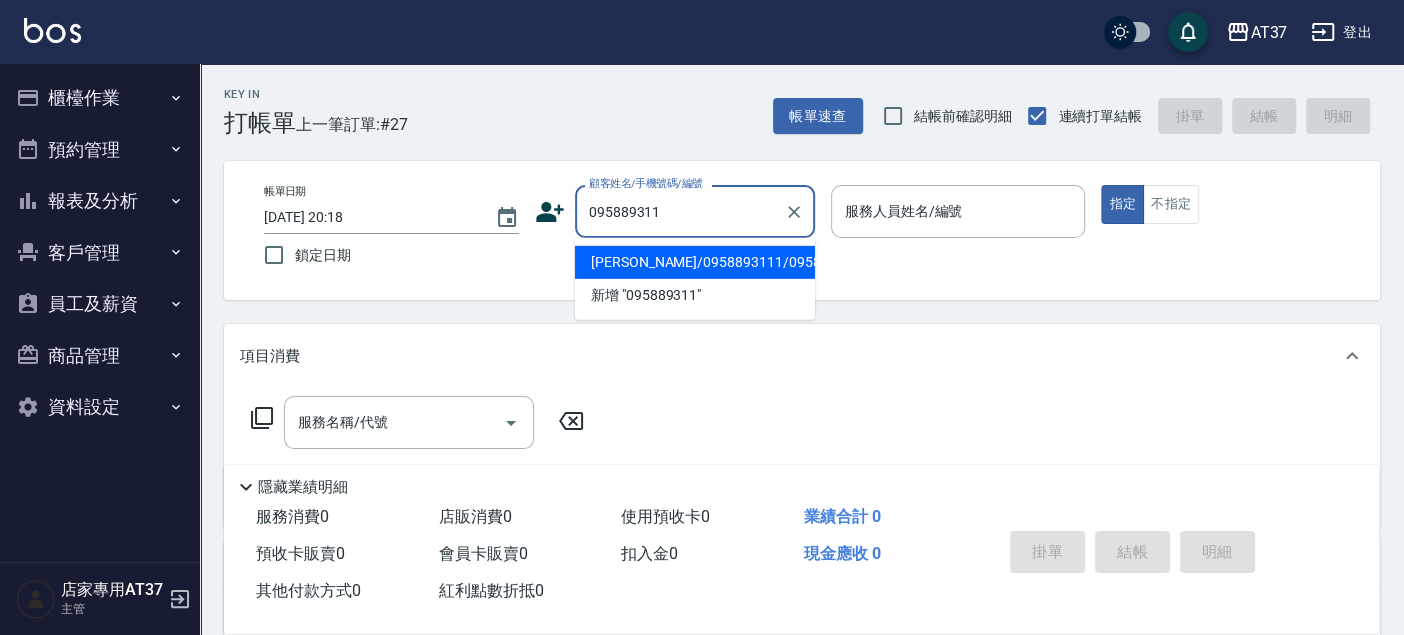 type on "[PERSON_NAME]/0958893111/0958893111" 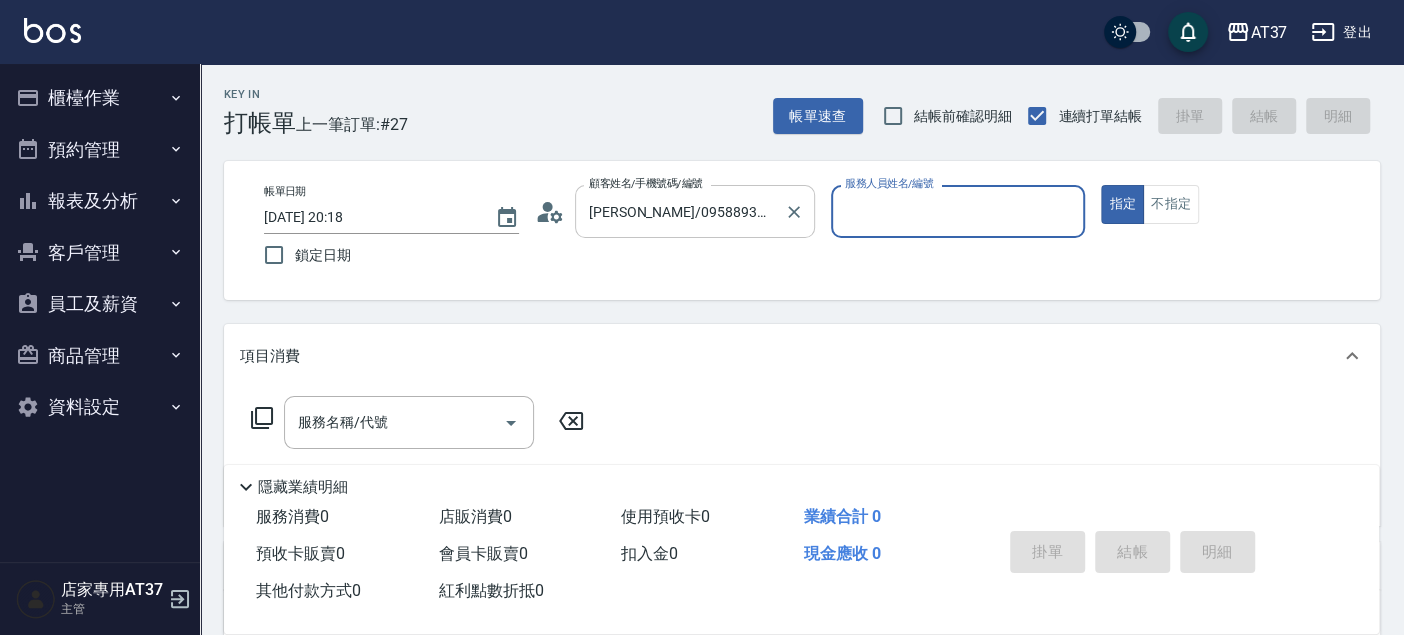 type on "[PERSON_NAME]-0" 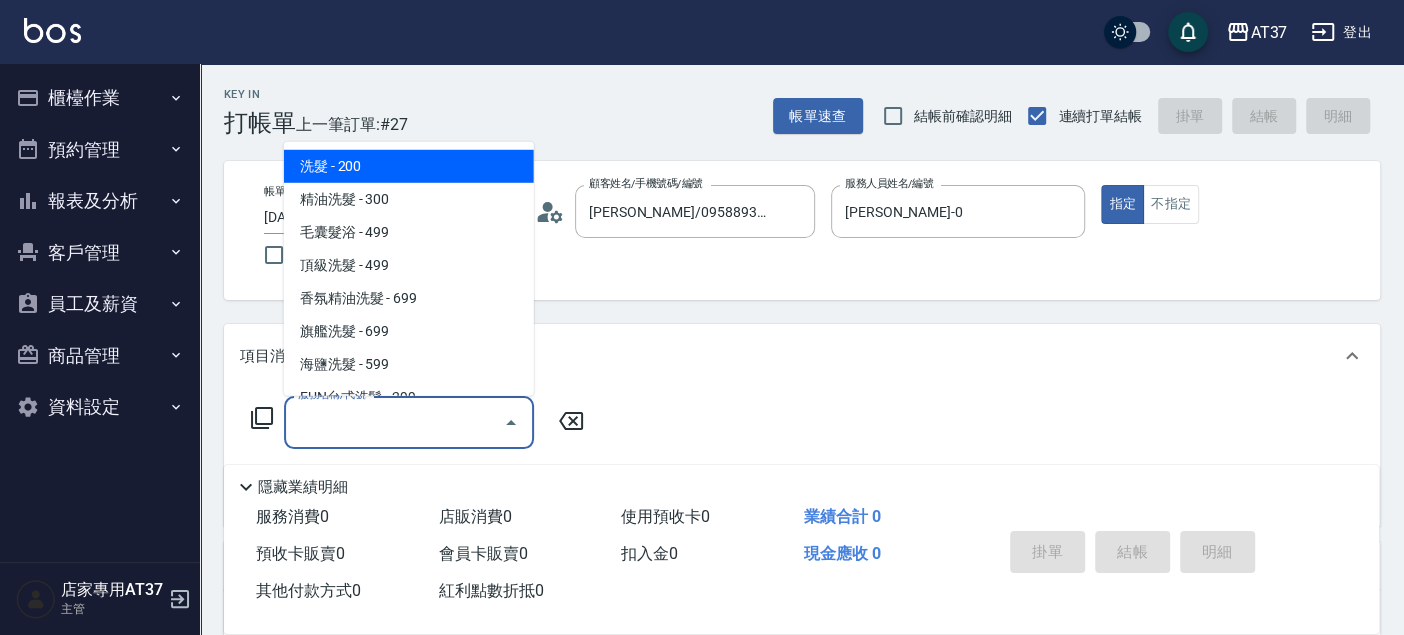 click on "服務名稱/代號" at bounding box center [394, 422] 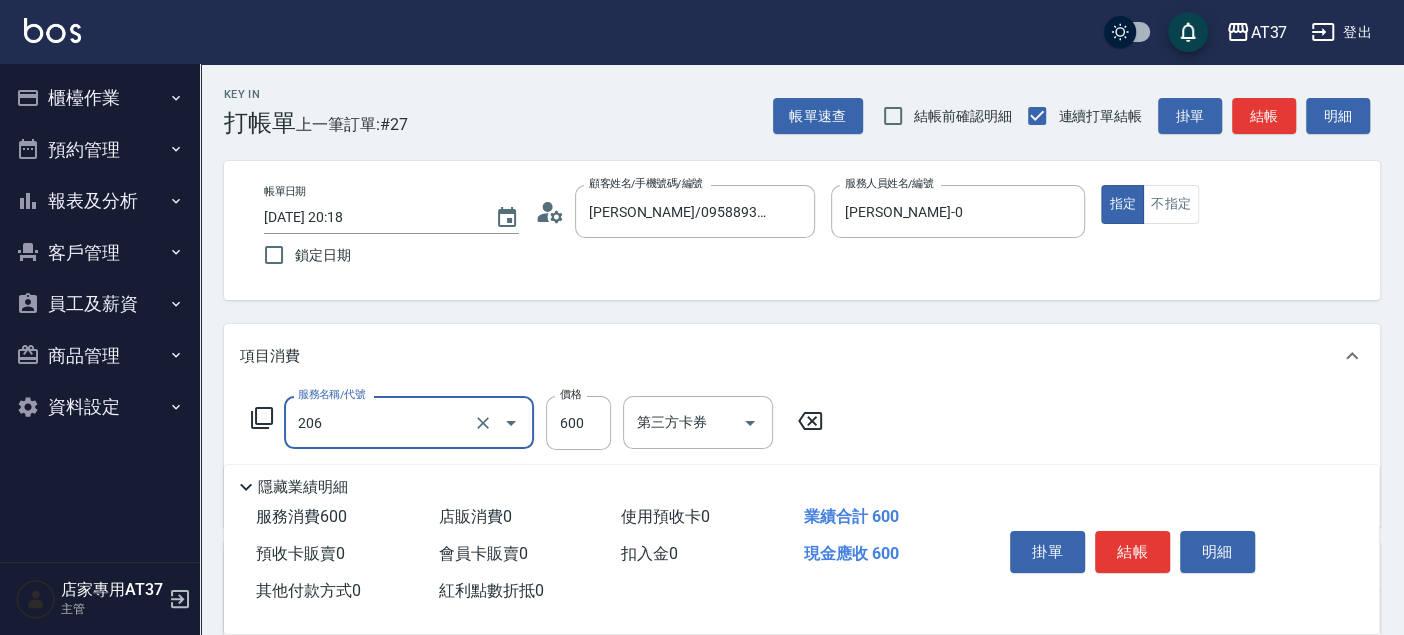 type on "A精油洗+剪(206)" 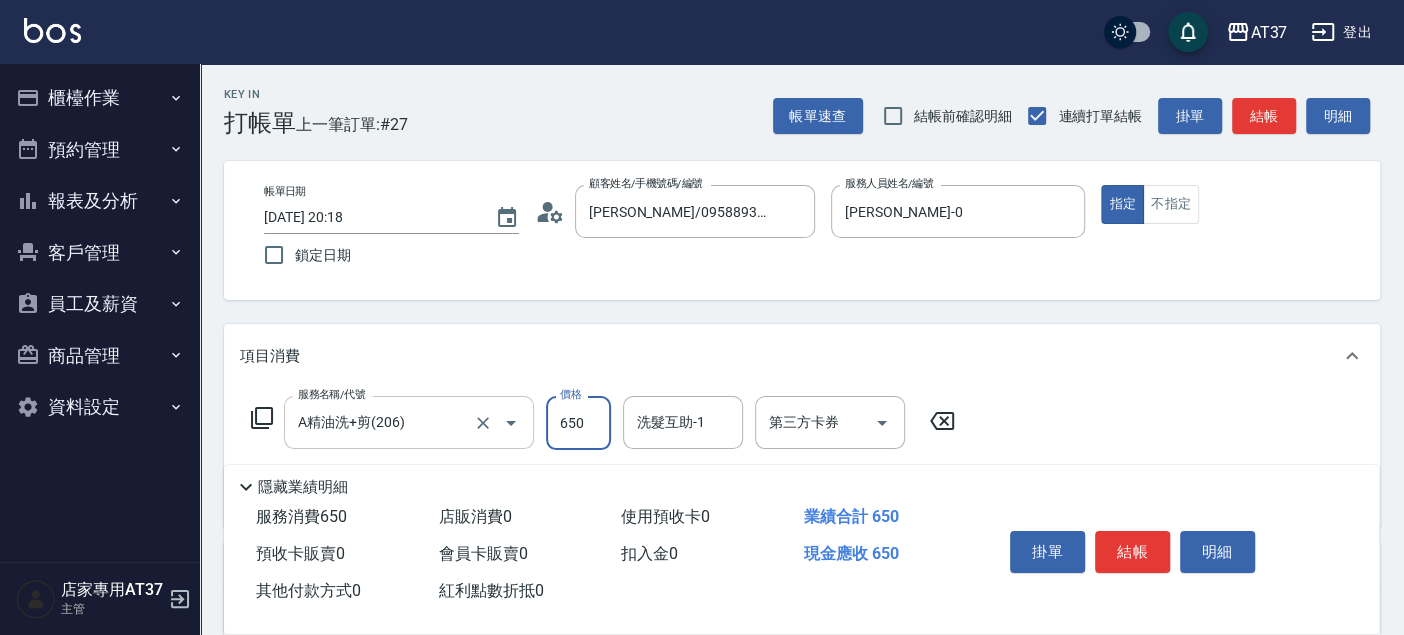 type on "650" 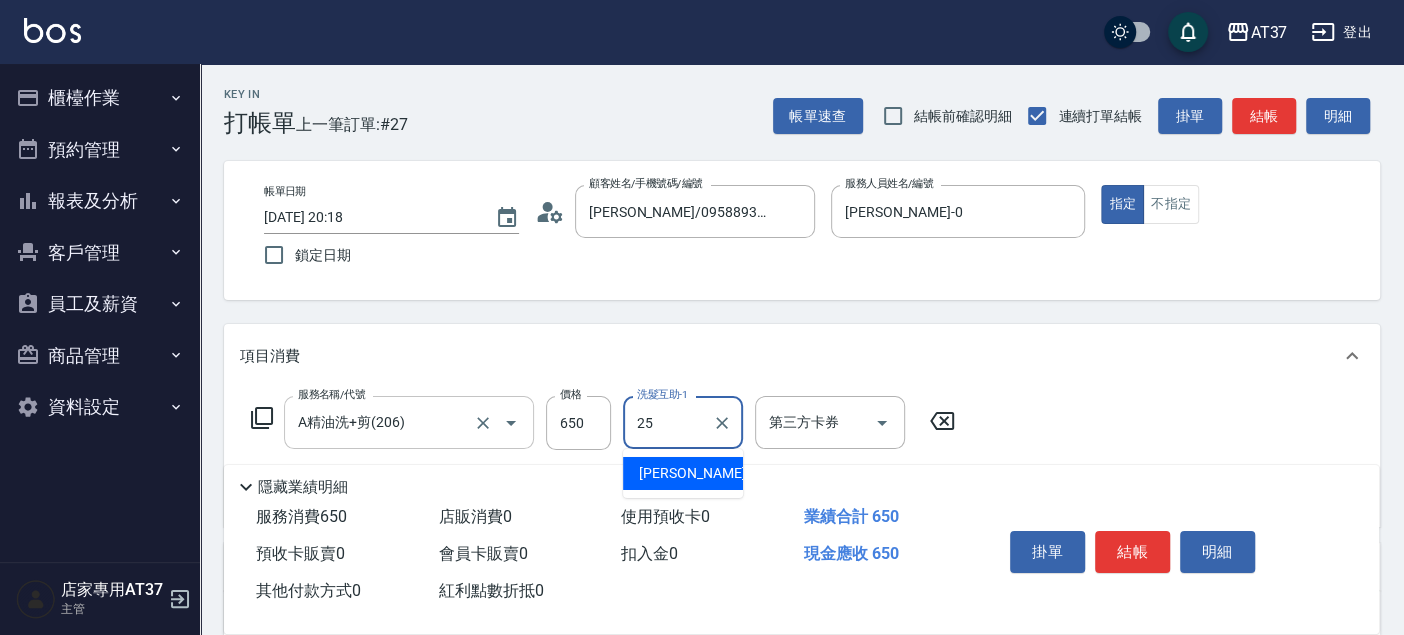 type on "[PERSON_NAME]-25" 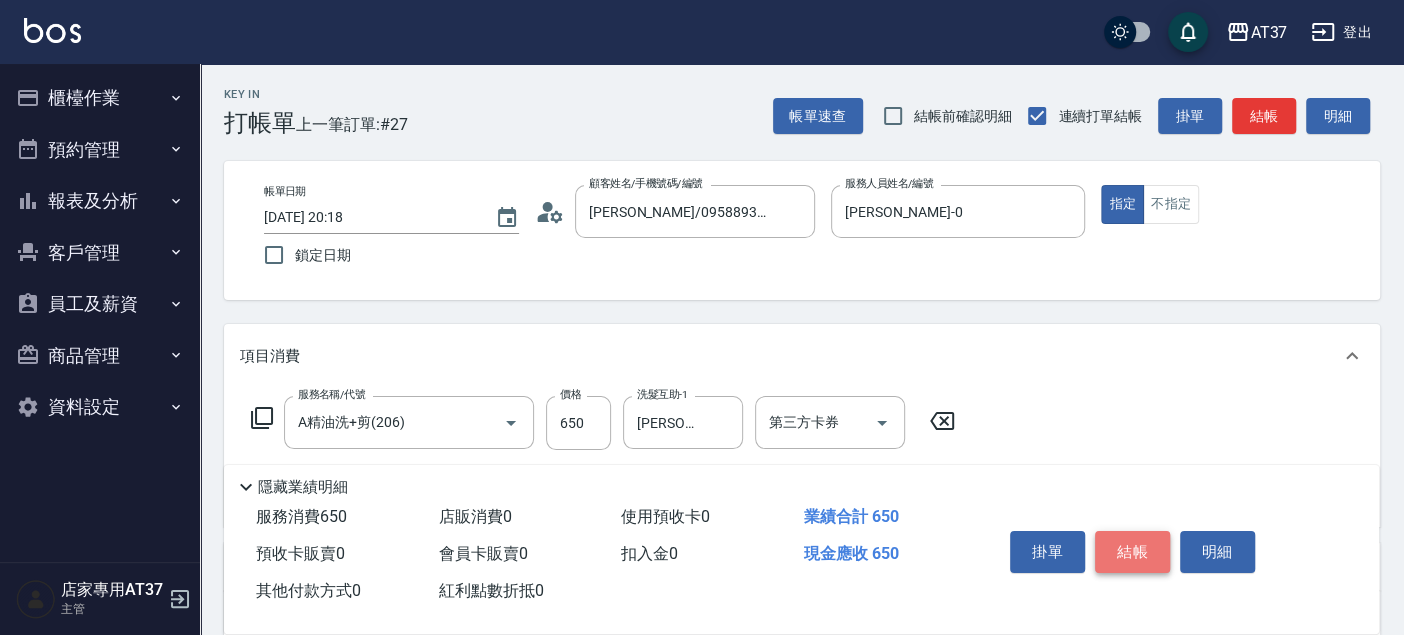 click on "結帳" at bounding box center (1132, 552) 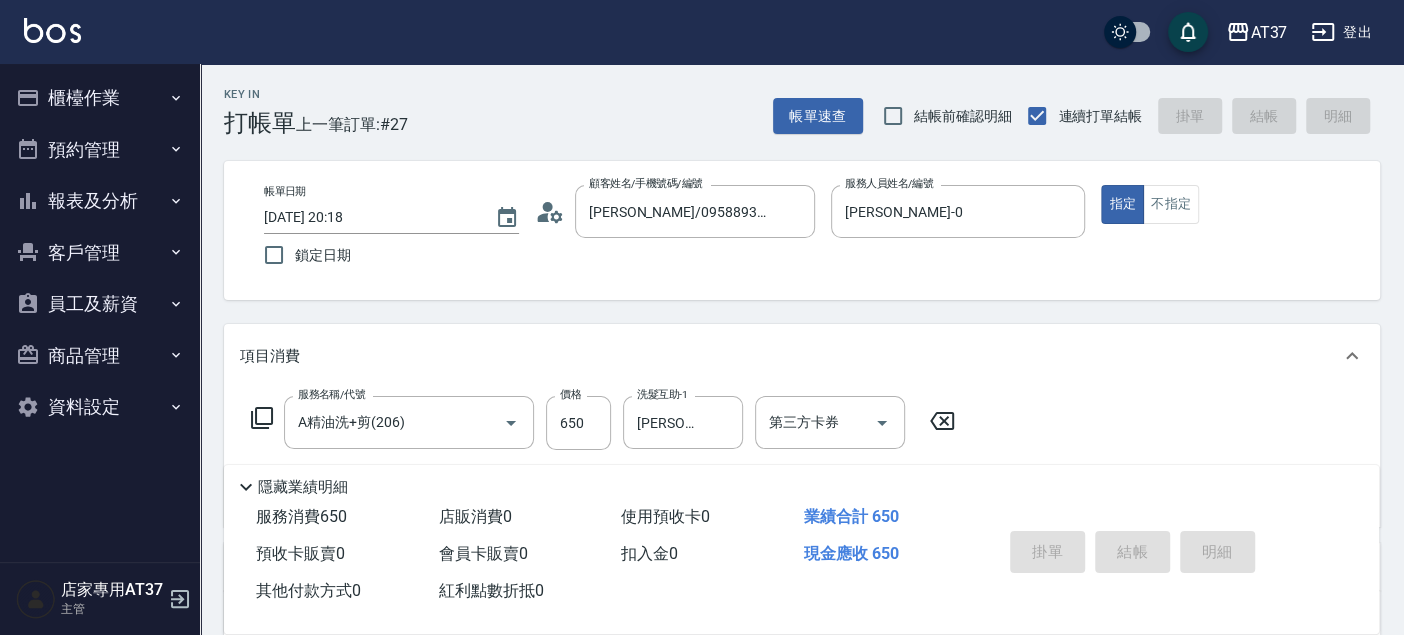 type 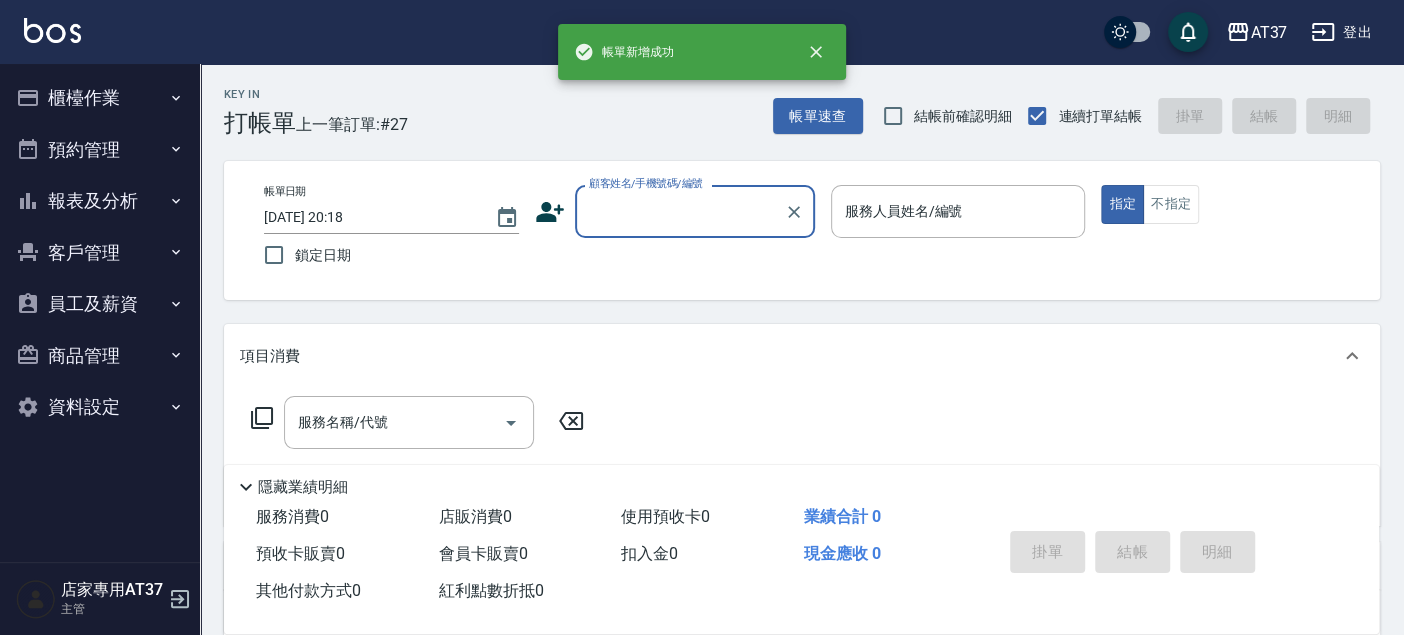 scroll, scrollTop: 0, scrollLeft: 0, axis: both 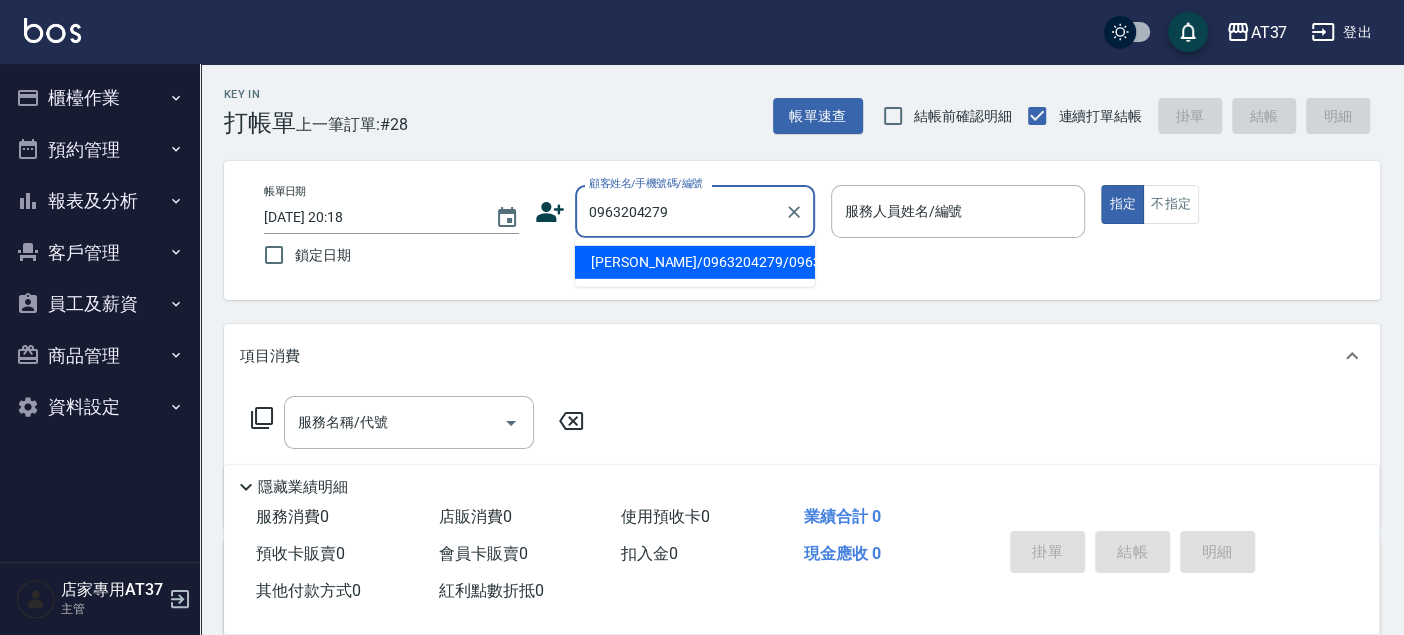 type on "[PERSON_NAME]/0963204279/0963204279" 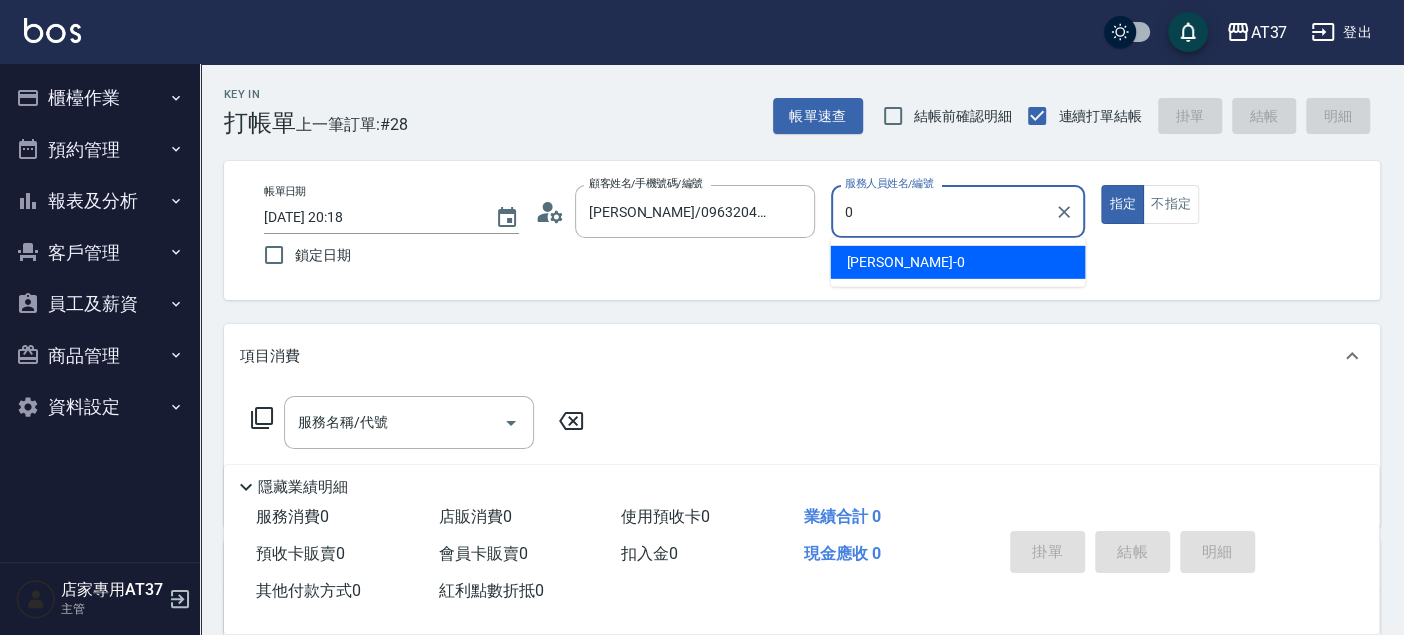 click on "[PERSON_NAME] -0" at bounding box center (905, 262) 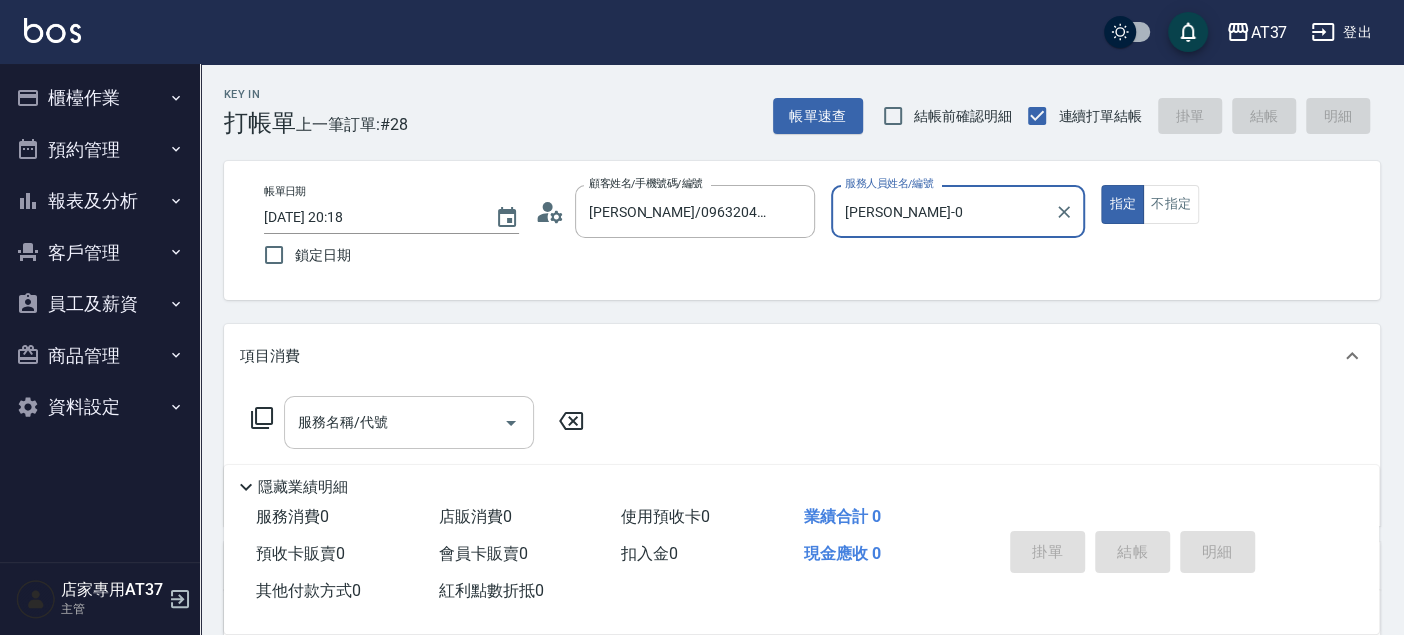type on "[PERSON_NAME]-0" 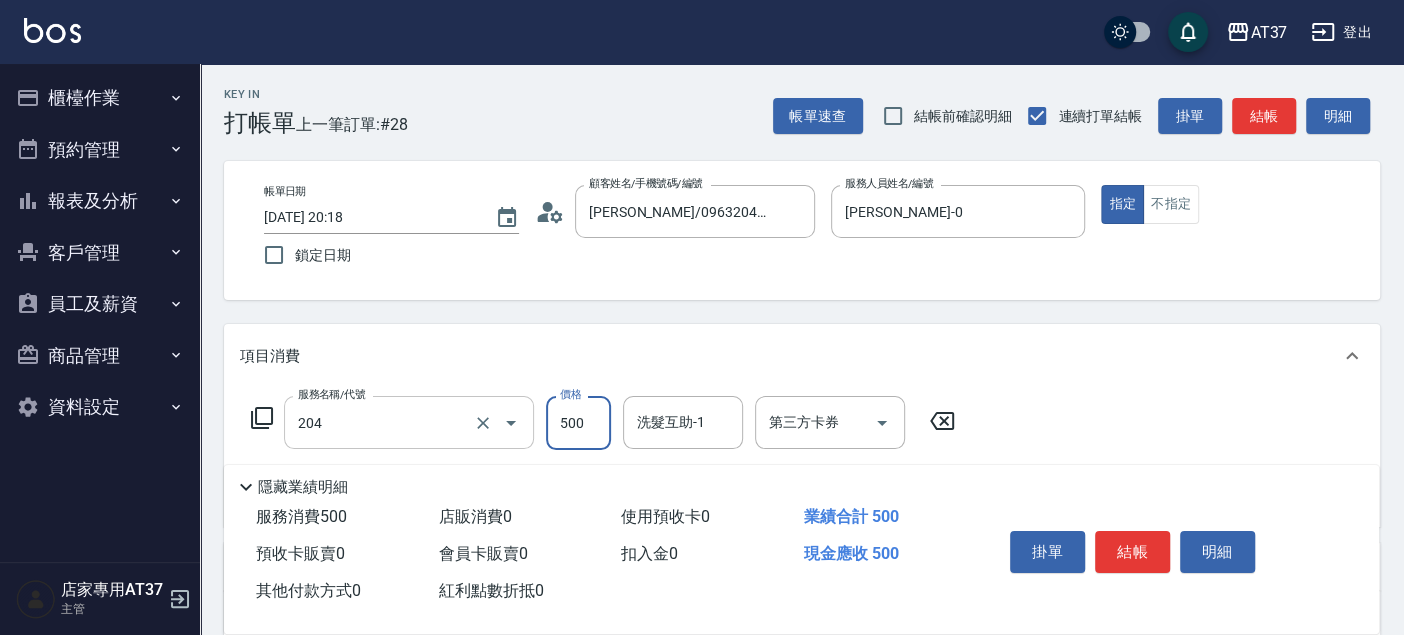 type on "A級洗+剪(204)" 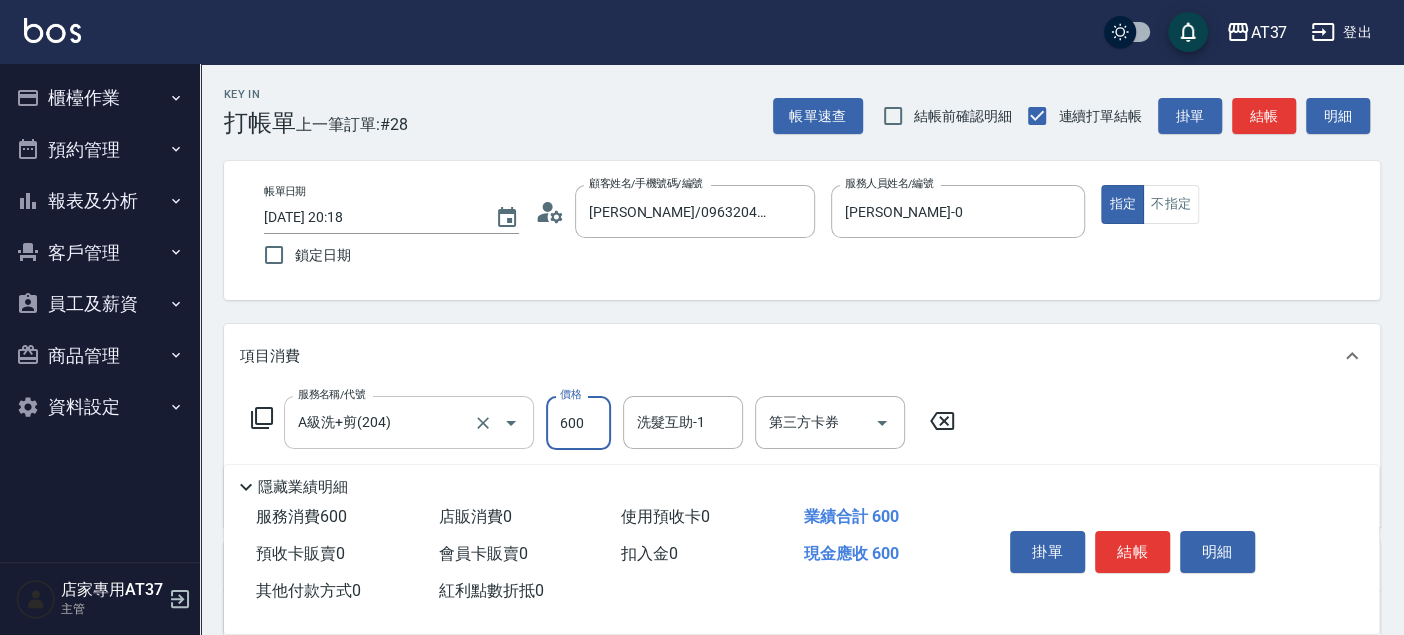 type on "600" 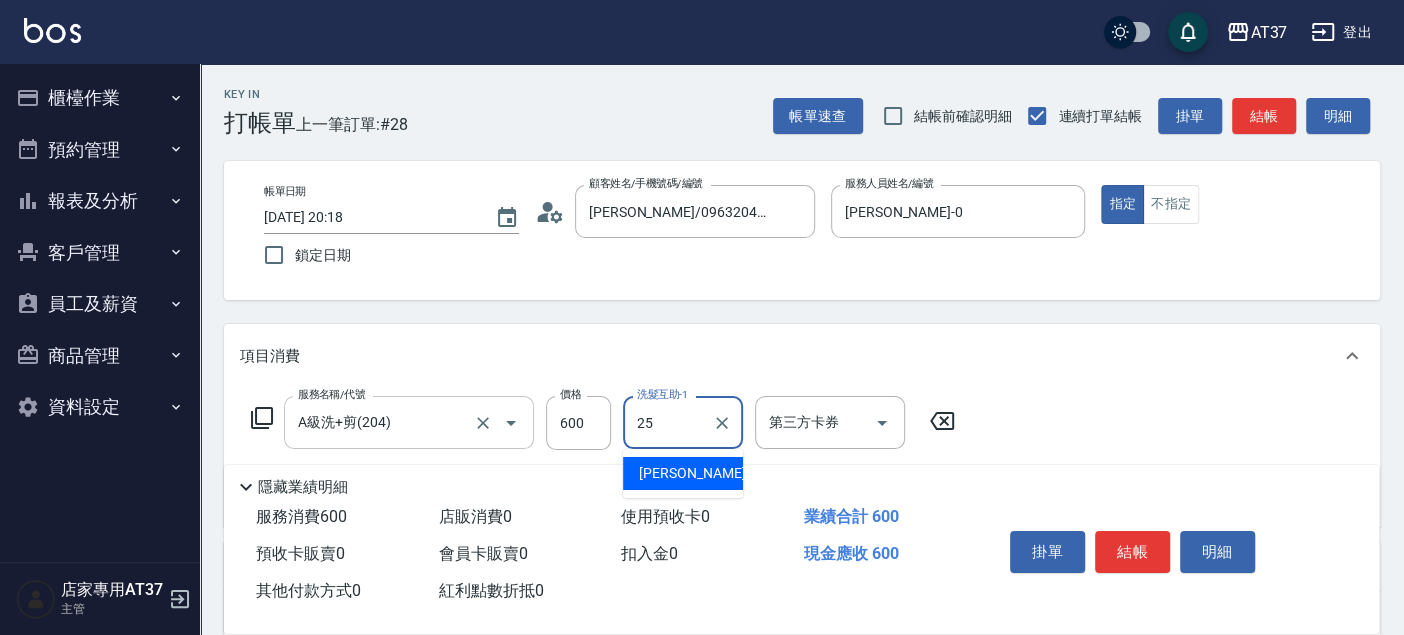 type on "[PERSON_NAME]-25" 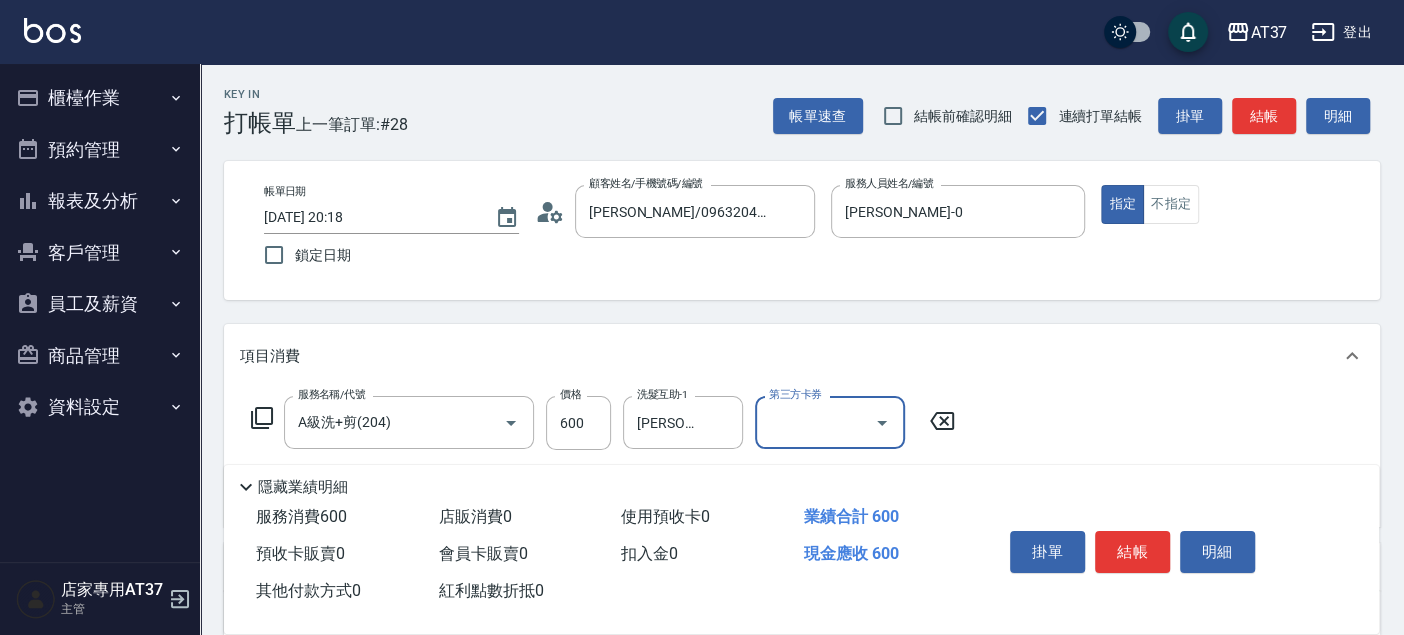 click on "結帳" at bounding box center (1132, 552) 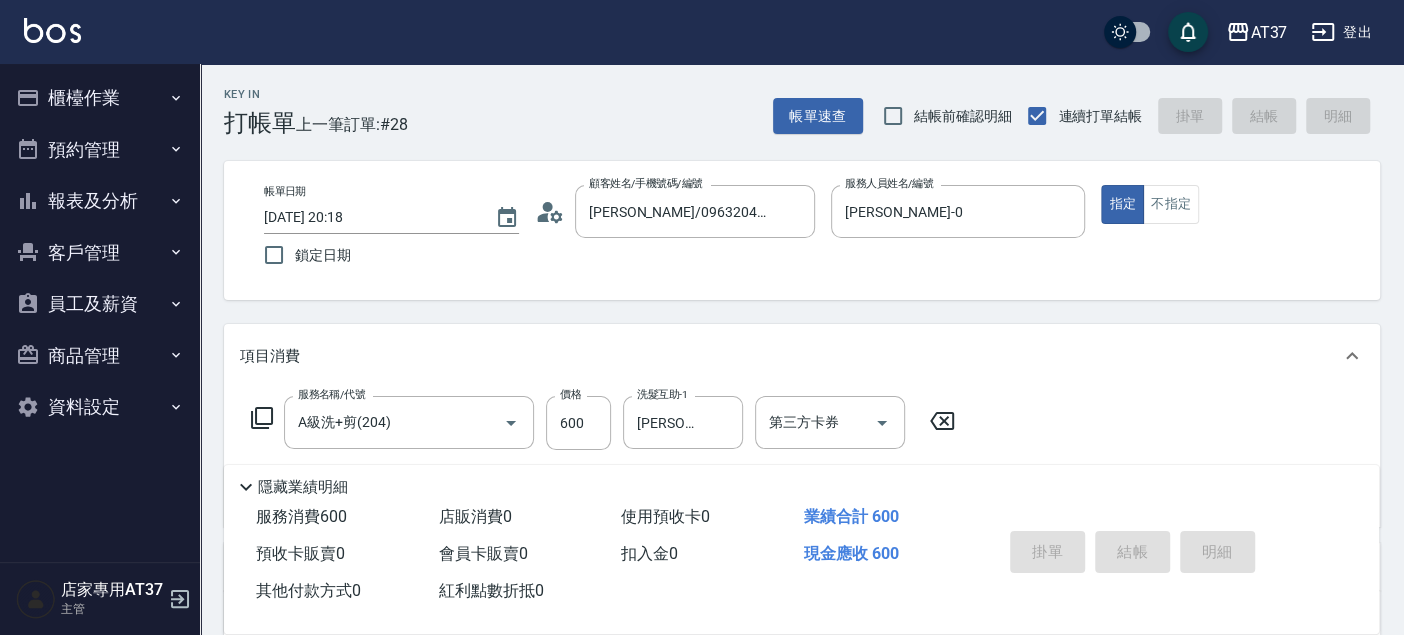type on "2025/07/11 20:19" 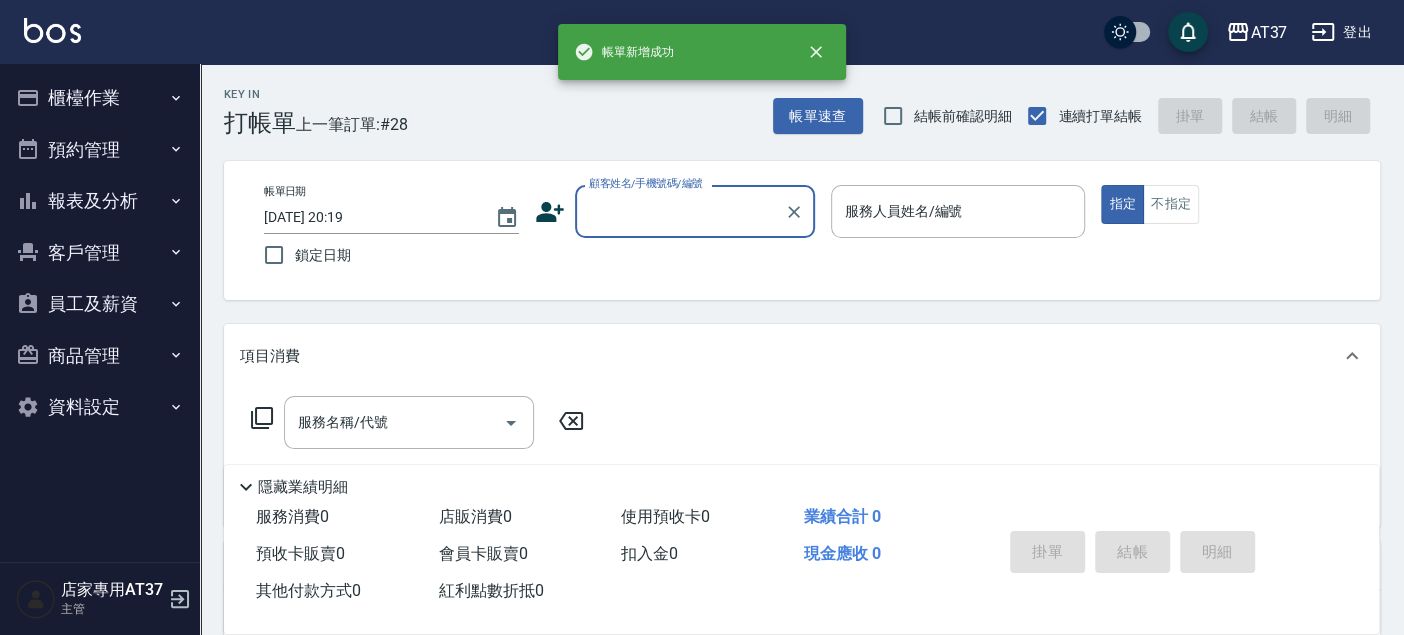 scroll, scrollTop: 0, scrollLeft: 0, axis: both 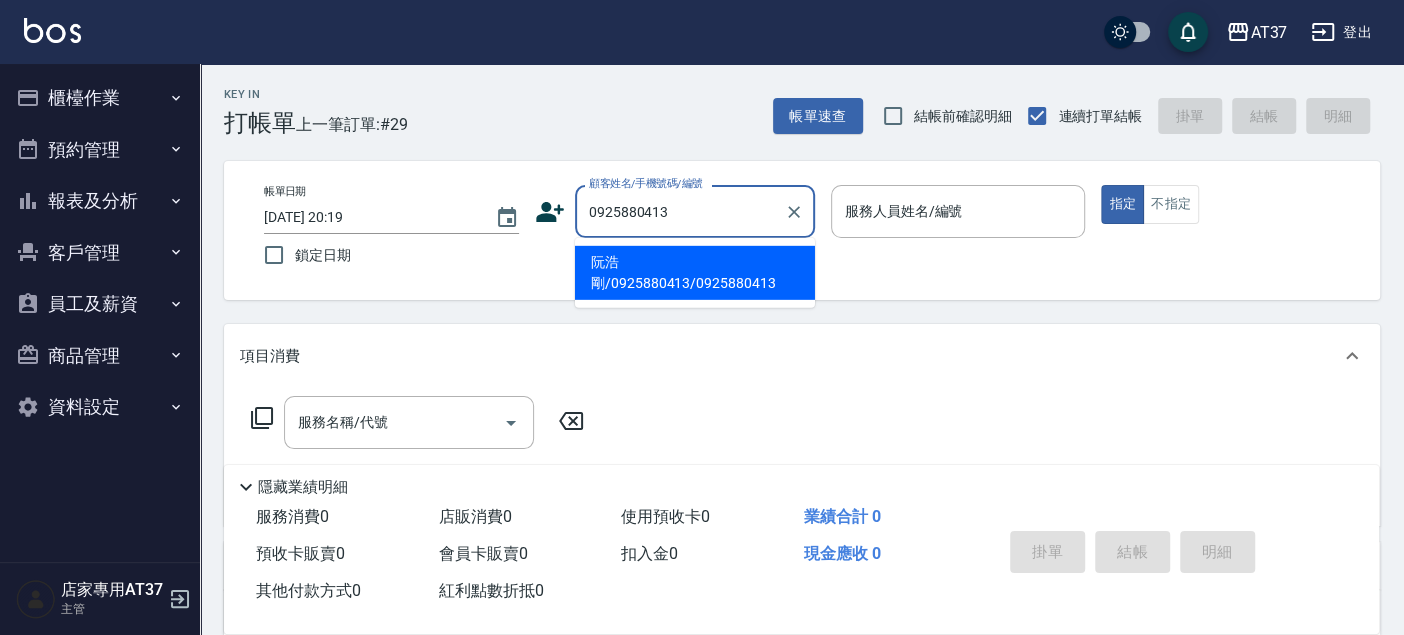 type on "阮浩剛/0925880413/0925880413" 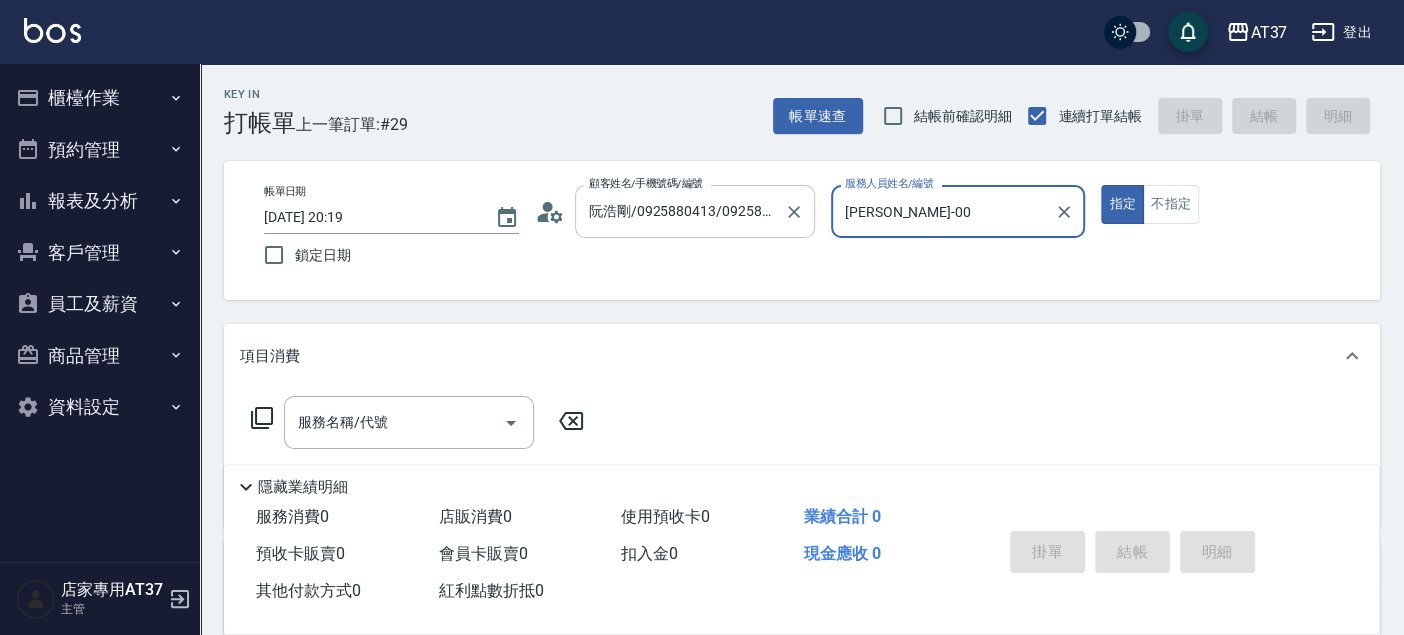 type on "[PERSON_NAME]-0" 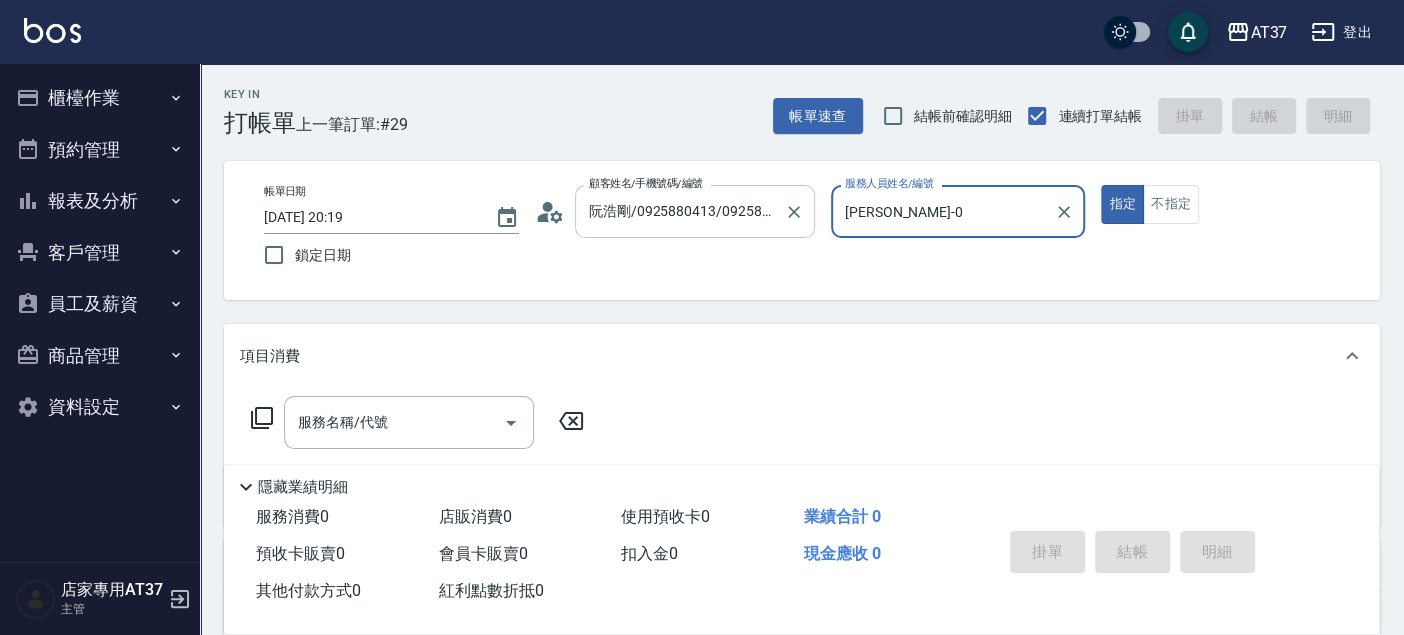 click on "指定" at bounding box center [1122, 204] 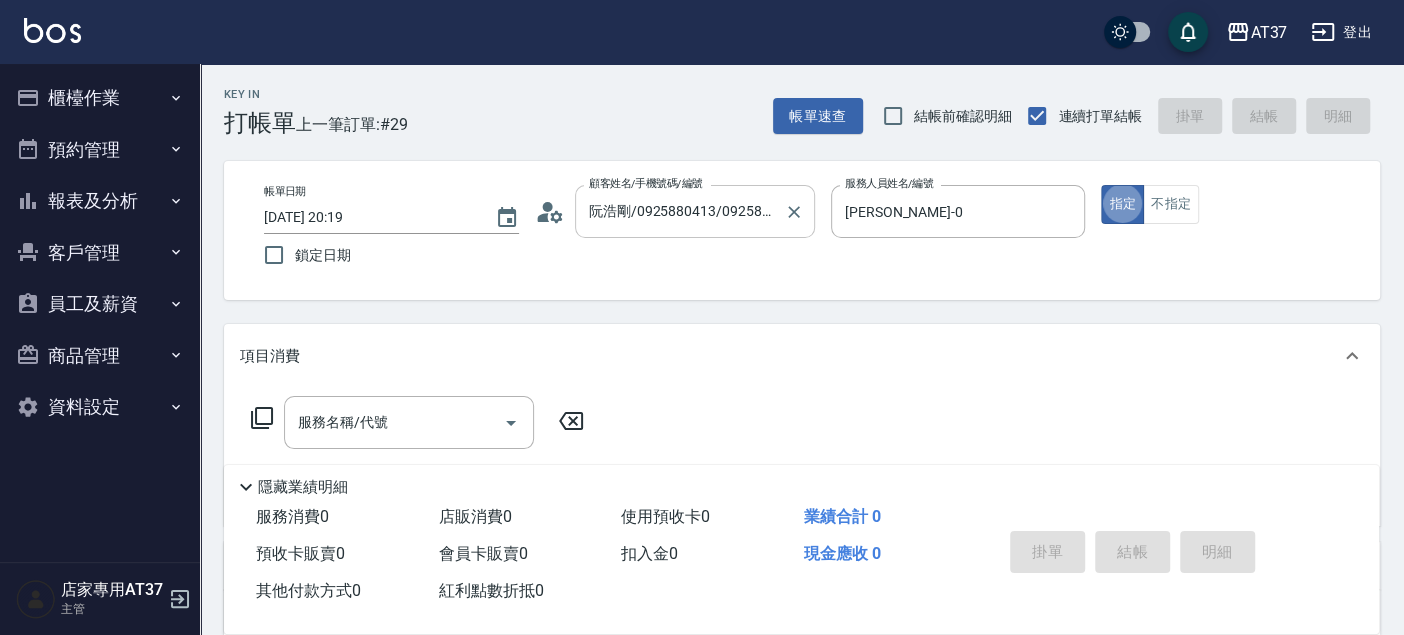 type on "true" 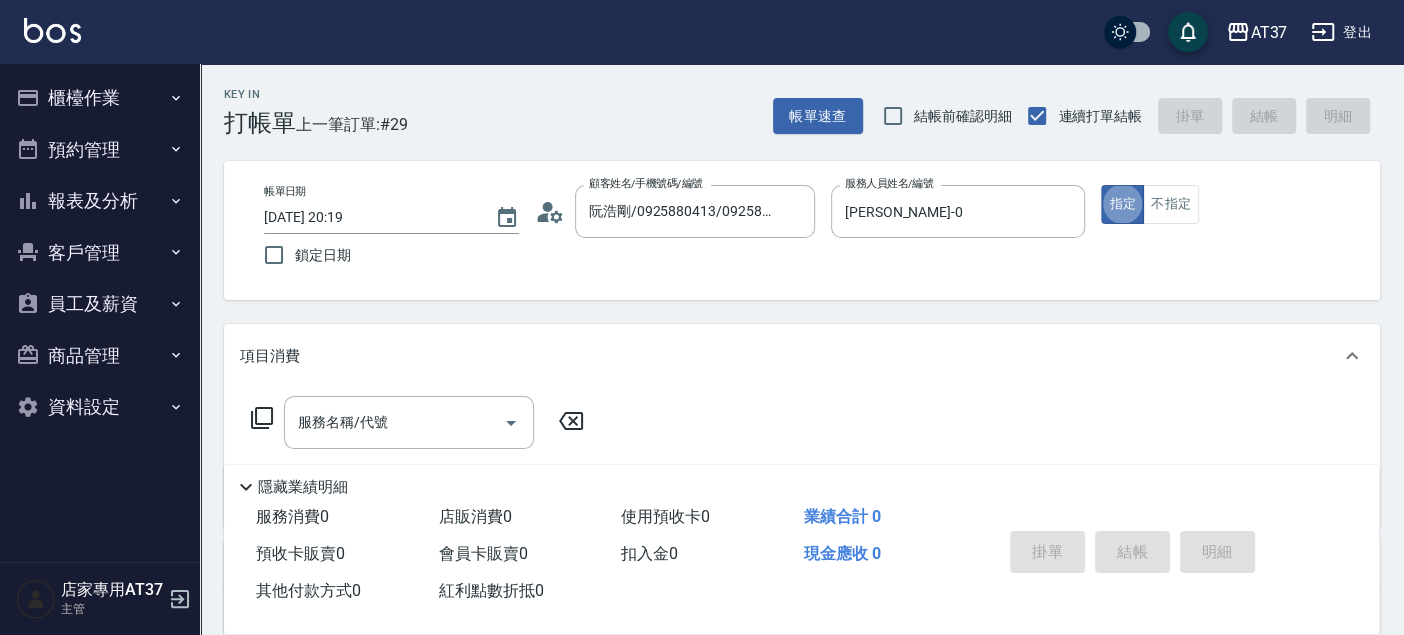 click 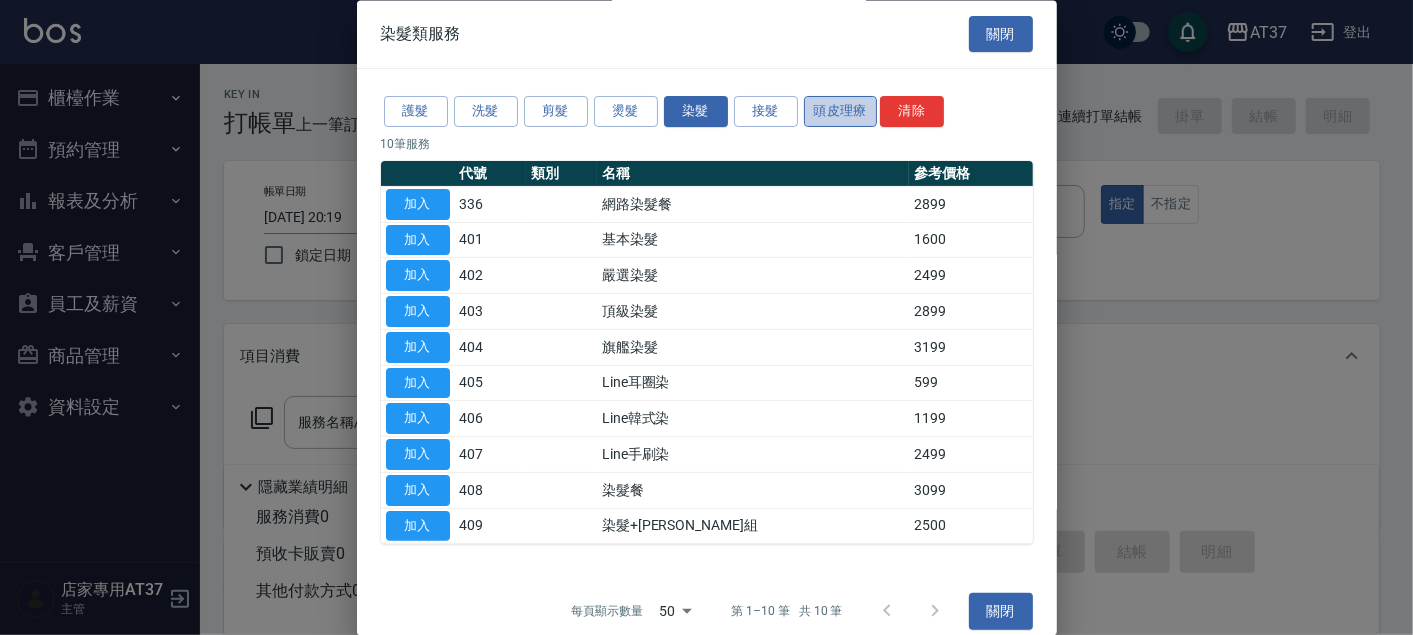 click on "頭皮理療" at bounding box center (841, 112) 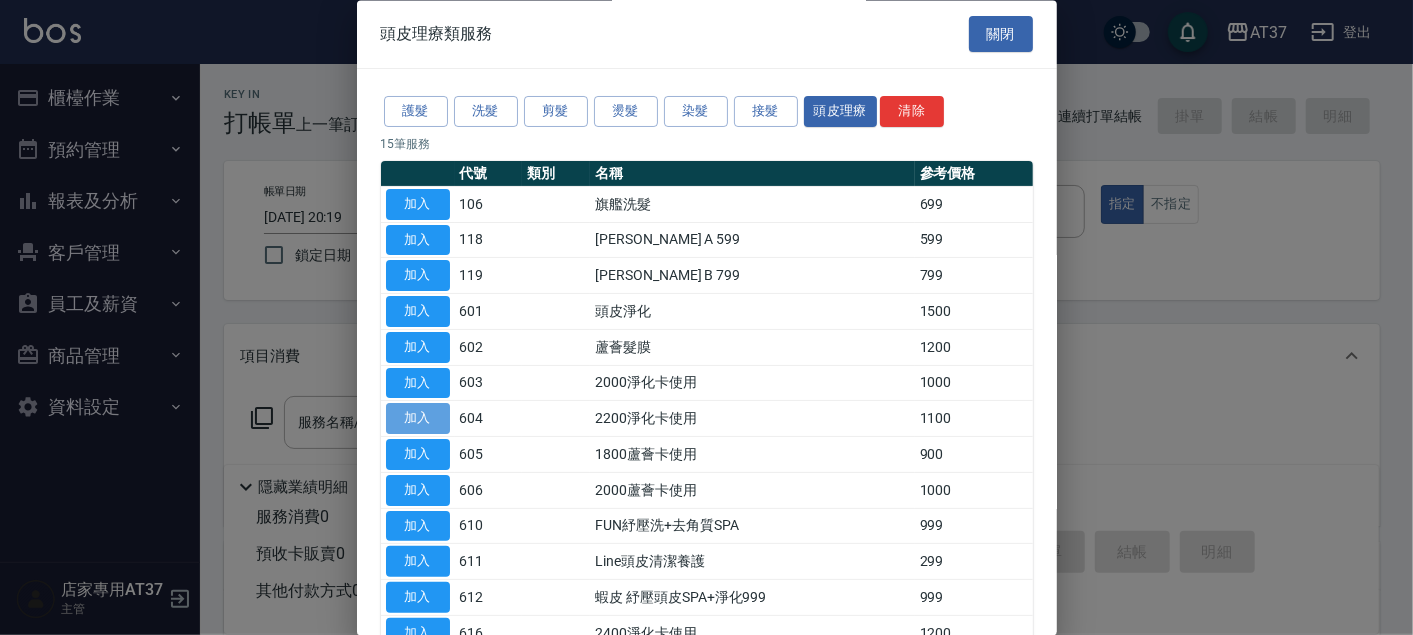 click on "加入" at bounding box center [418, 419] 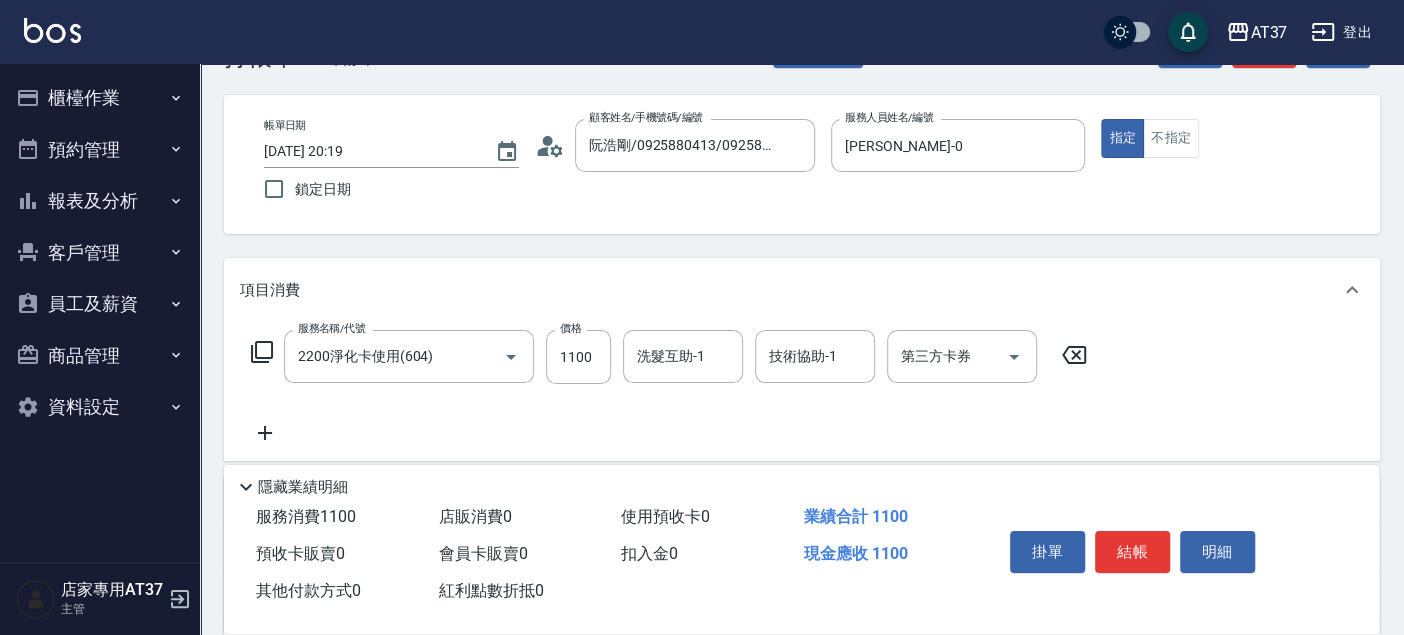 scroll, scrollTop: 111, scrollLeft: 0, axis: vertical 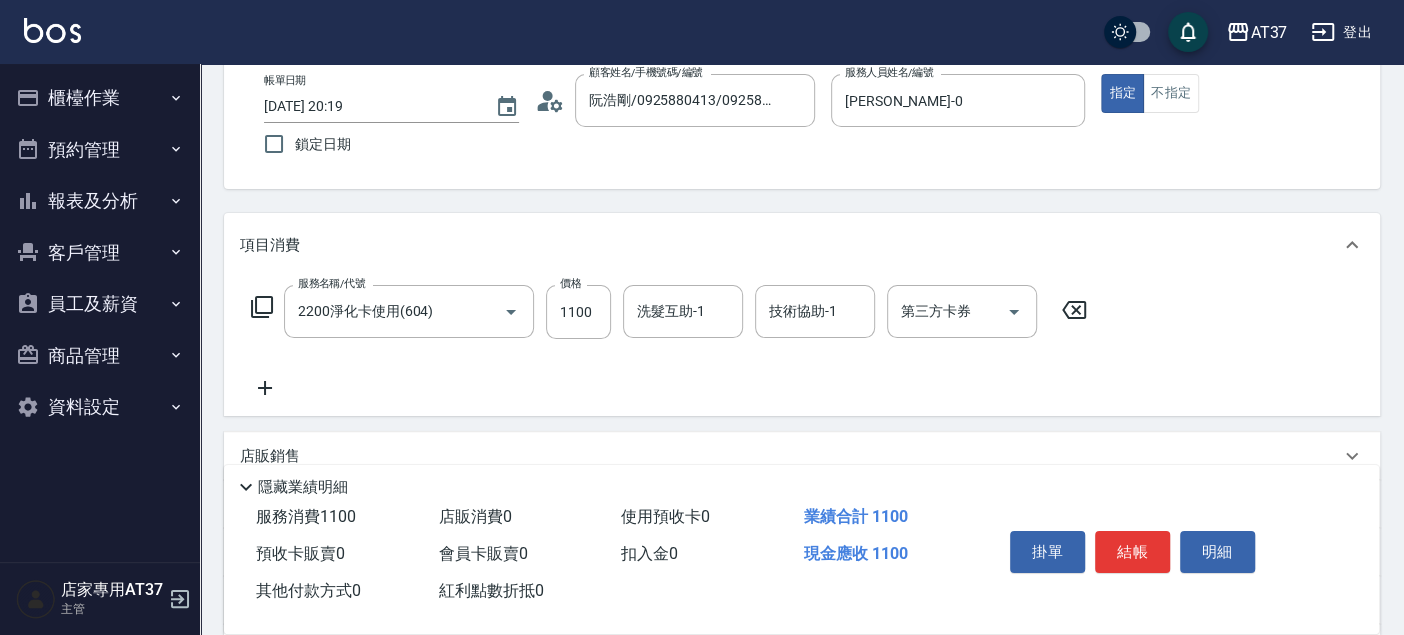click 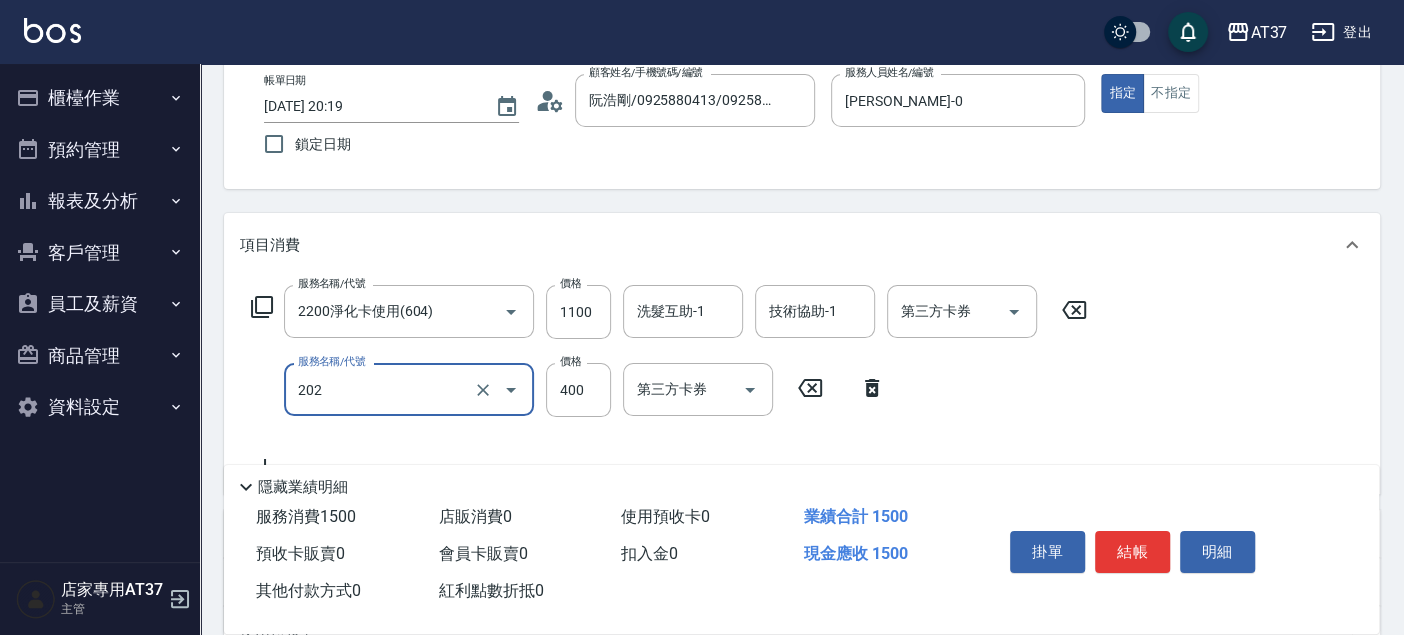 type on "A級單剪(202)" 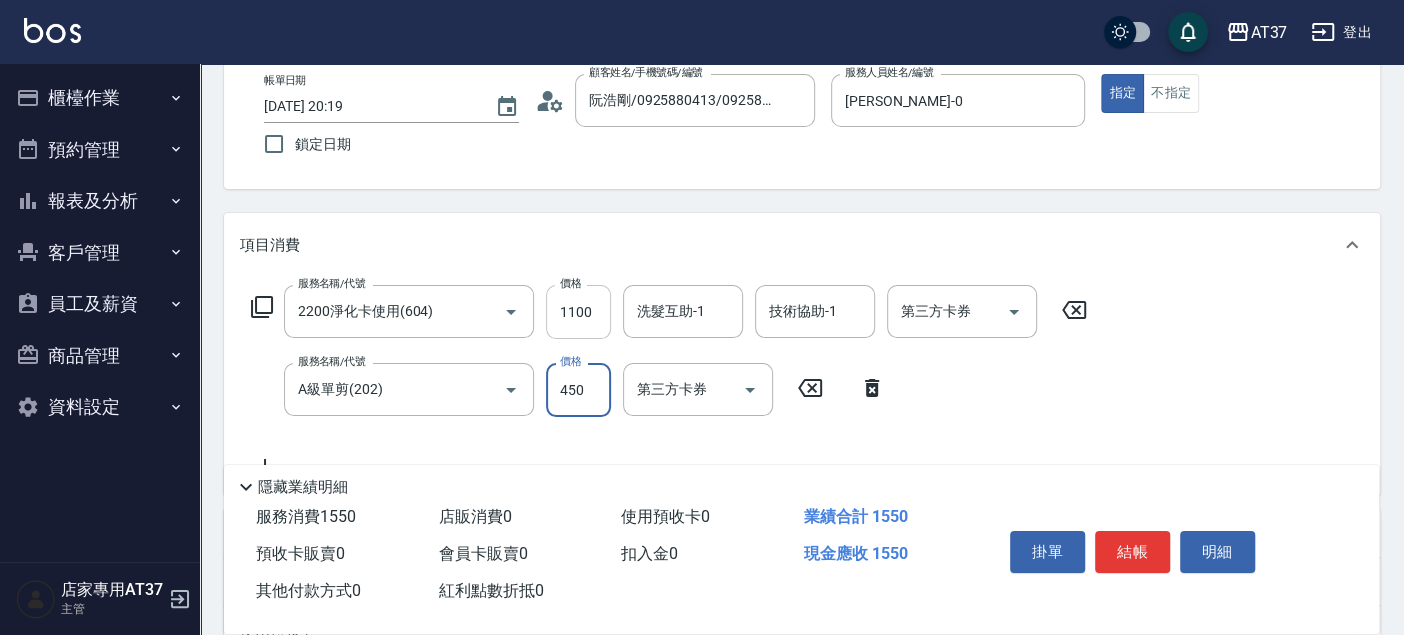 type on "450" 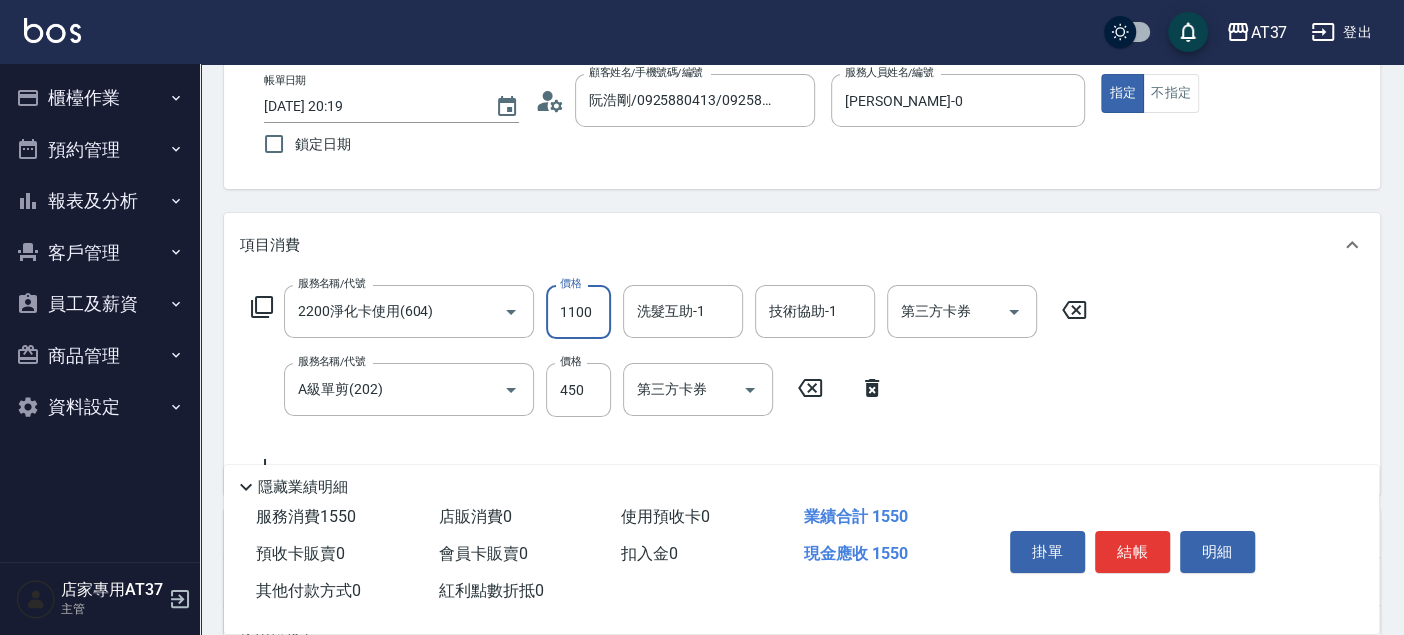 click on "1100" at bounding box center (578, 312) 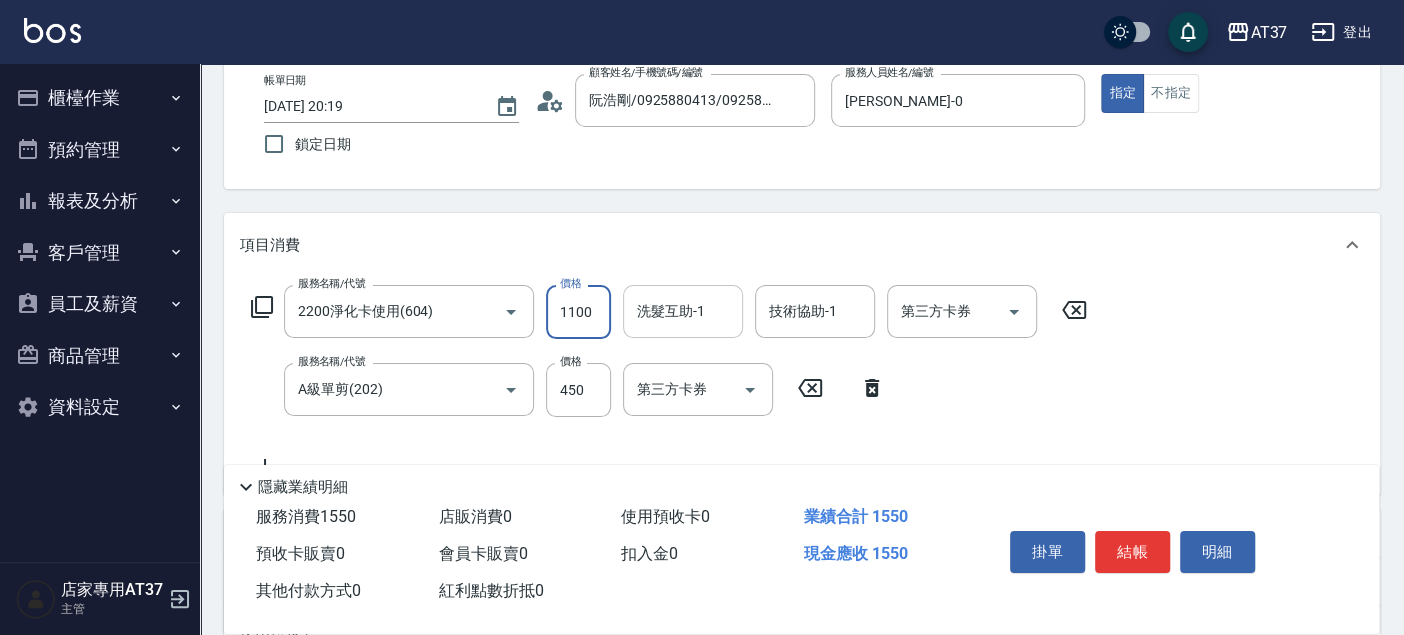 click on "洗髮互助-1" at bounding box center [683, 311] 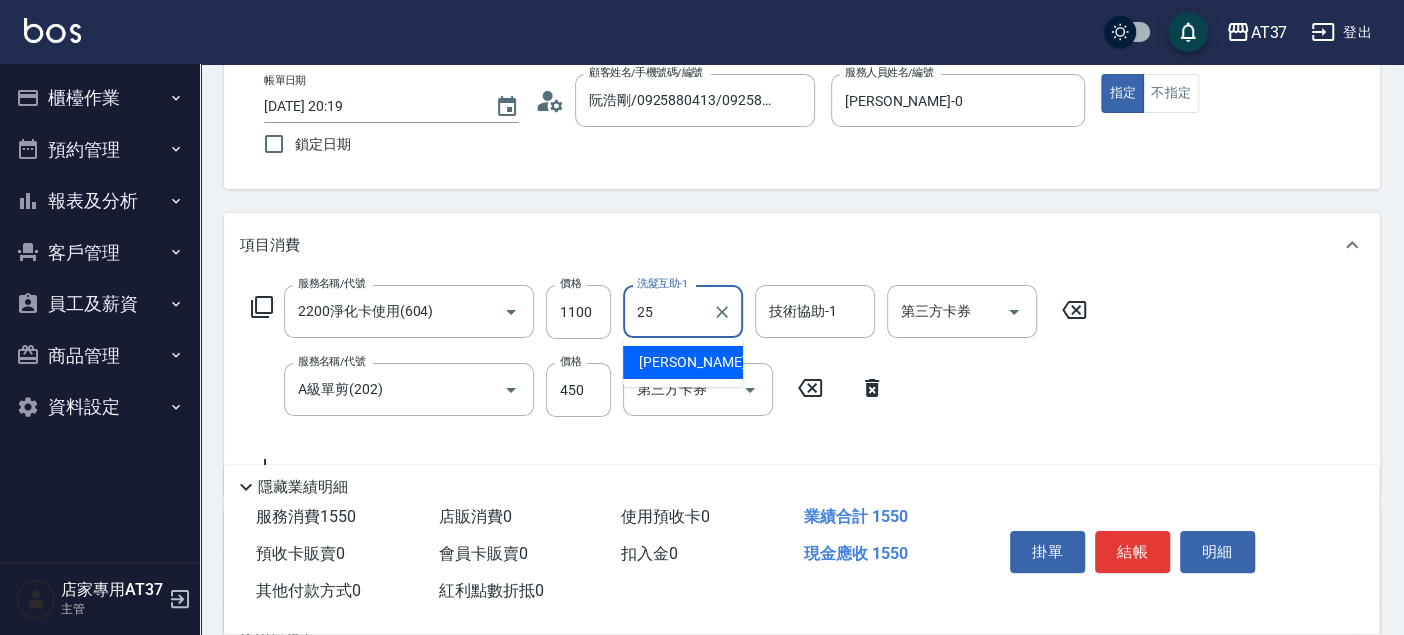type on "[PERSON_NAME]-25" 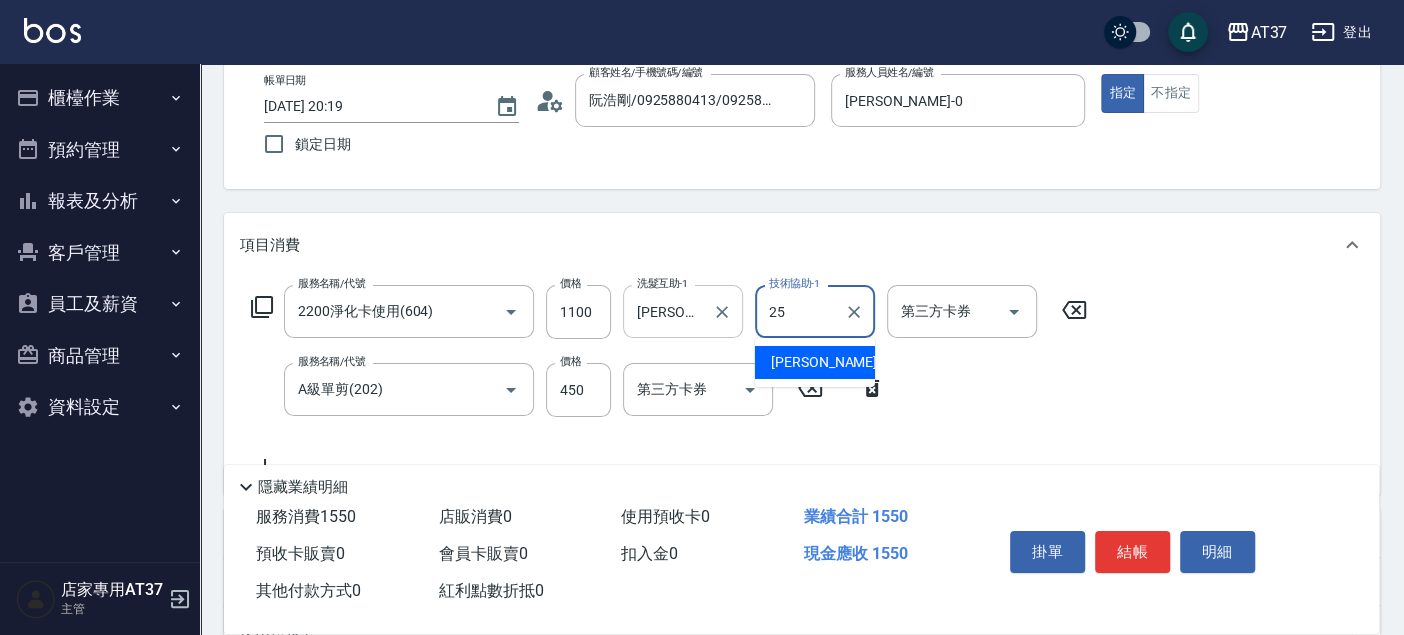 type on "[PERSON_NAME]-25" 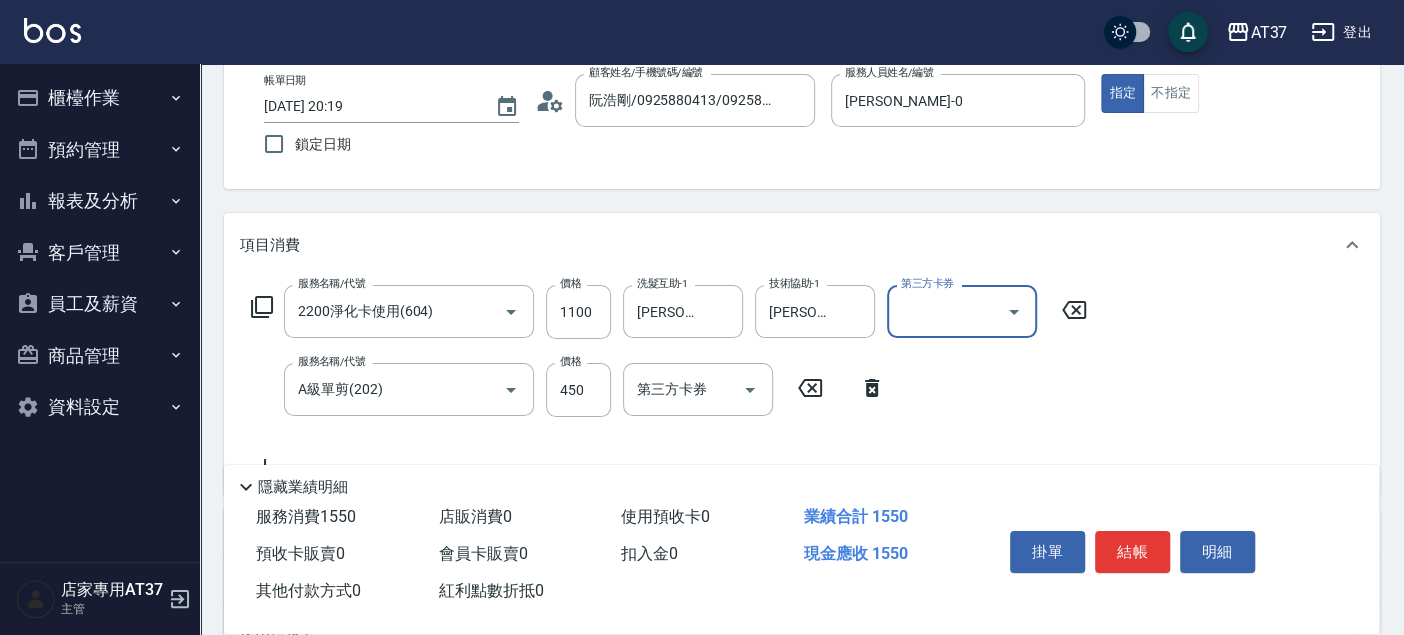 click 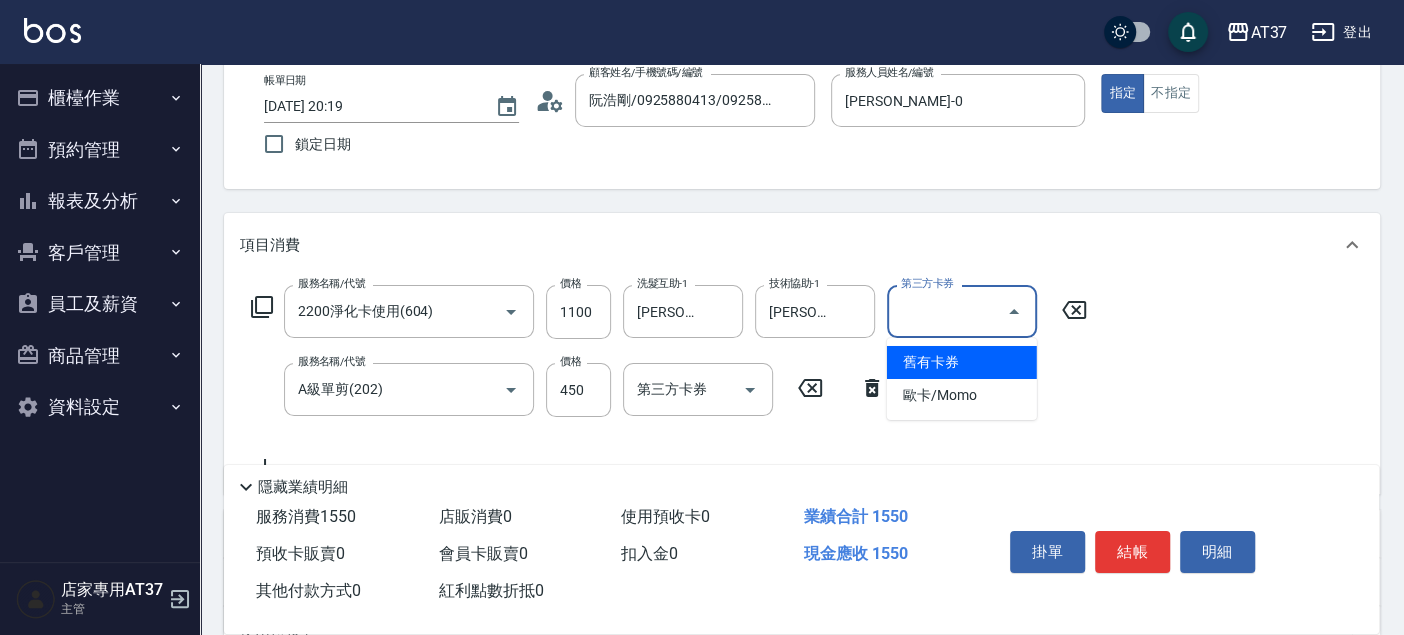 click on "舊有卡券" at bounding box center (962, 362) 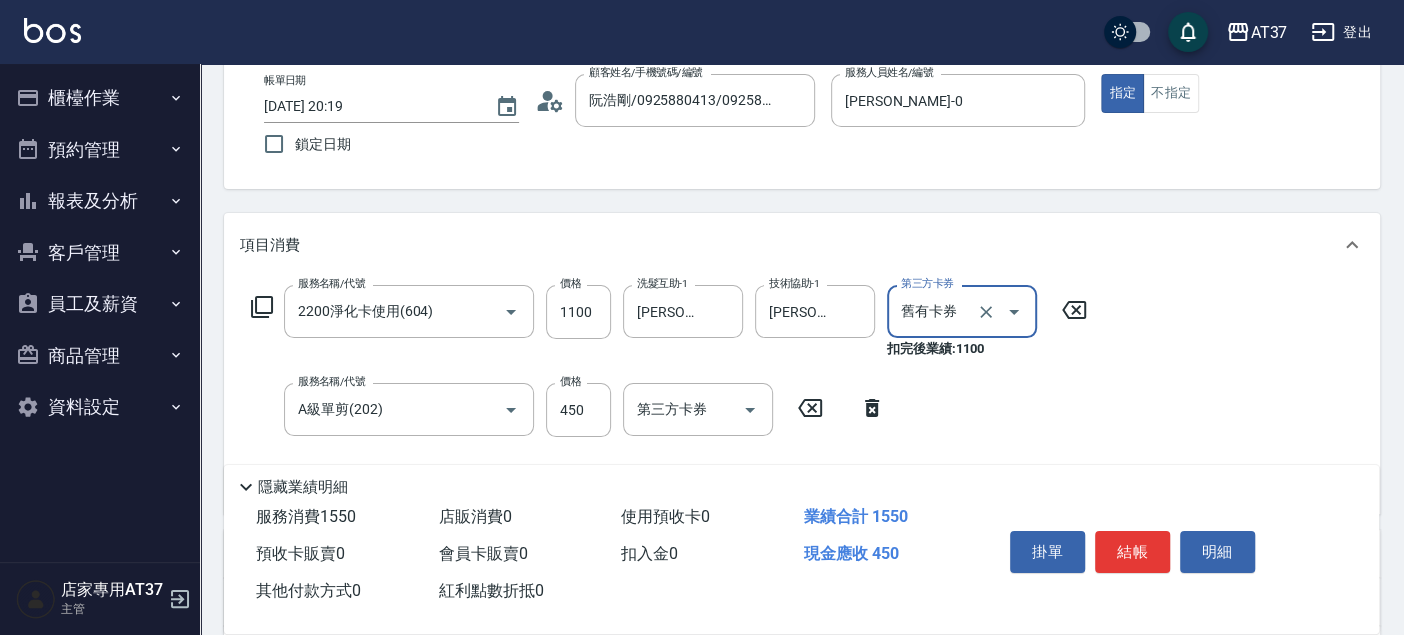 type on "舊有卡券" 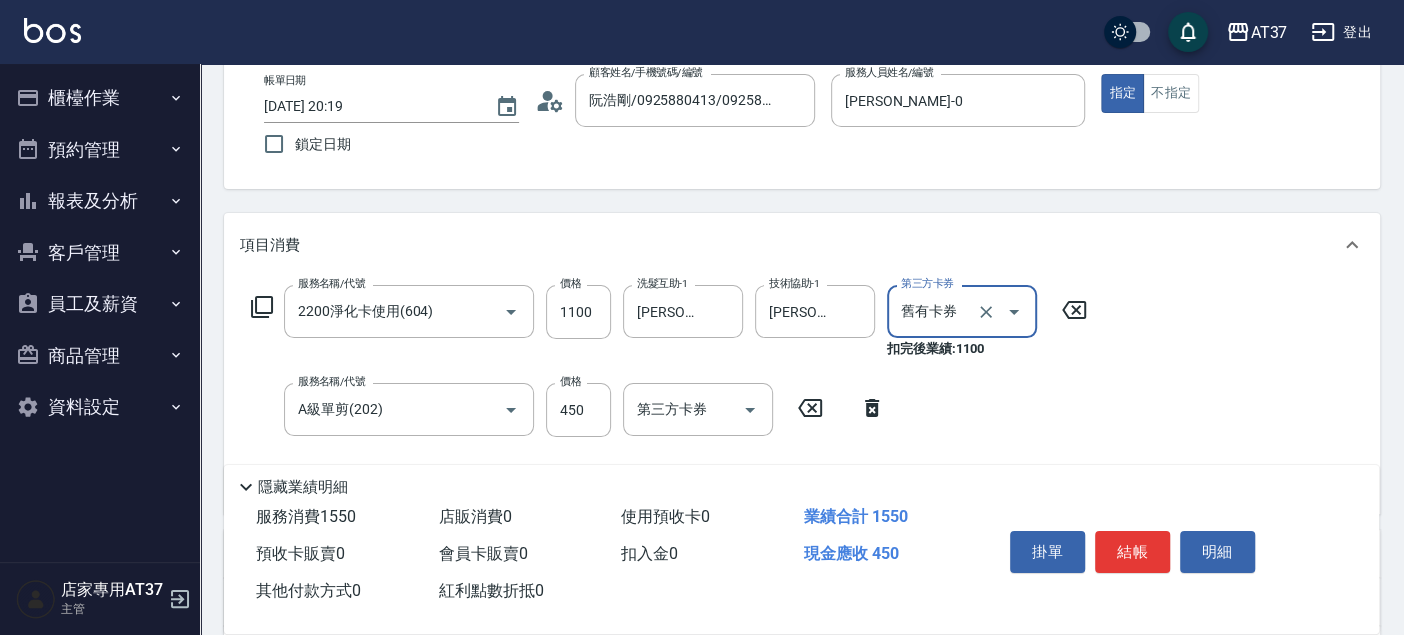 drag, startPoint x: 1125, startPoint y: 531, endPoint x: 1100, endPoint y: 534, distance: 25.179358 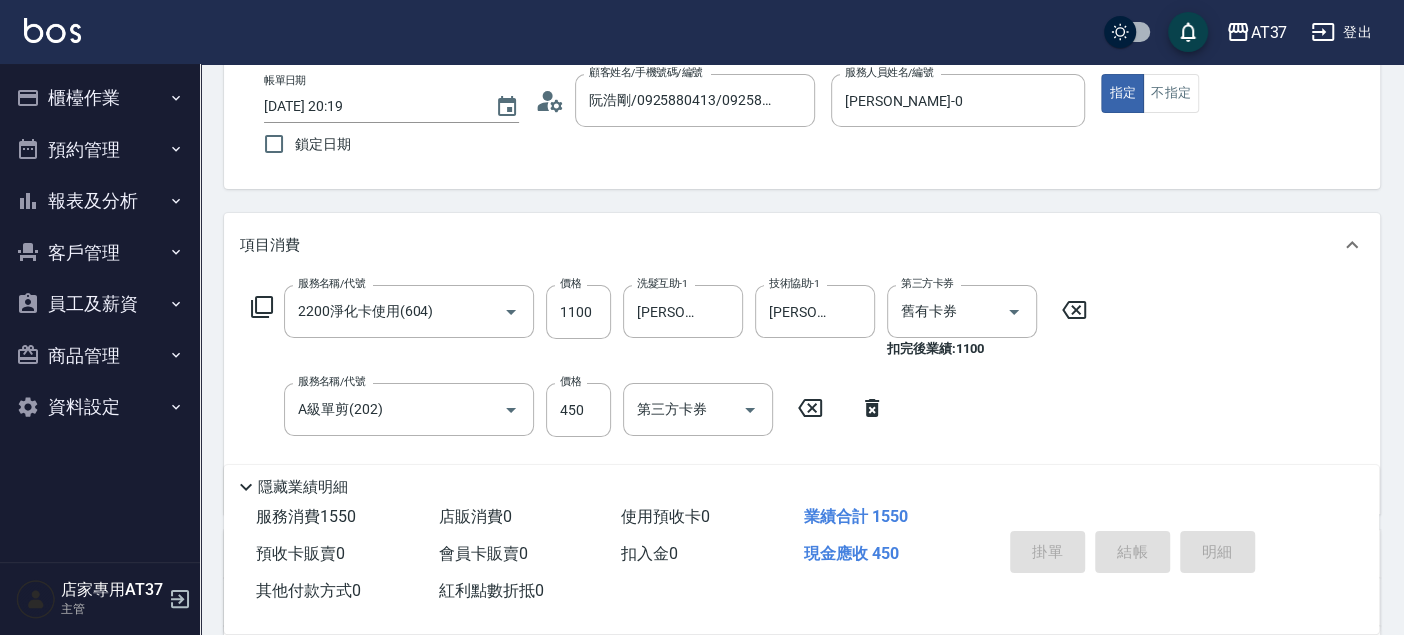 type 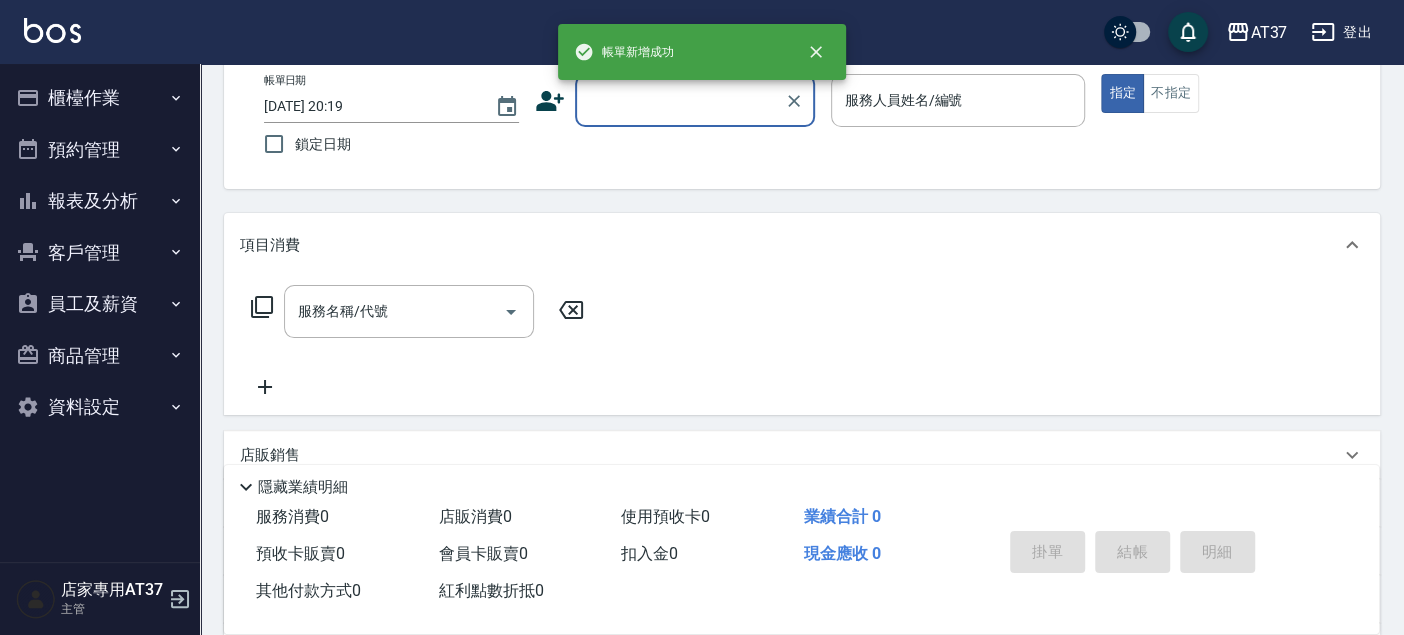 scroll, scrollTop: 0, scrollLeft: 0, axis: both 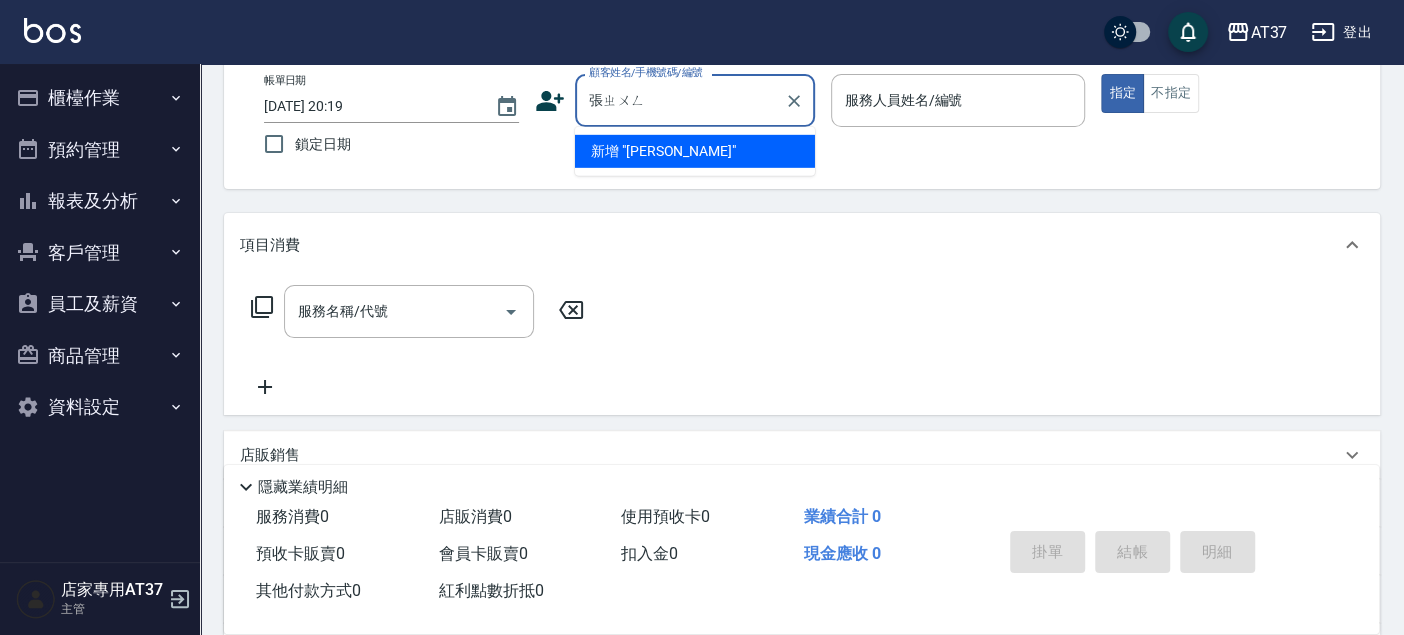 type on "張仲" 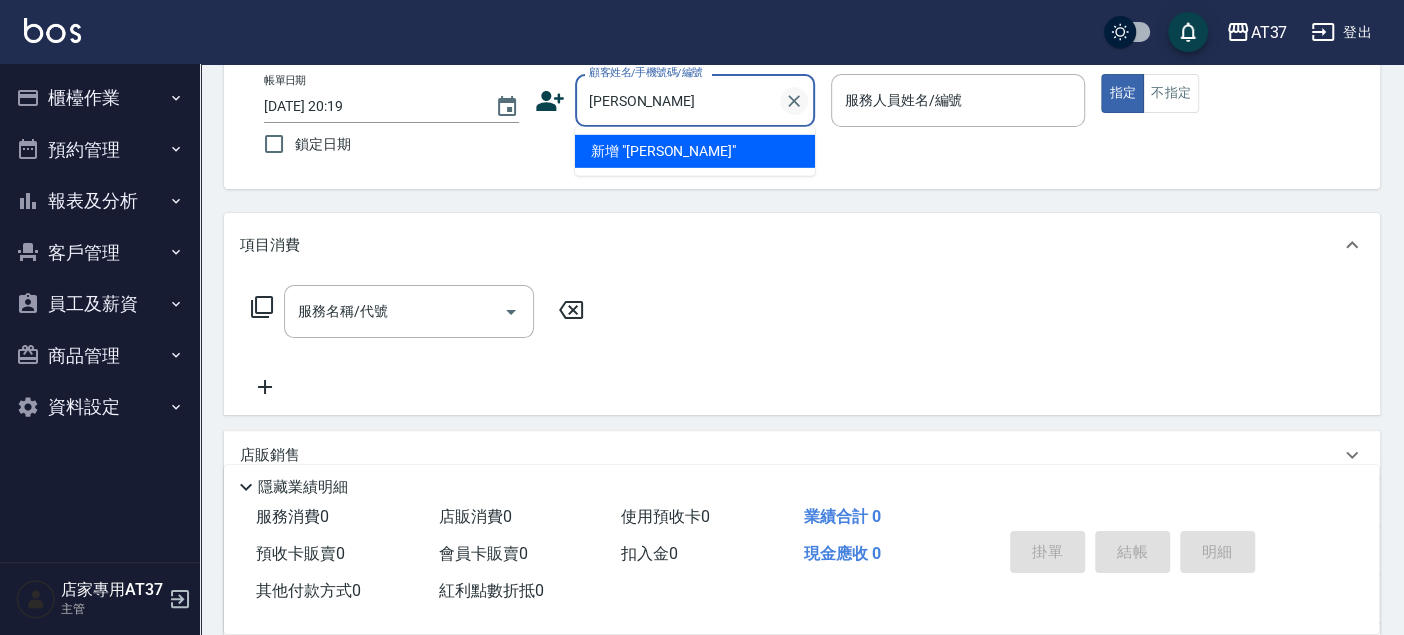 click 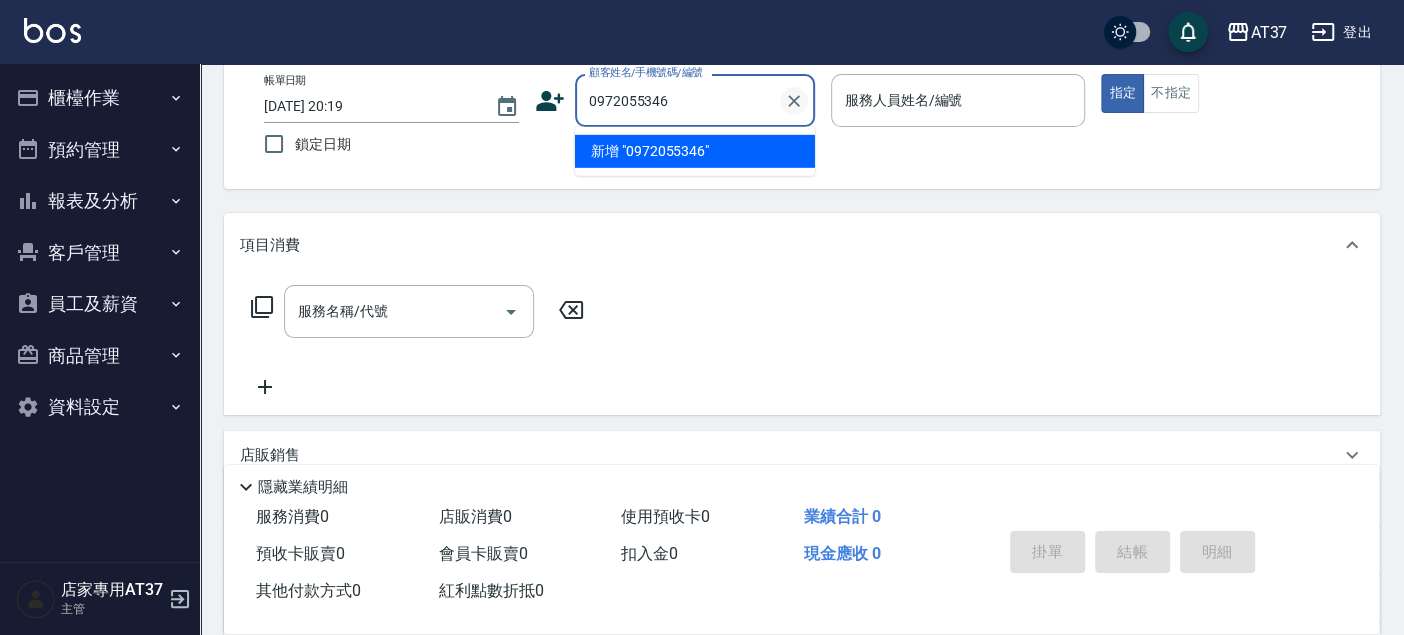 type on "0972055346" 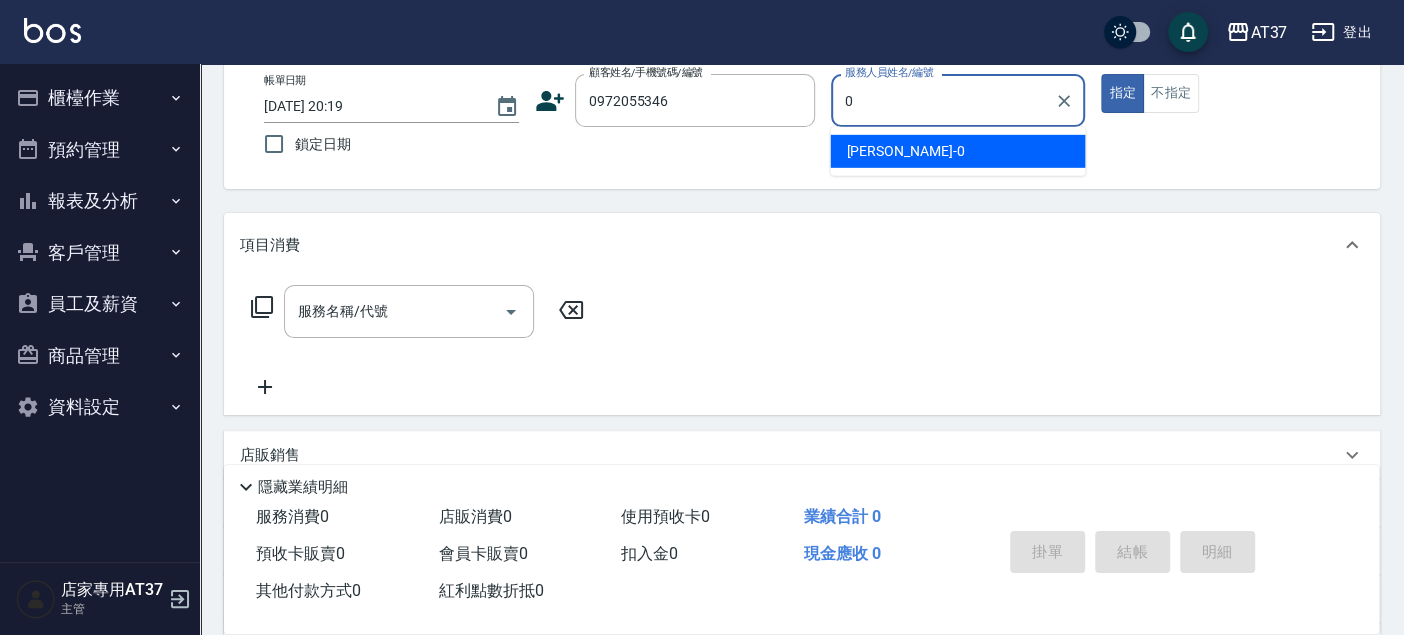 drag, startPoint x: 986, startPoint y: 147, endPoint x: 727, endPoint y: 218, distance: 268.5554 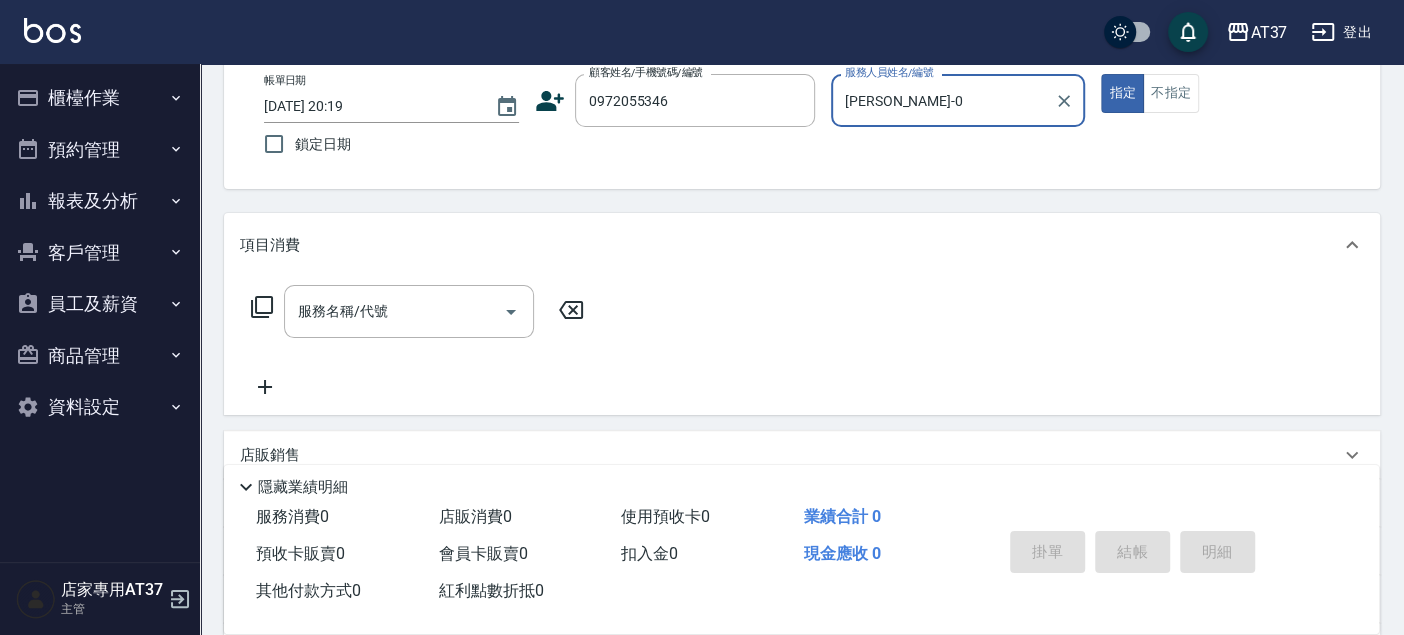 type on "[PERSON_NAME]-0" 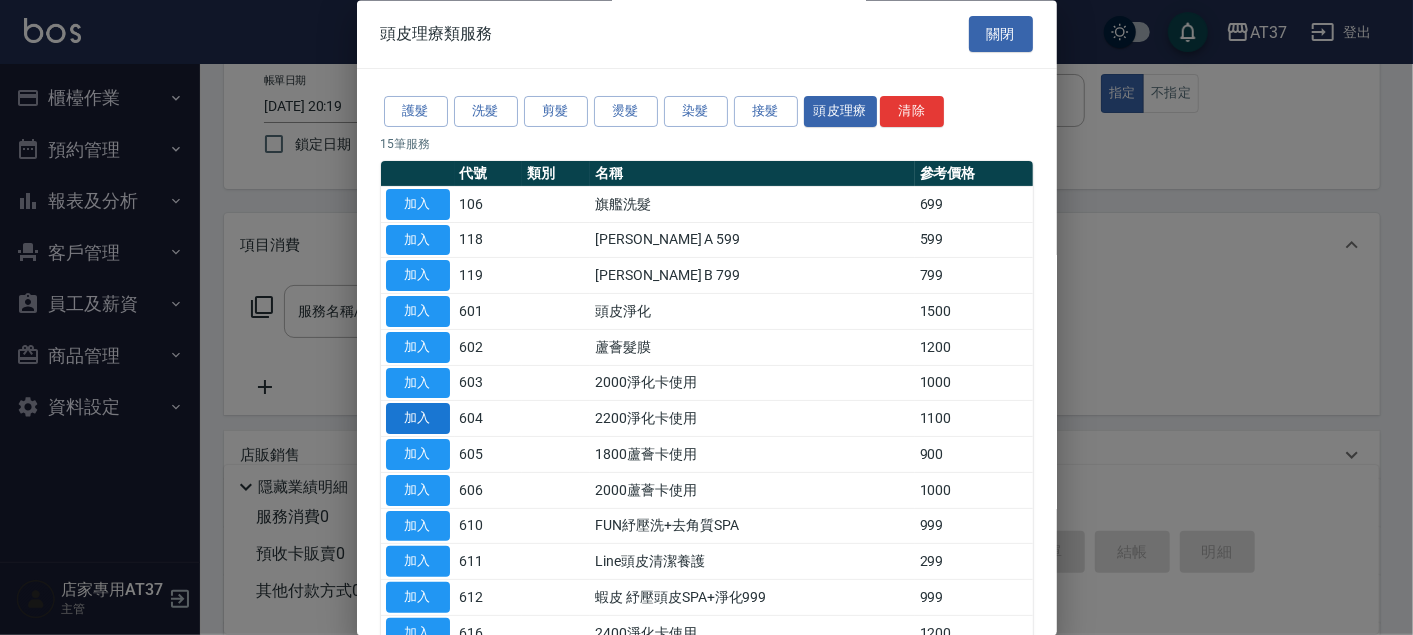 click on "加入" at bounding box center (418, 419) 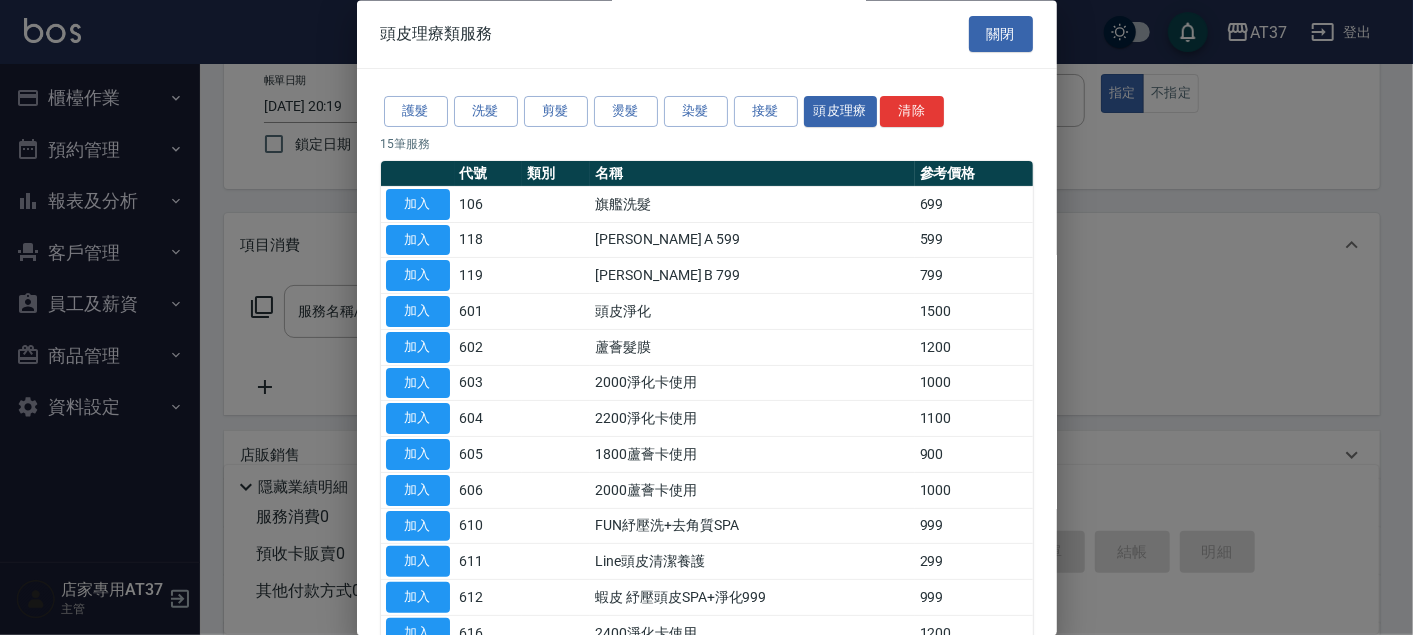 type on "2200淨化卡使用(604)" 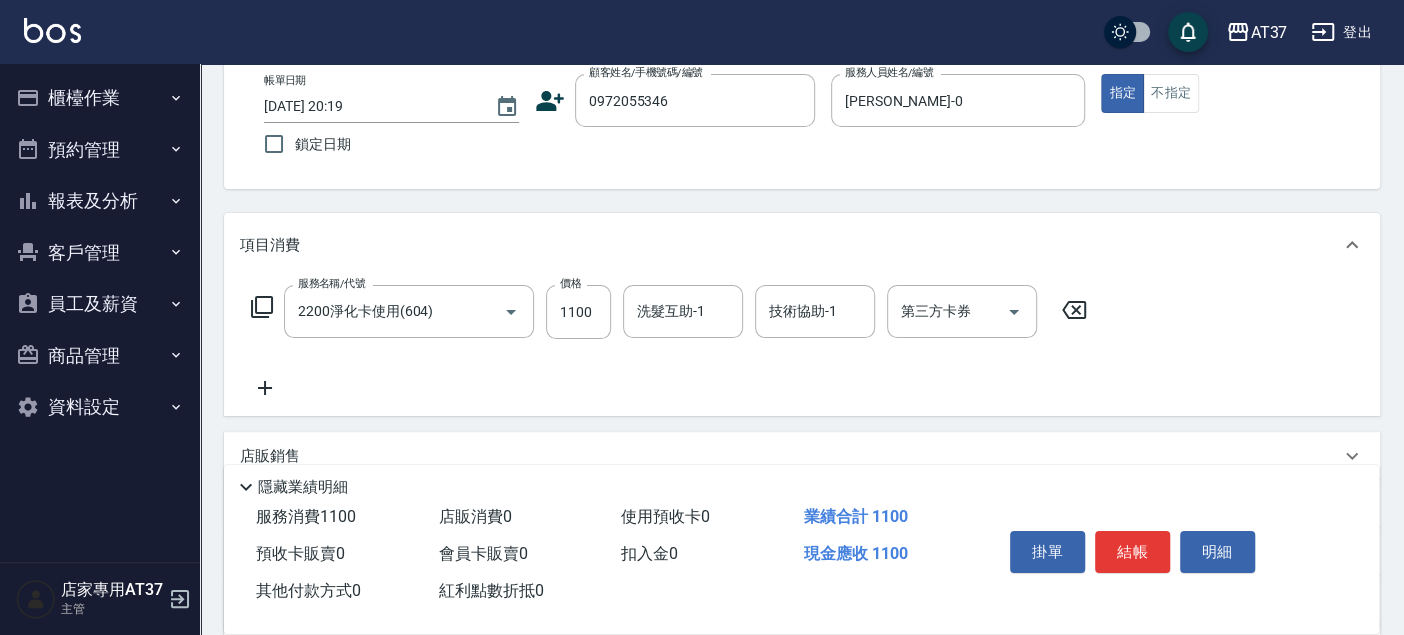 click on "洗髮互助-1" at bounding box center (683, 311) 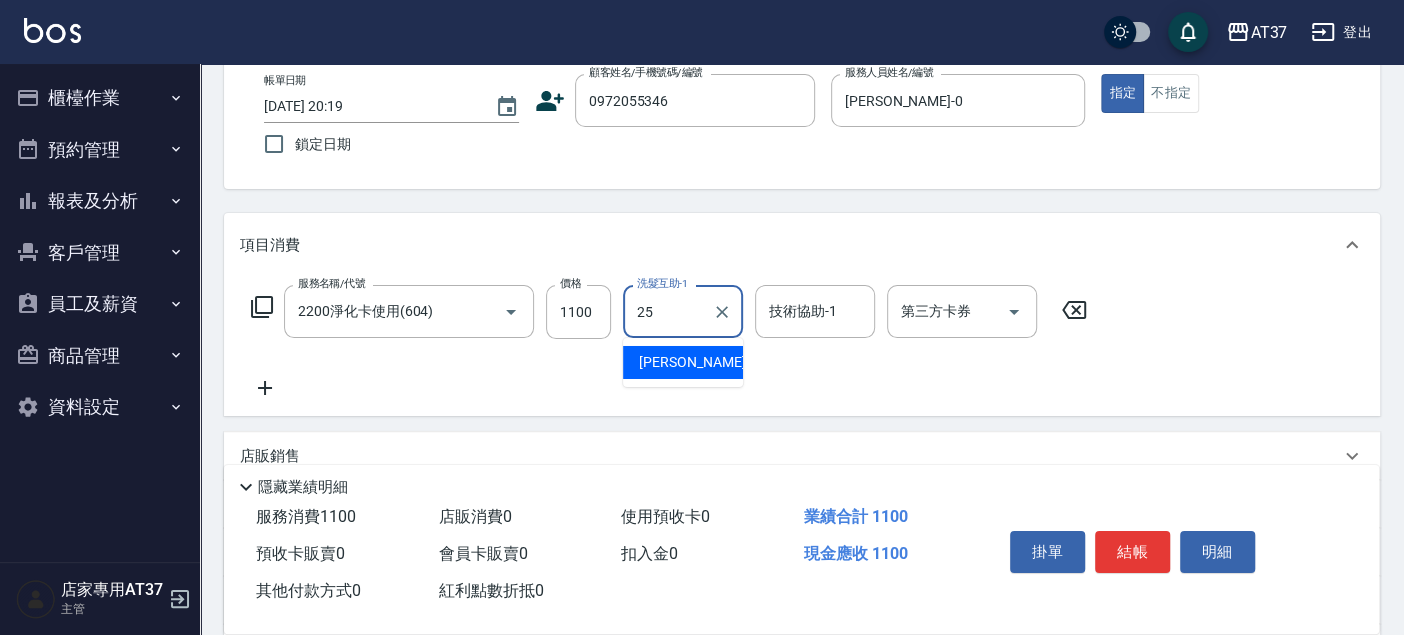 type on "[PERSON_NAME]-25" 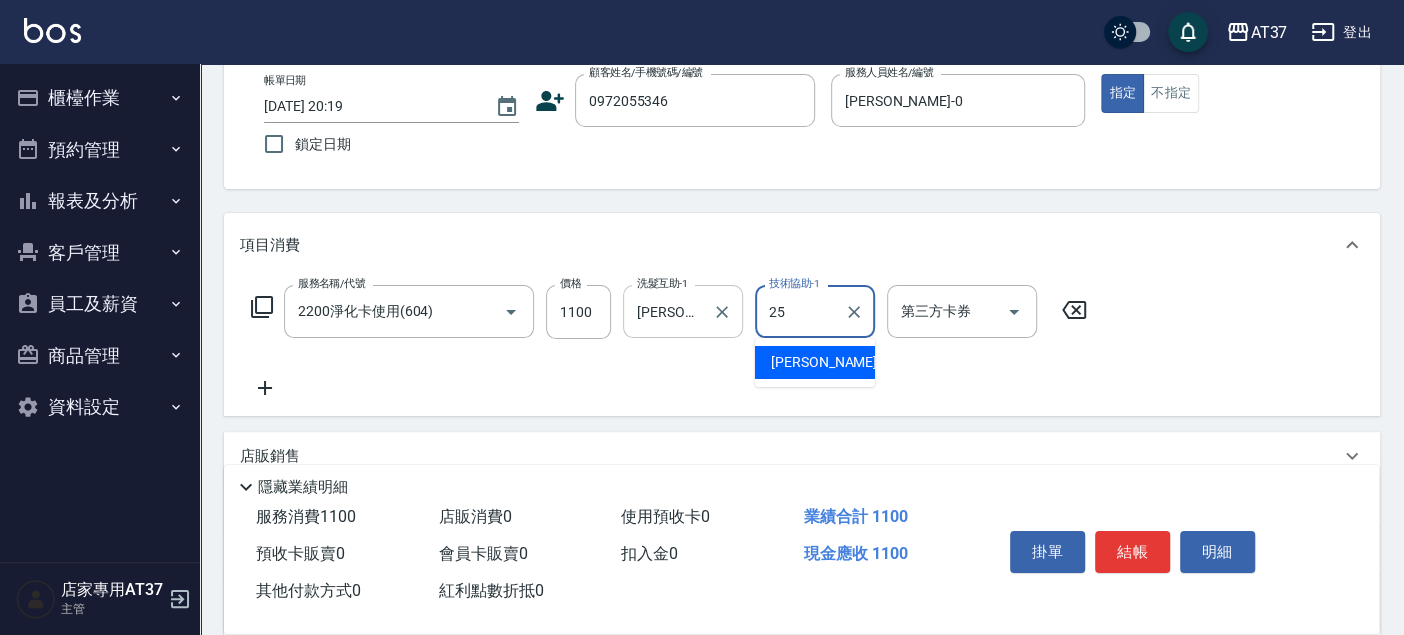 type on "[PERSON_NAME]-25" 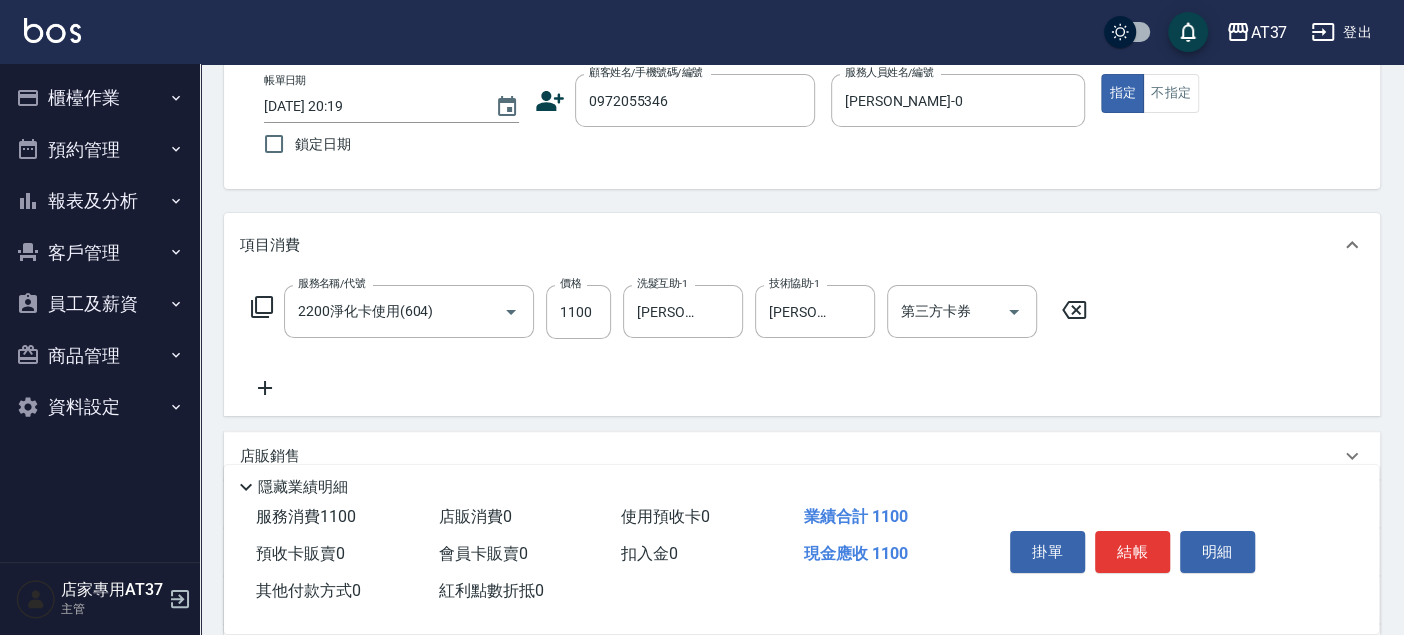 click 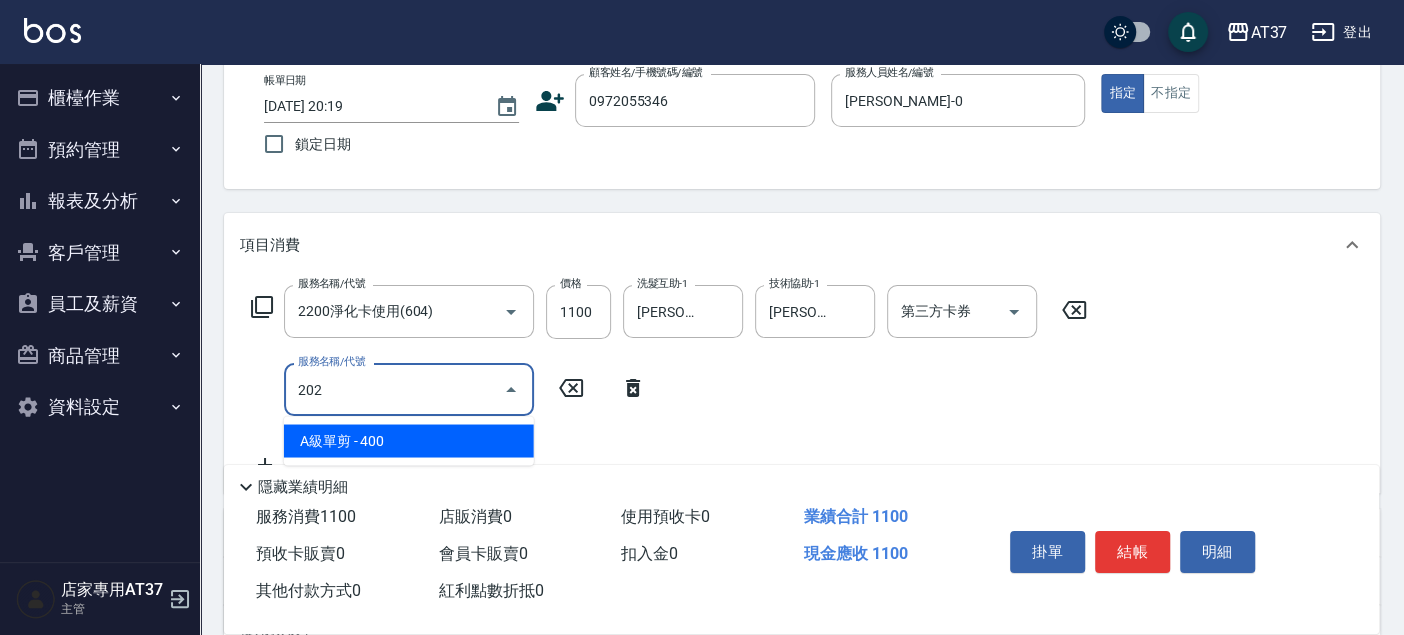 type on "A級單剪(202)" 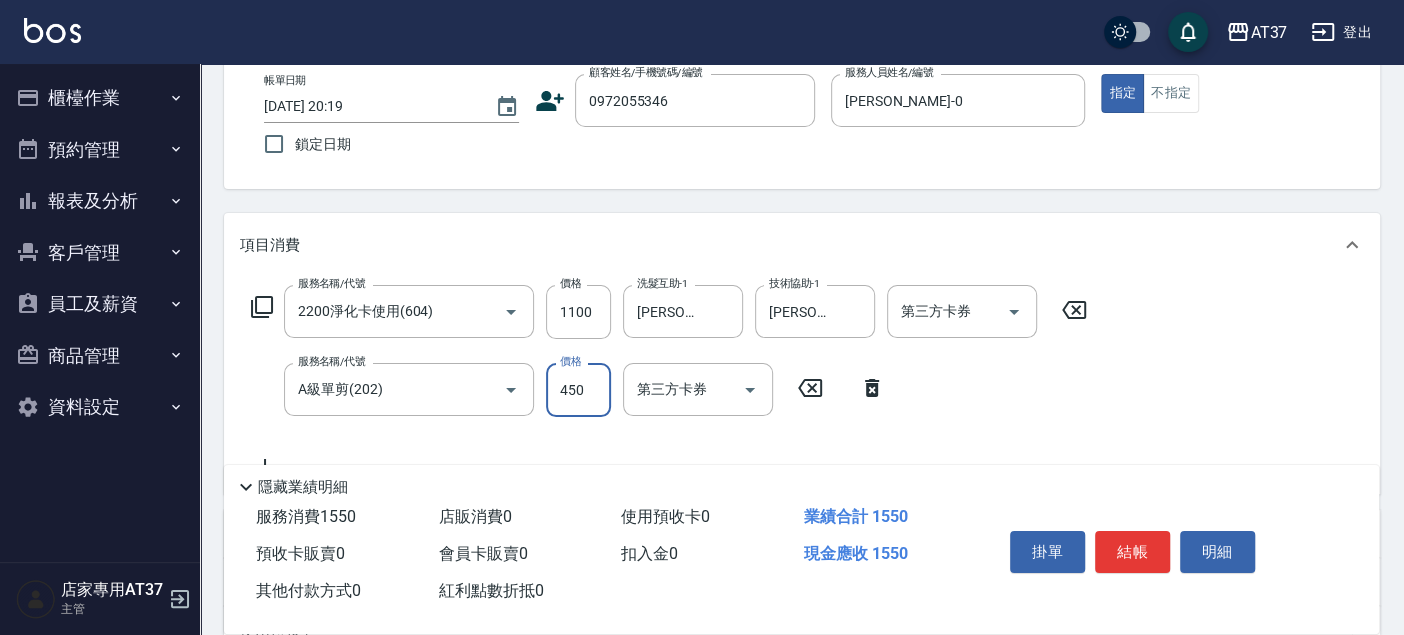 type on "450" 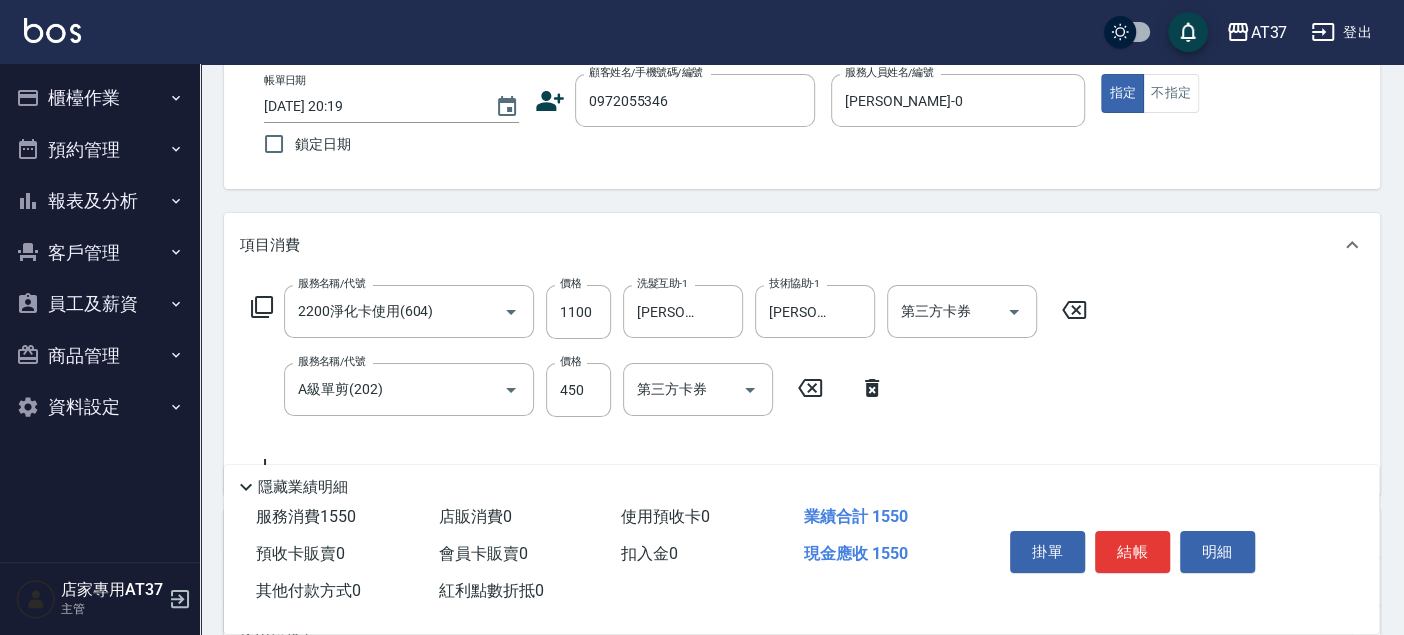 click on "服務名稱/代號 2200淨化卡使用(604) 服務名稱/代號 價格 1100 價格 洗髮互助-1 子筠-25 洗髮互助-1 技術協助-1 子筠-25 技術協助-1 第三方卡券 第三方卡券 服務名稱/代號 A級單剪(202) 服務名稱/代號 價格 450 價格 第三方卡券 第三方卡券" at bounding box center (669, 381) 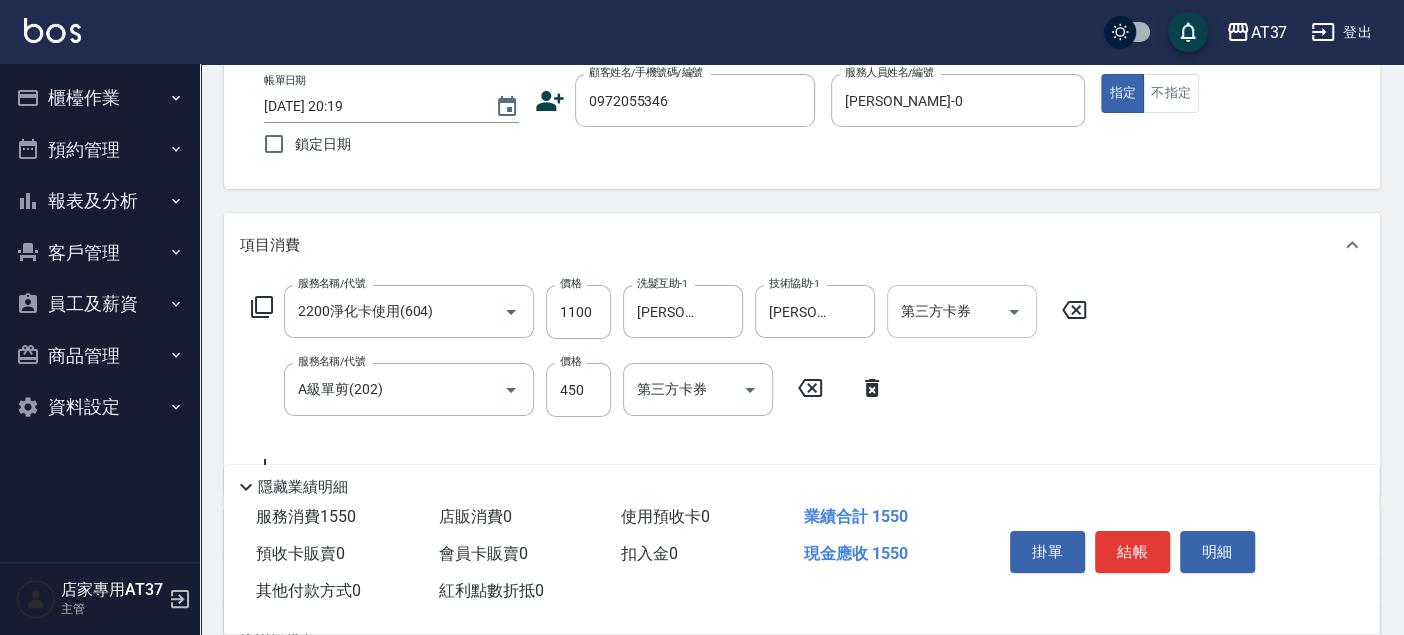 click at bounding box center (1014, 312) 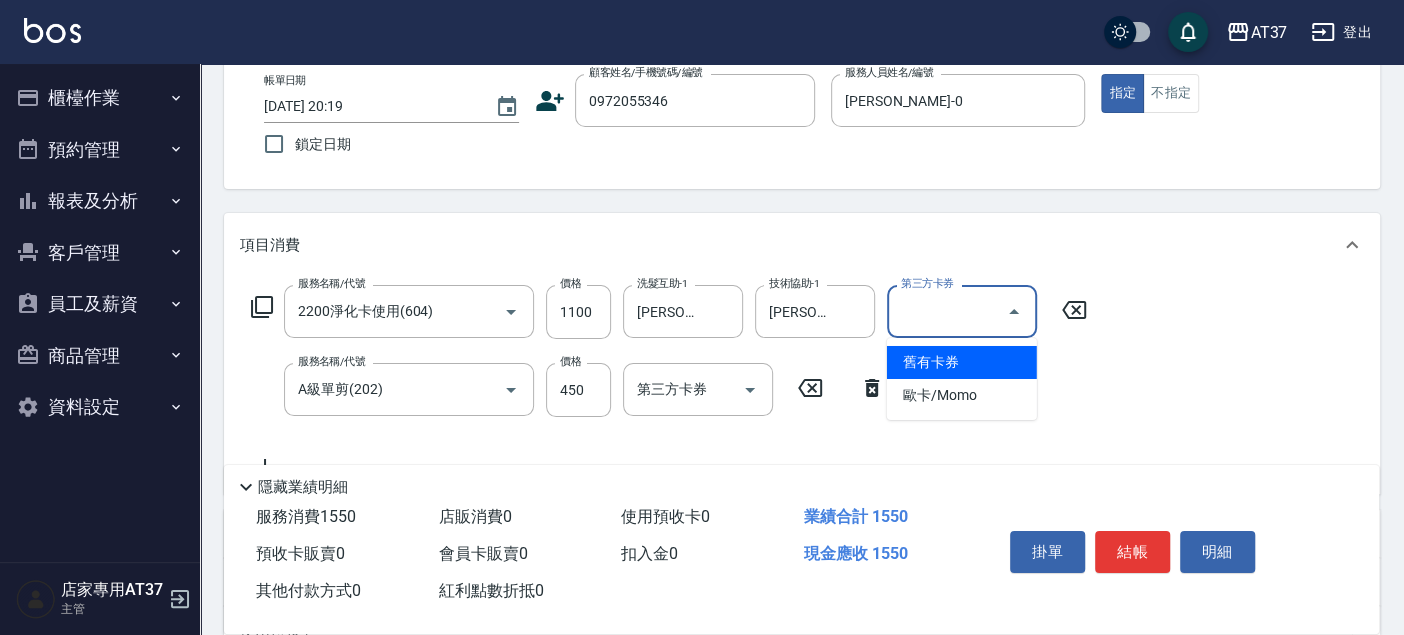 click on "舊有卡券" at bounding box center (962, 362) 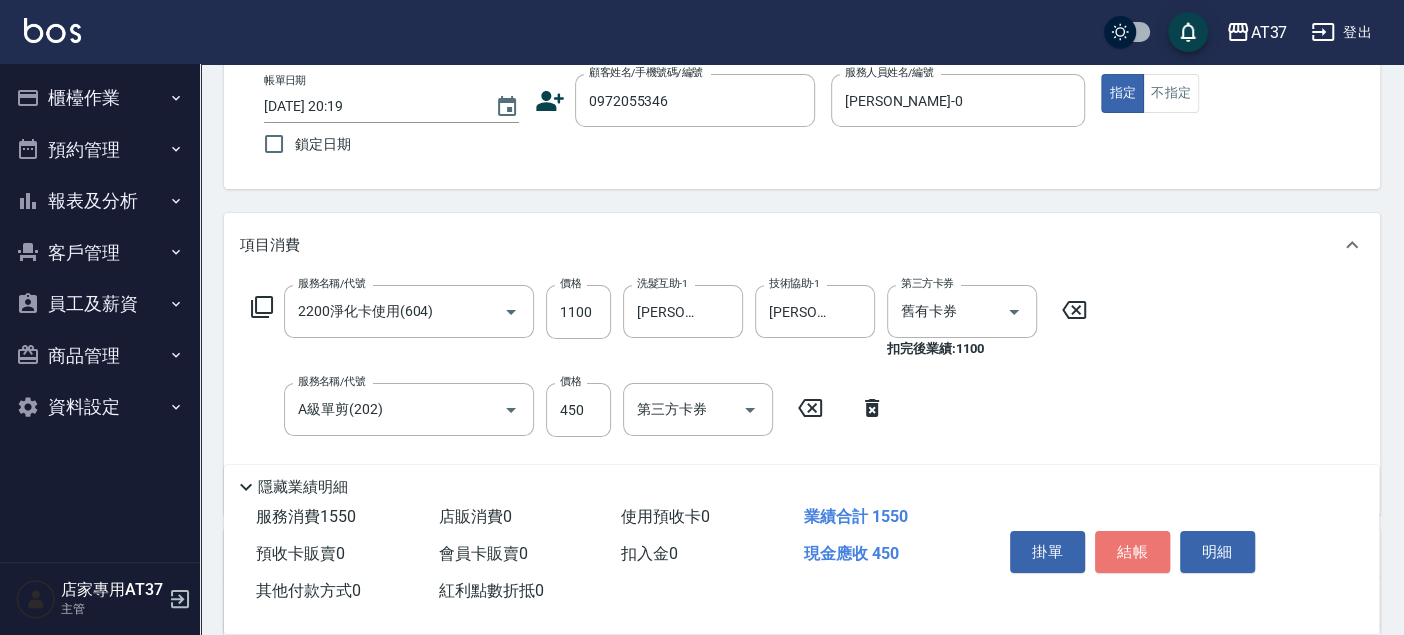 drag, startPoint x: 1142, startPoint y: 542, endPoint x: 1155, endPoint y: 552, distance: 16.40122 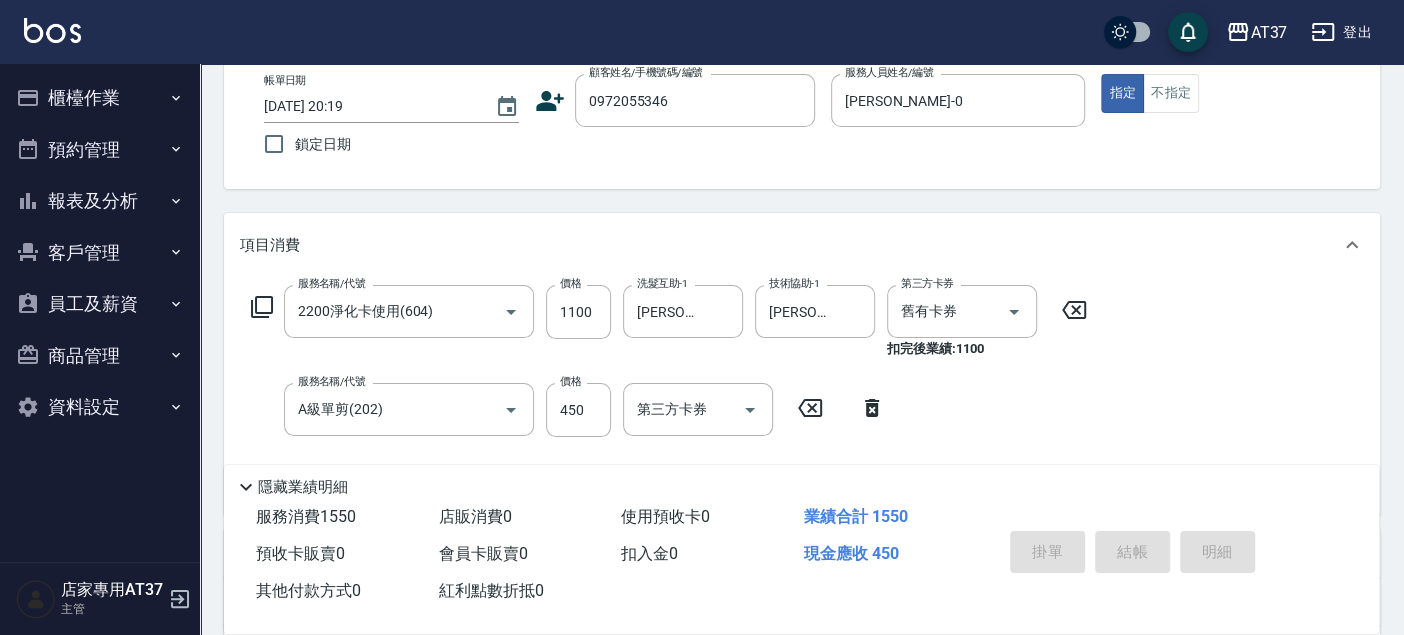 type on "[DATE] 20:21" 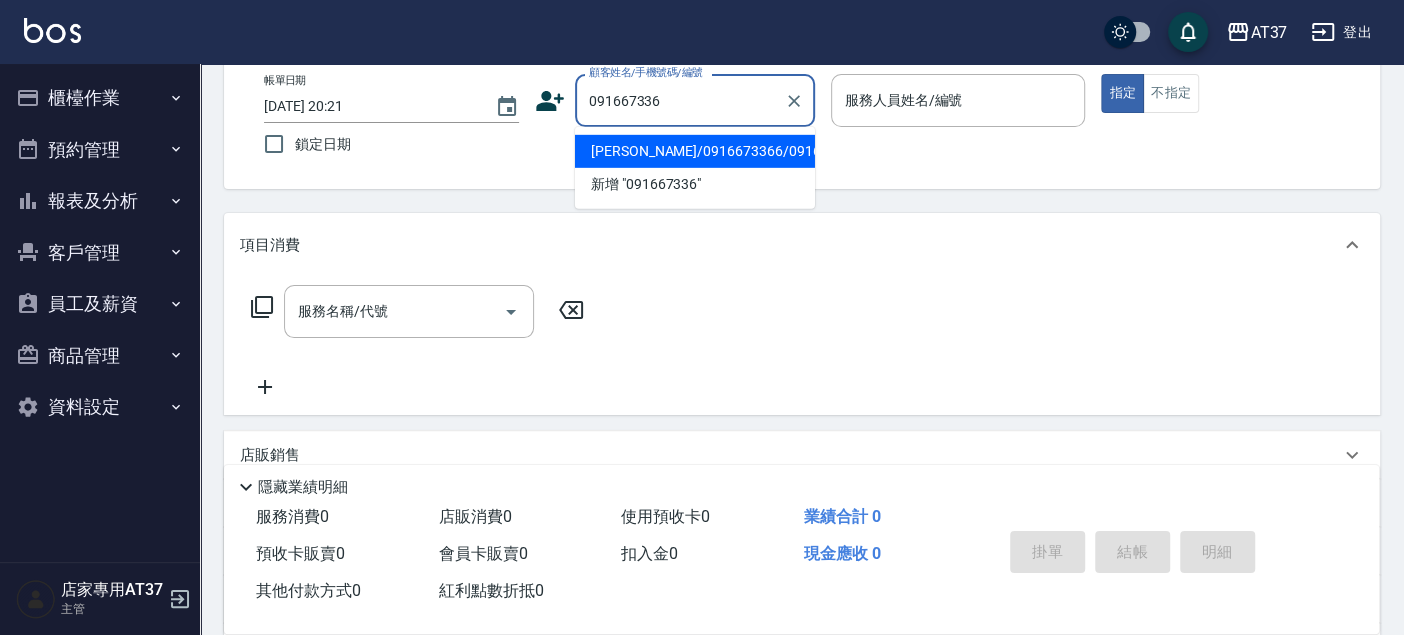 type on "0916673366" 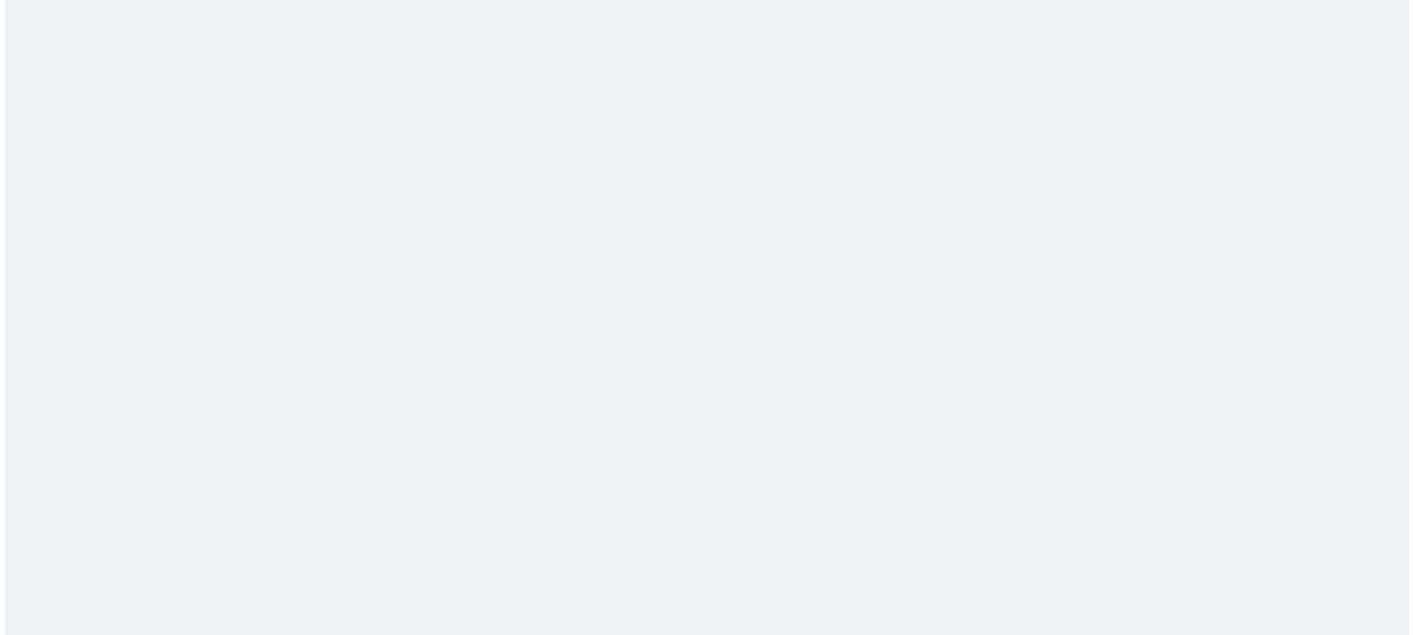 scroll, scrollTop: 0, scrollLeft: 0, axis: both 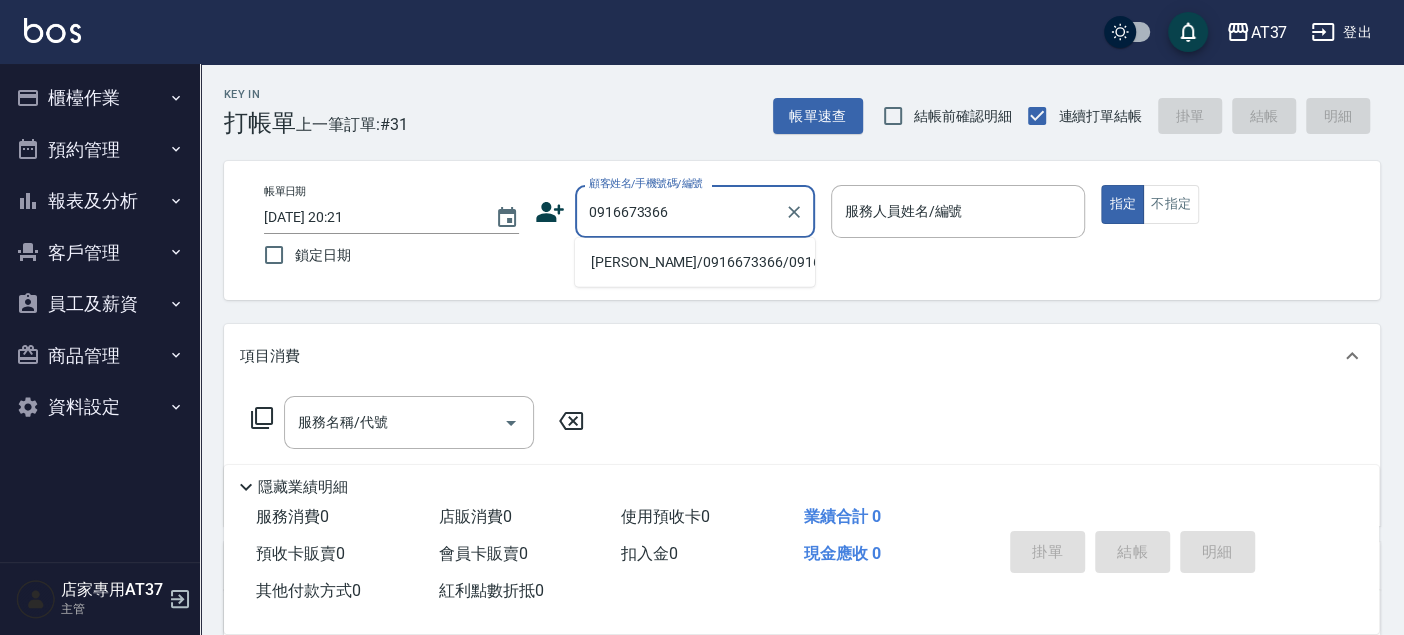 type on "[PERSON_NAME]/0916673366/0916673366" 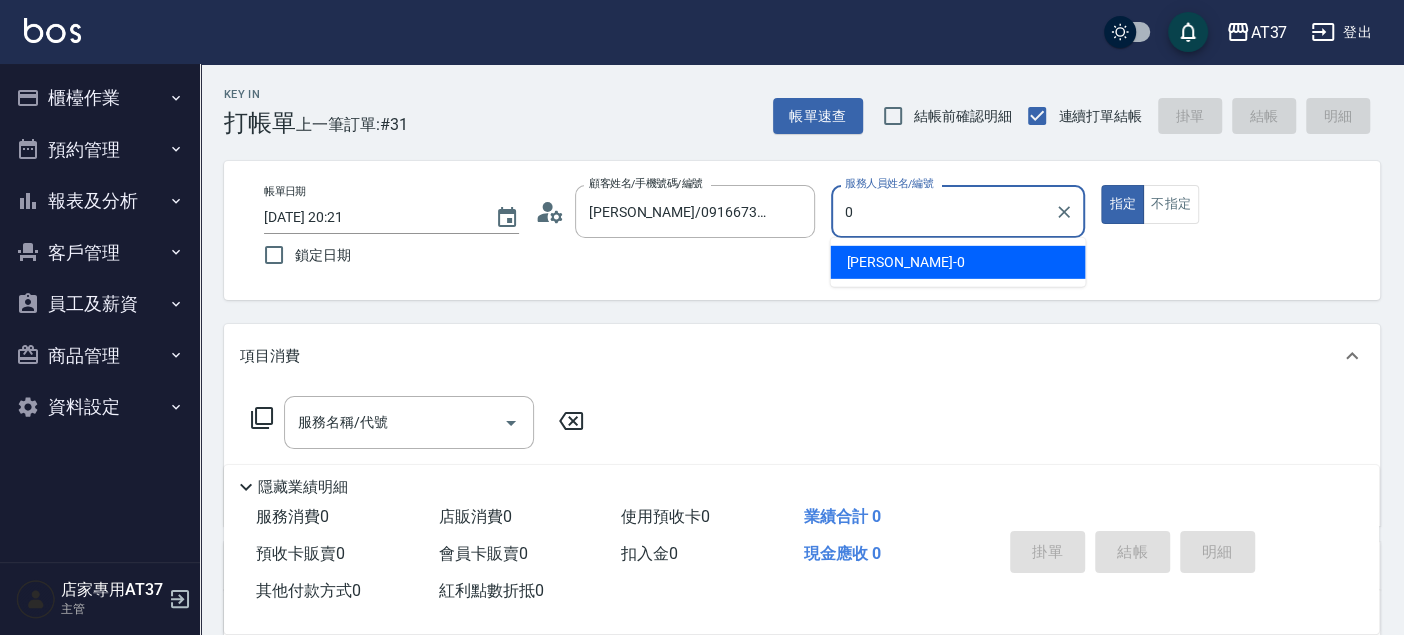 click on "[PERSON_NAME] -0" at bounding box center [957, 262] 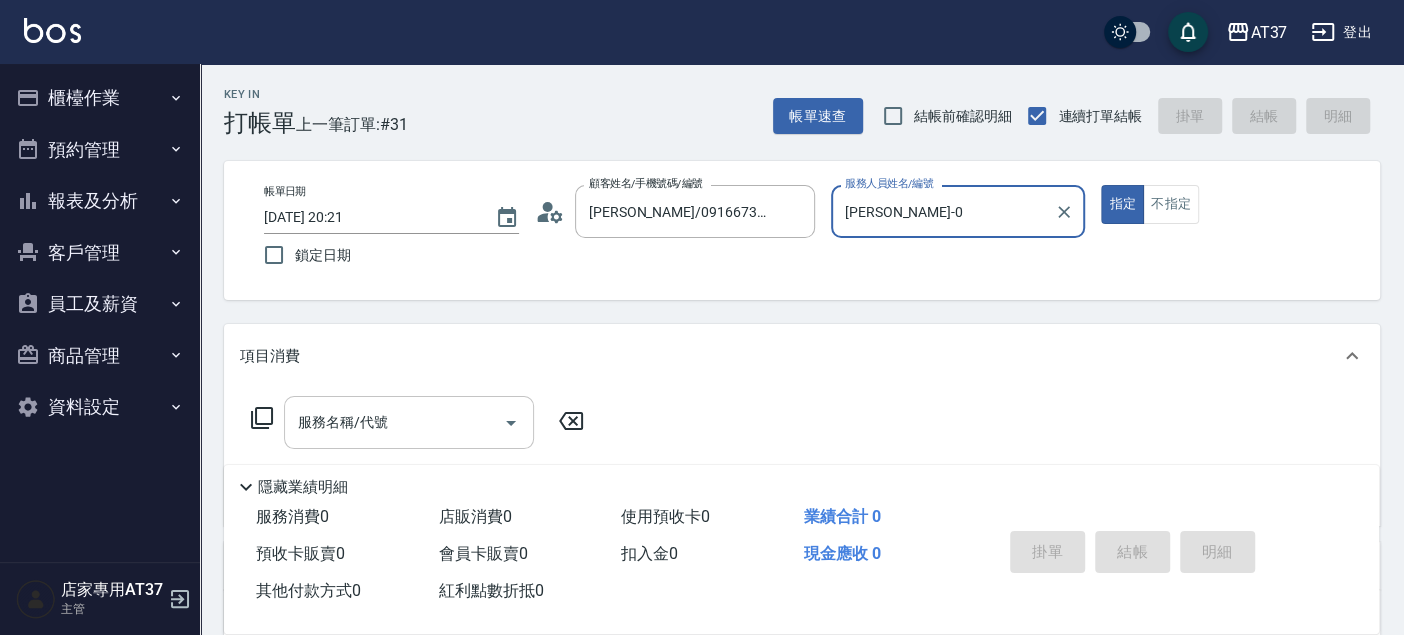 type on "[PERSON_NAME]-0" 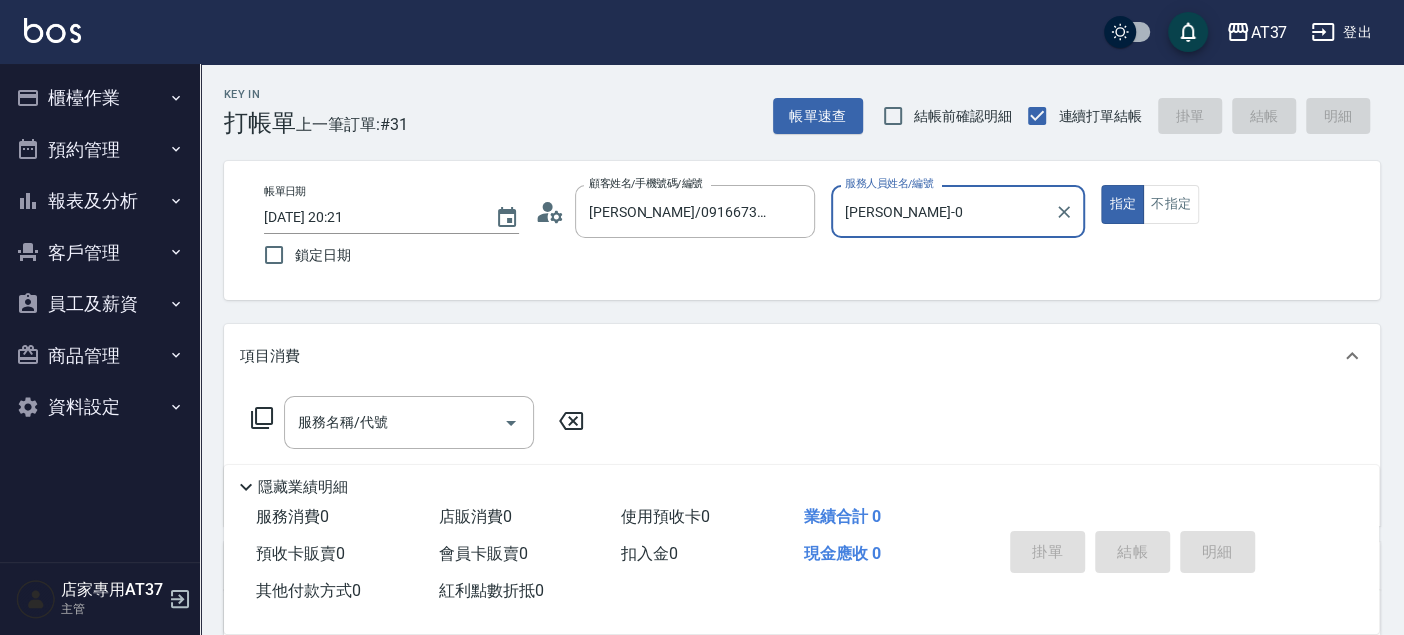 click on "服務名稱/代號 服務名稱/代號" at bounding box center [409, 422] 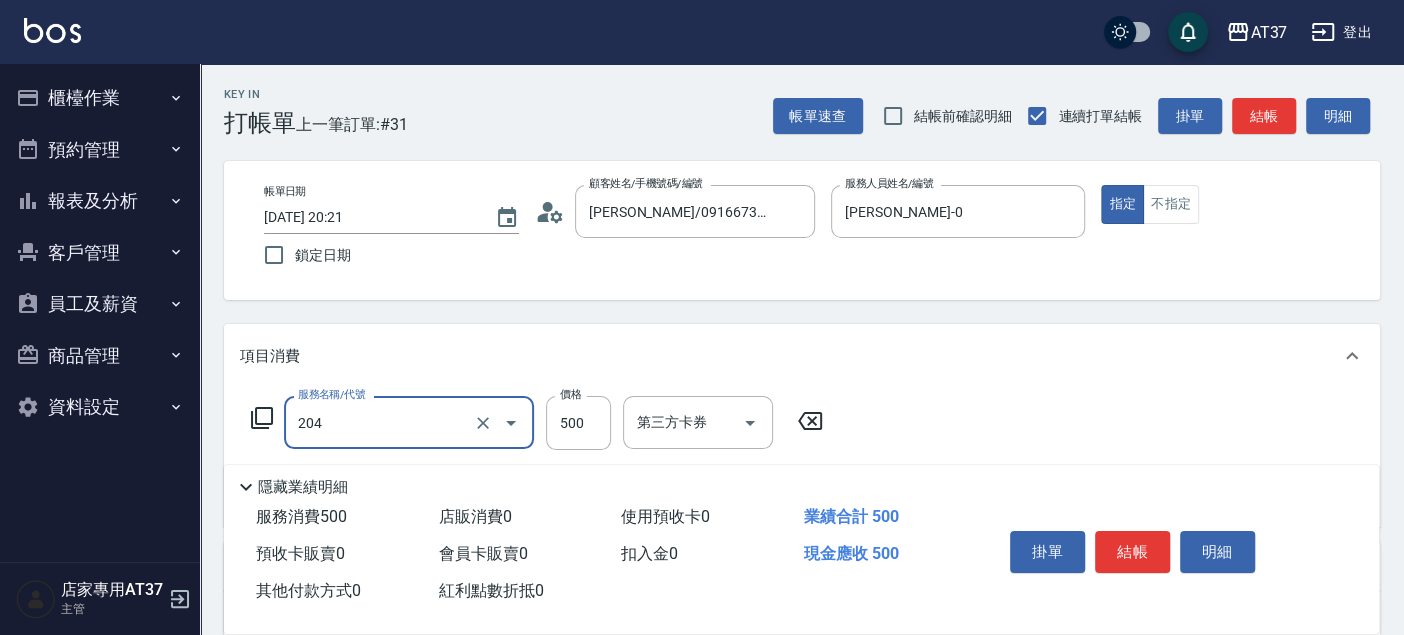 type on "A級洗+剪(204)" 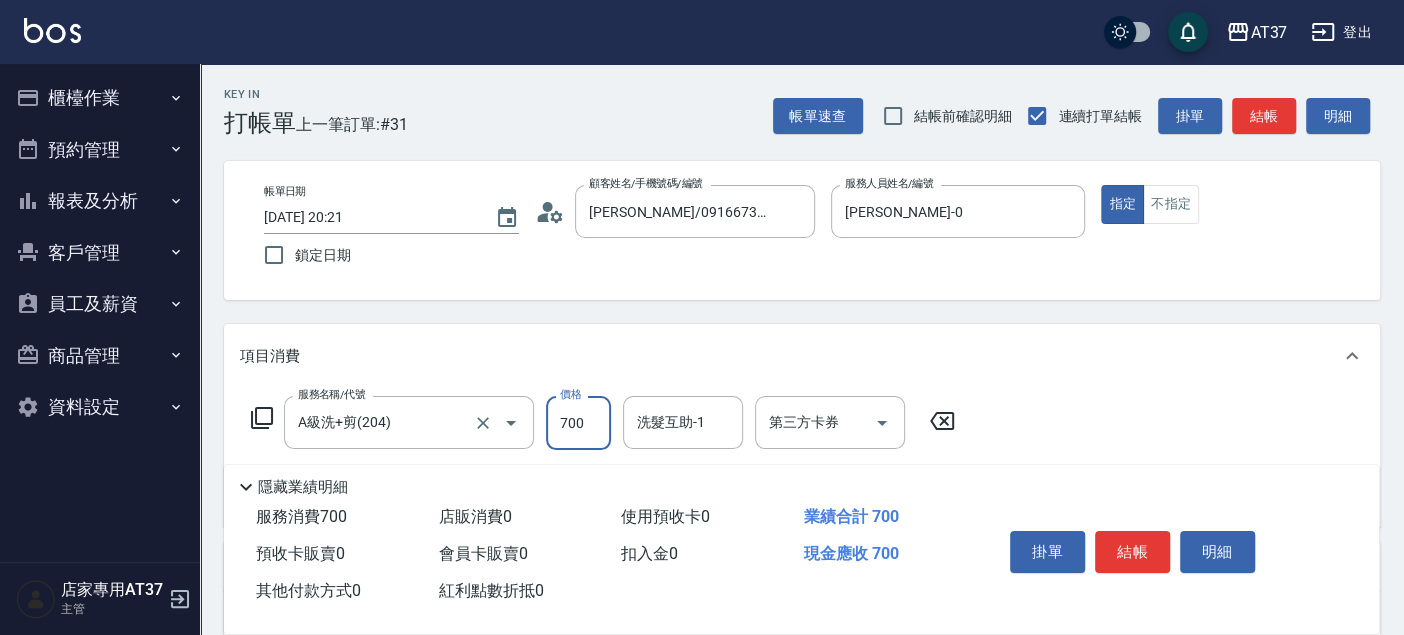 type on "700" 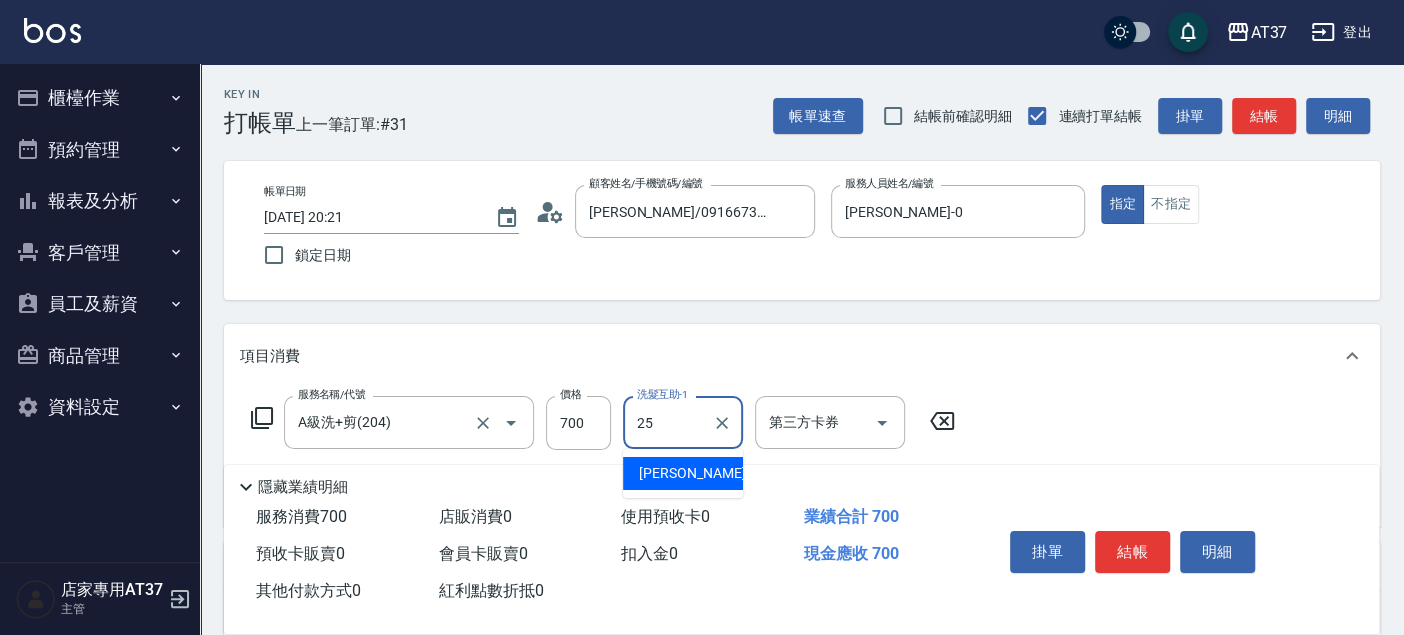 type on "[PERSON_NAME]-25" 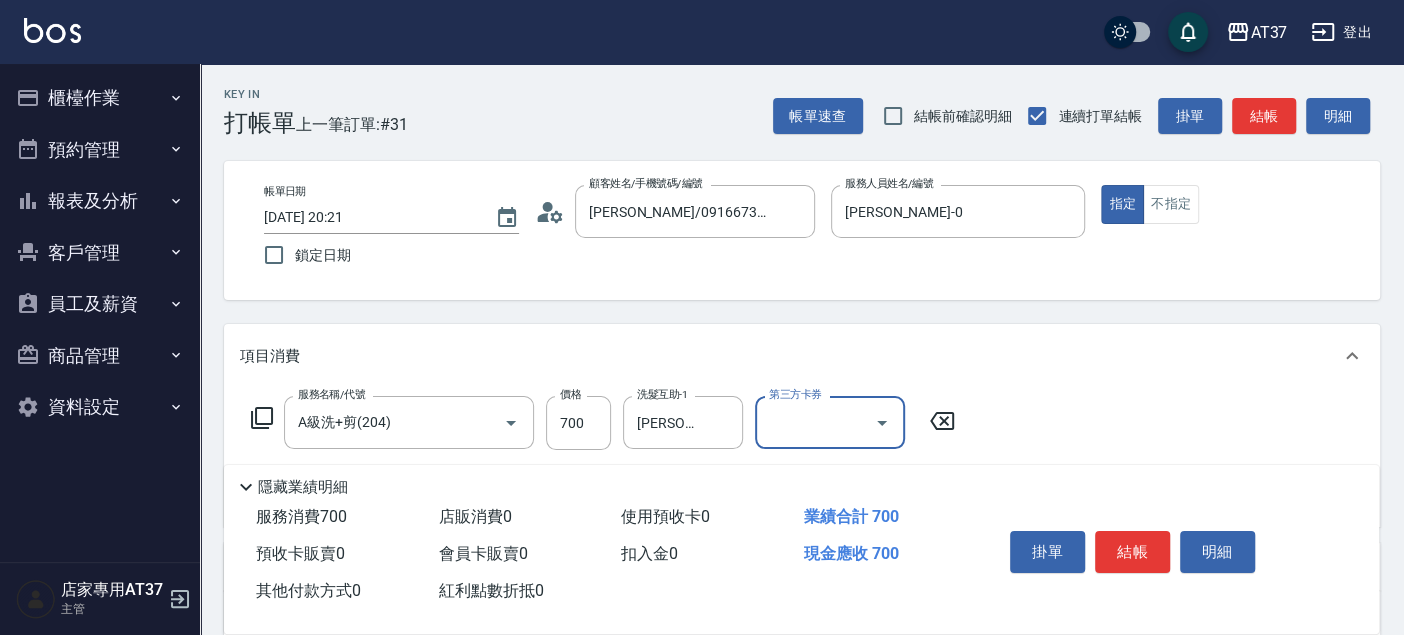 click on "結帳" at bounding box center (1132, 552) 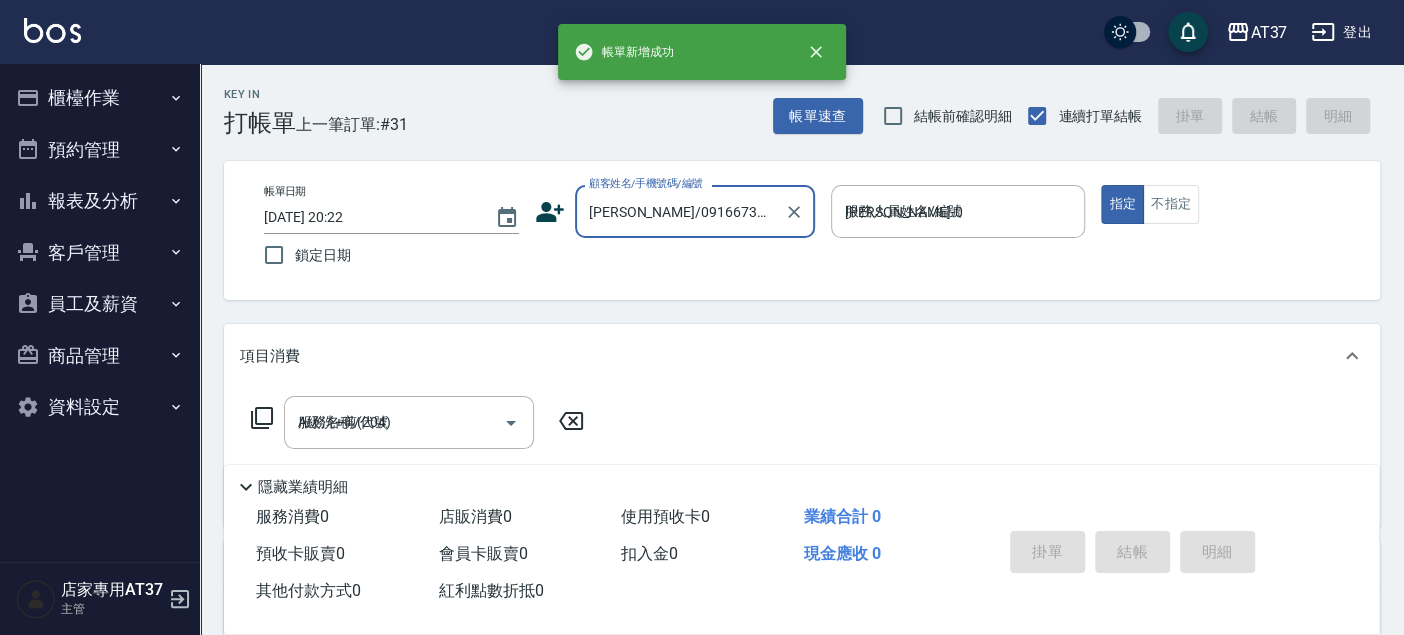 type on "[DATE] 20:22" 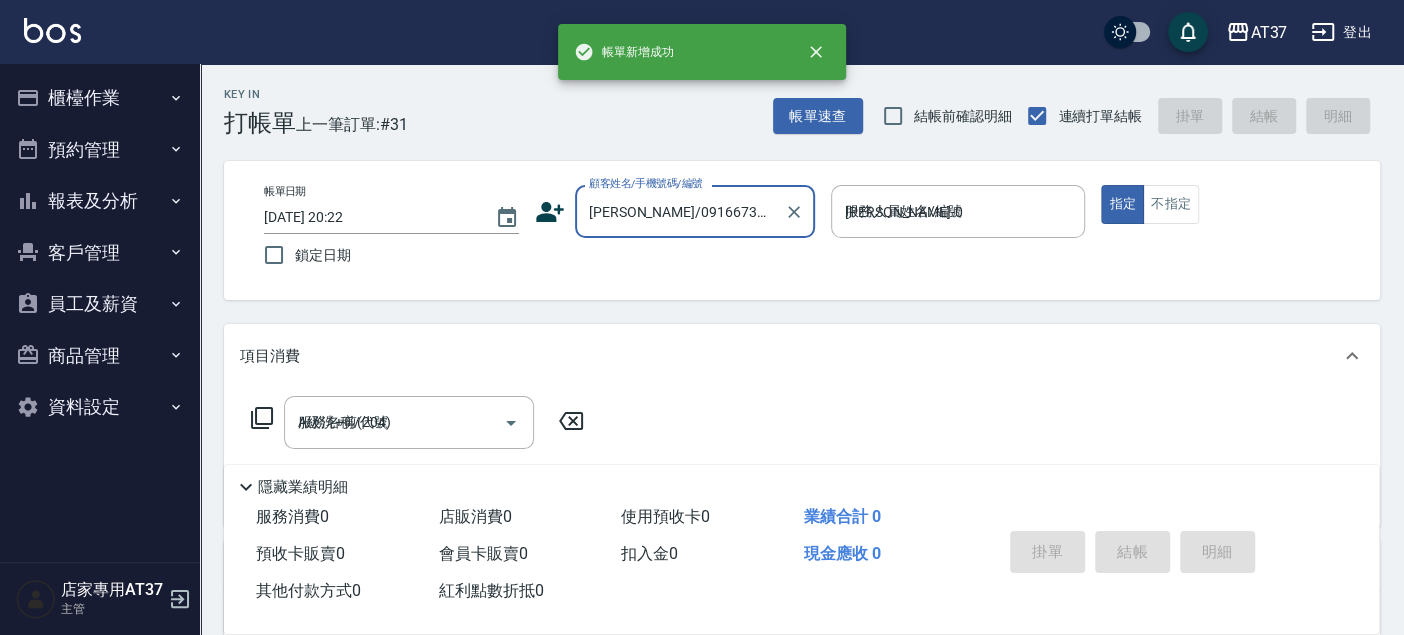 type 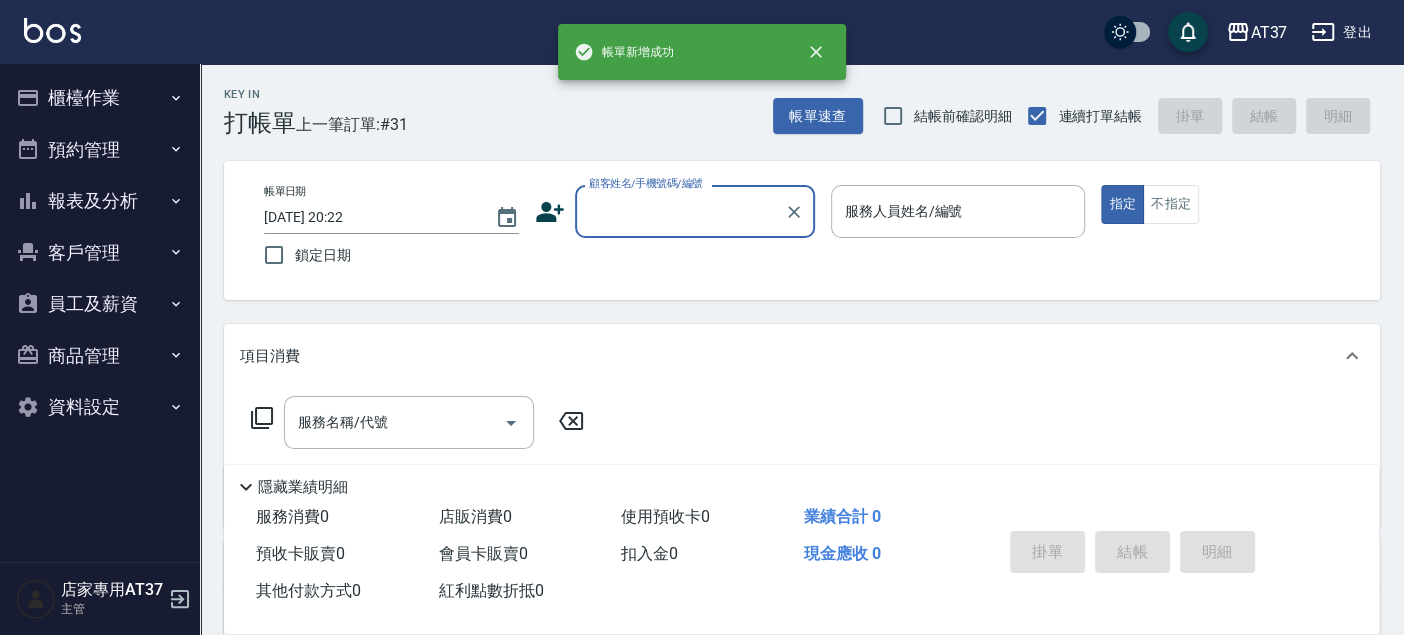 scroll, scrollTop: 0, scrollLeft: 0, axis: both 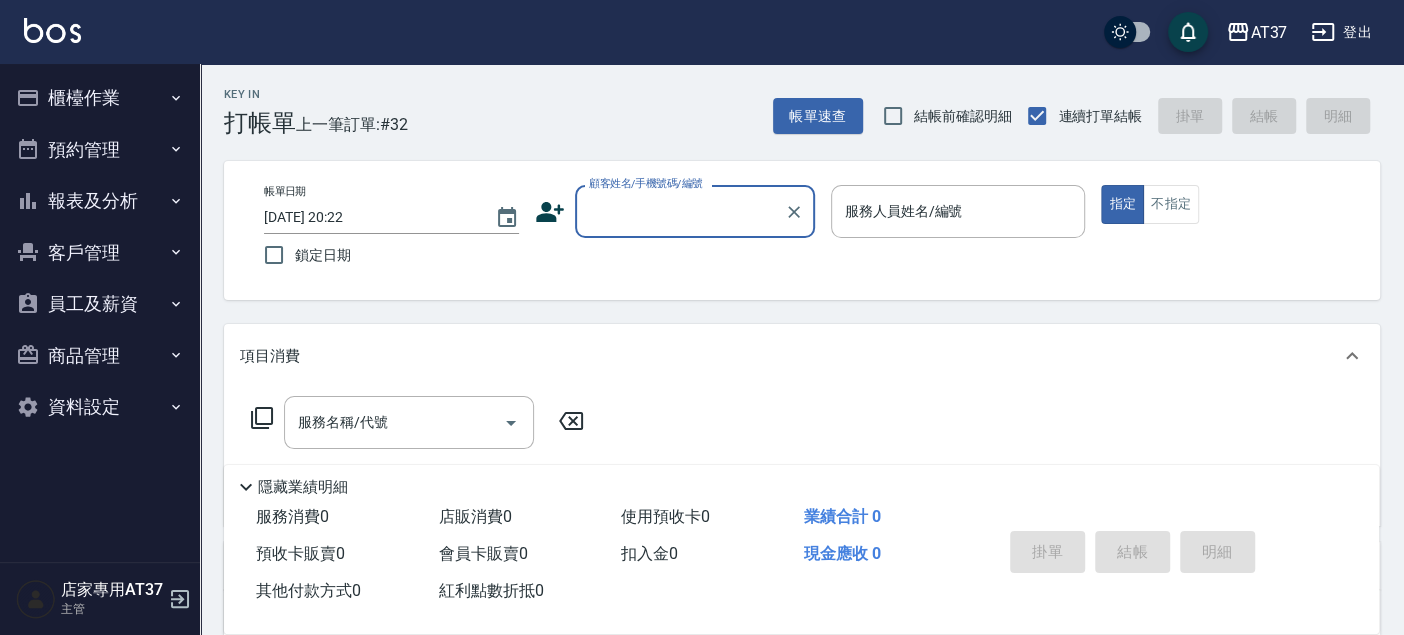 click on "預約管理" at bounding box center (100, 150) 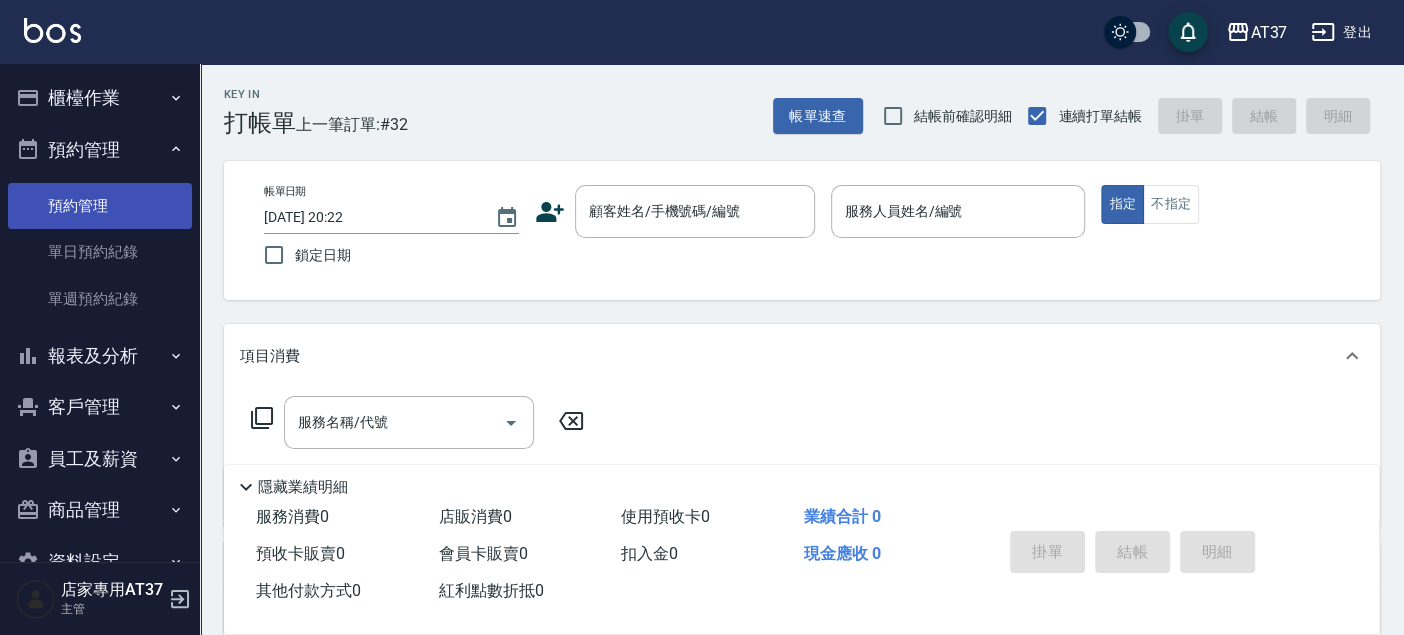 click on "預約管理" at bounding box center (100, 206) 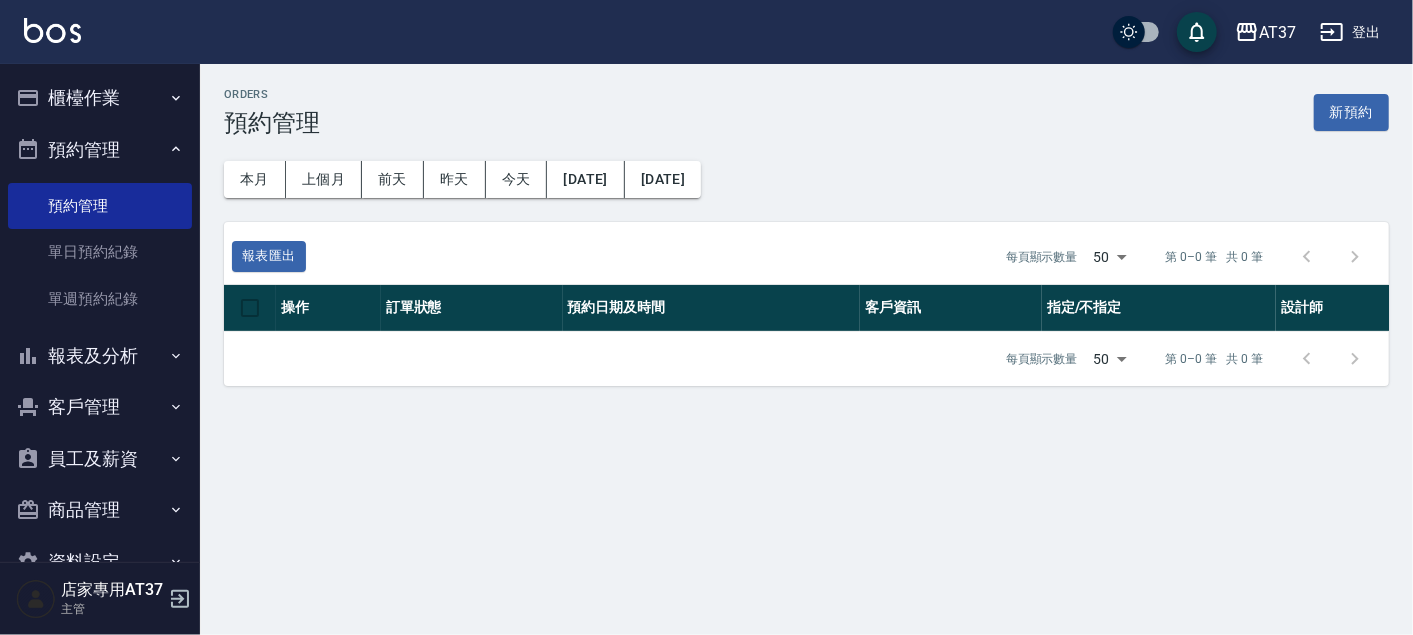 click on "櫃檯作業" at bounding box center (100, 98) 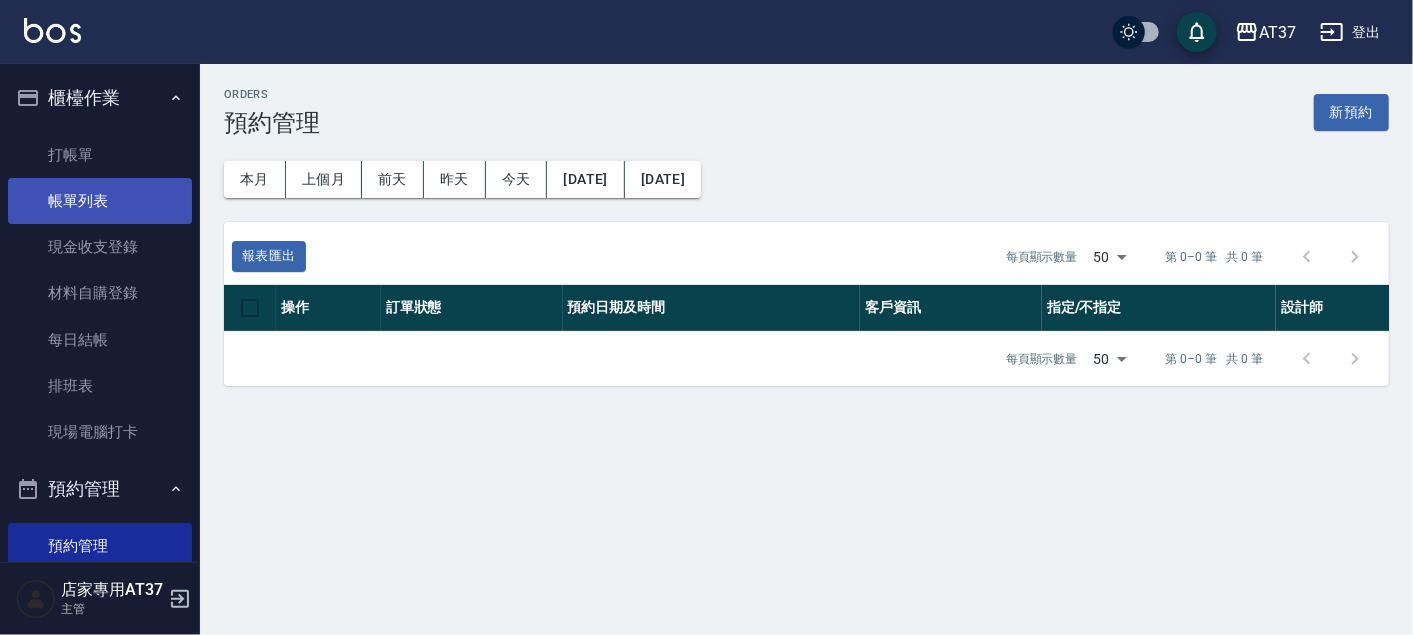 click on "帳單列表" at bounding box center (100, 201) 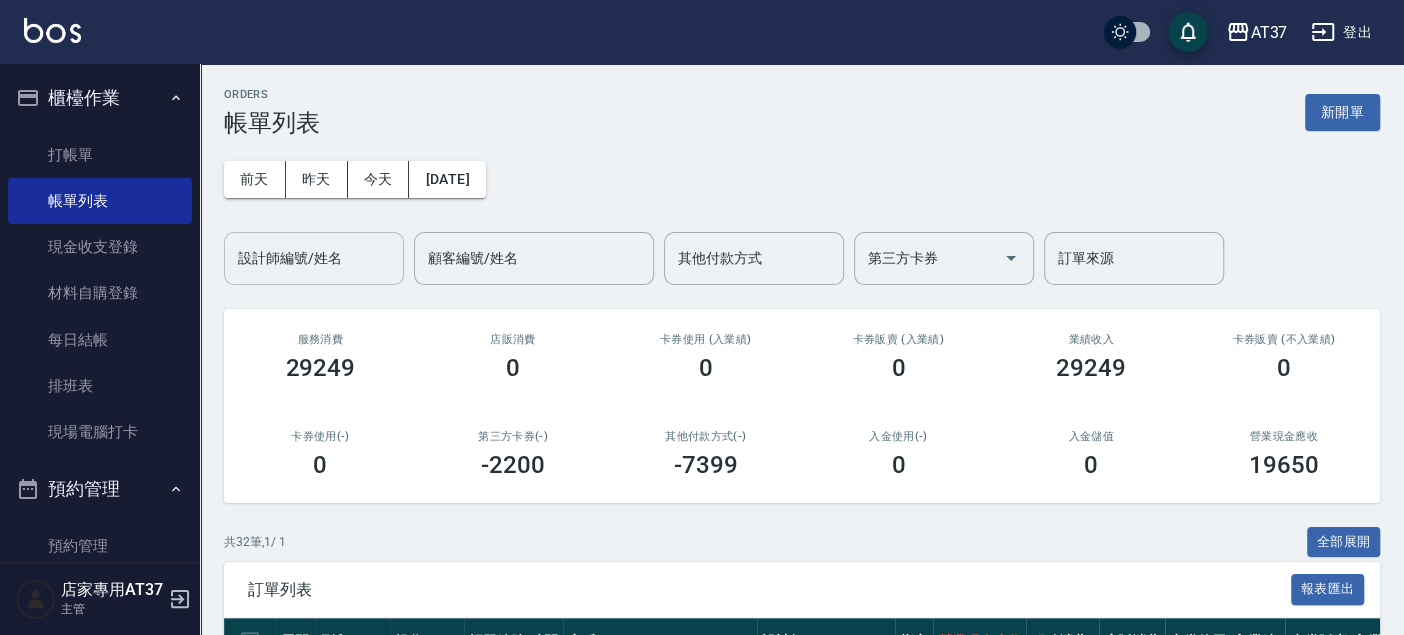 drag, startPoint x: 256, startPoint y: 280, endPoint x: 263, endPoint y: 228, distance: 52.46904 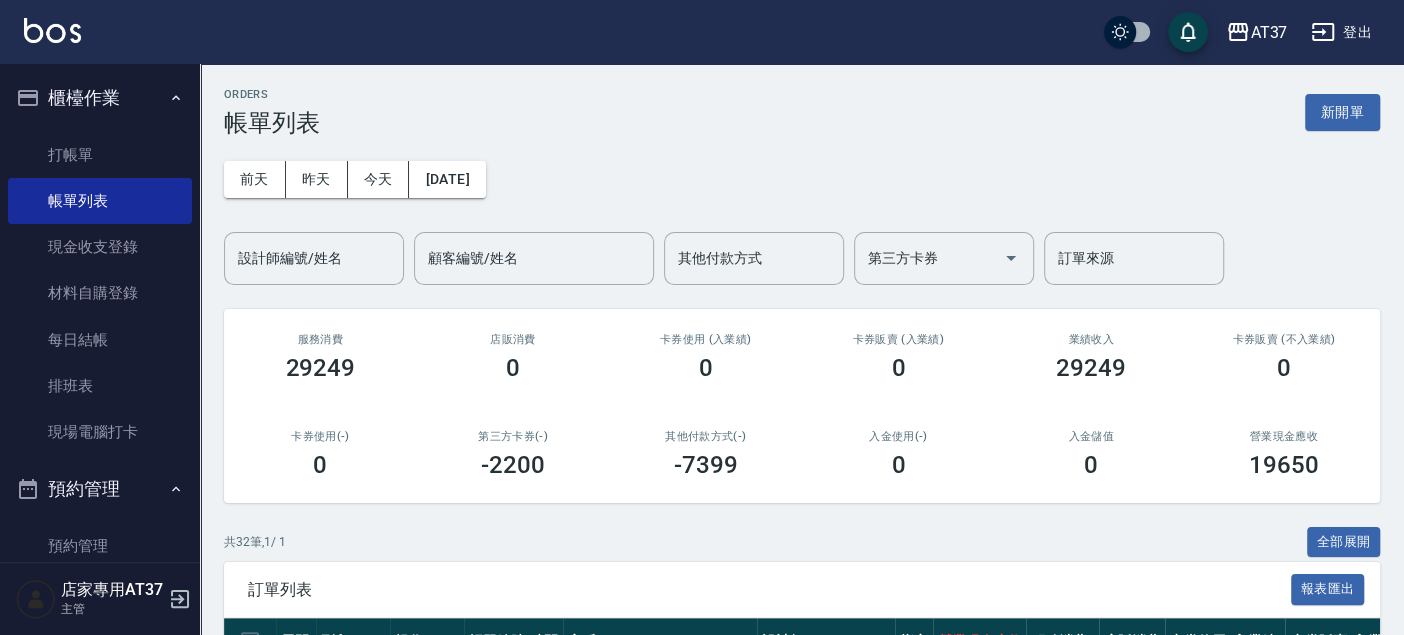 click on "設計師編號/姓名" at bounding box center (314, 258) 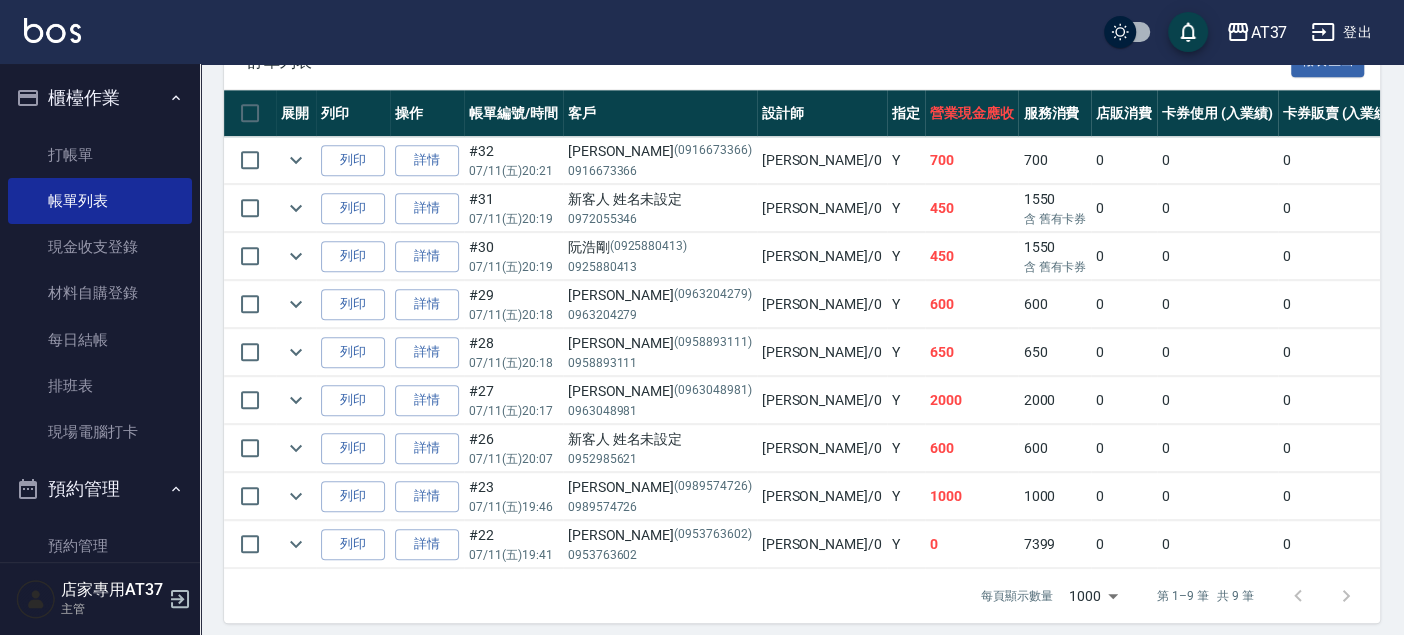 scroll, scrollTop: 551, scrollLeft: 0, axis: vertical 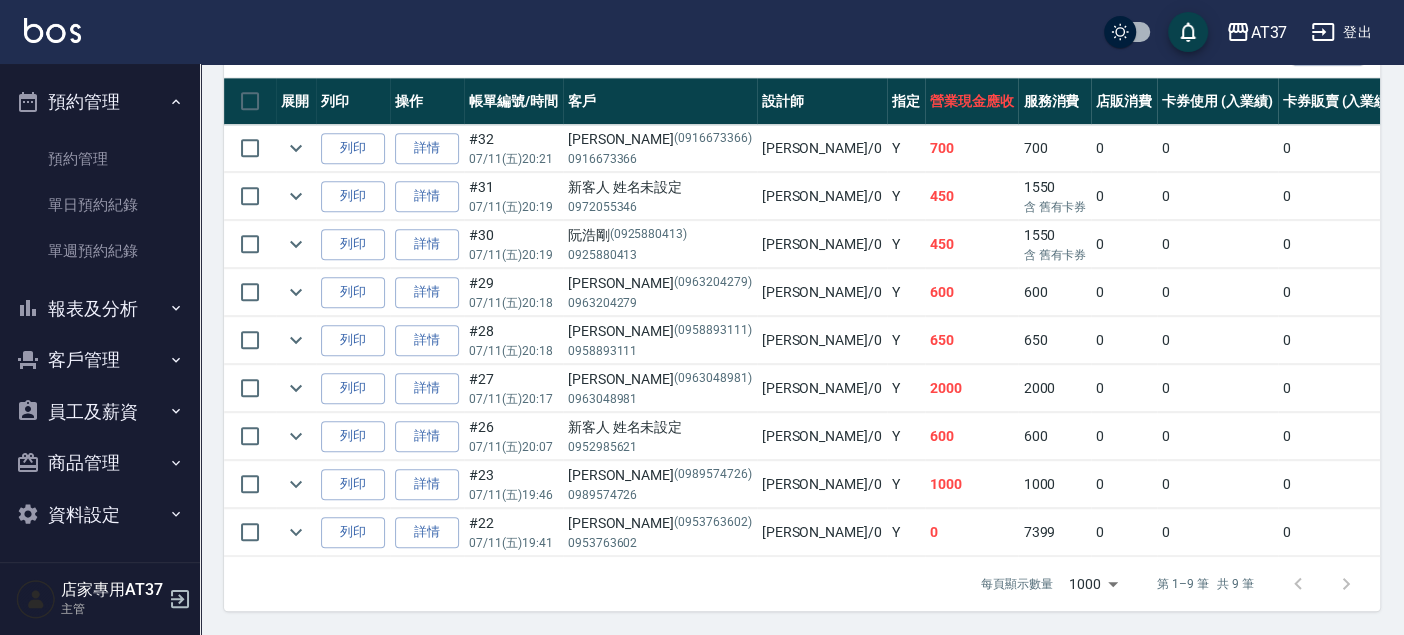 type on "[PERSON_NAME]-0" 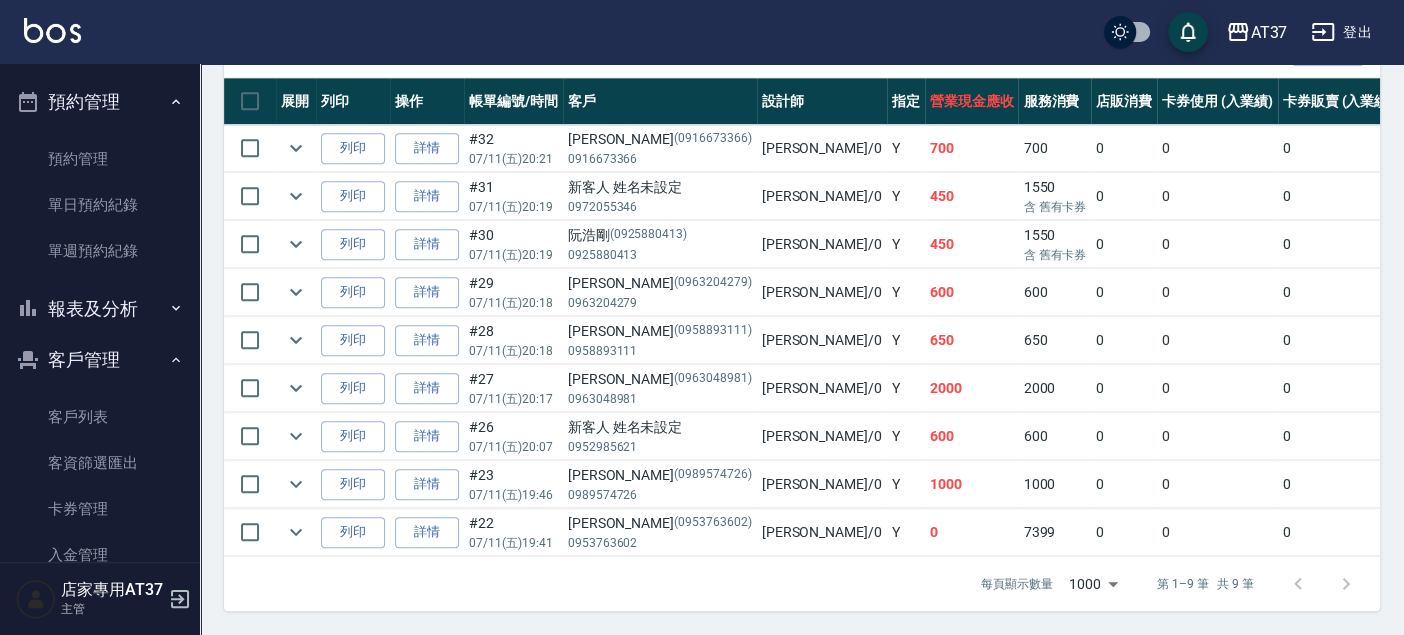 scroll, scrollTop: 588, scrollLeft: 0, axis: vertical 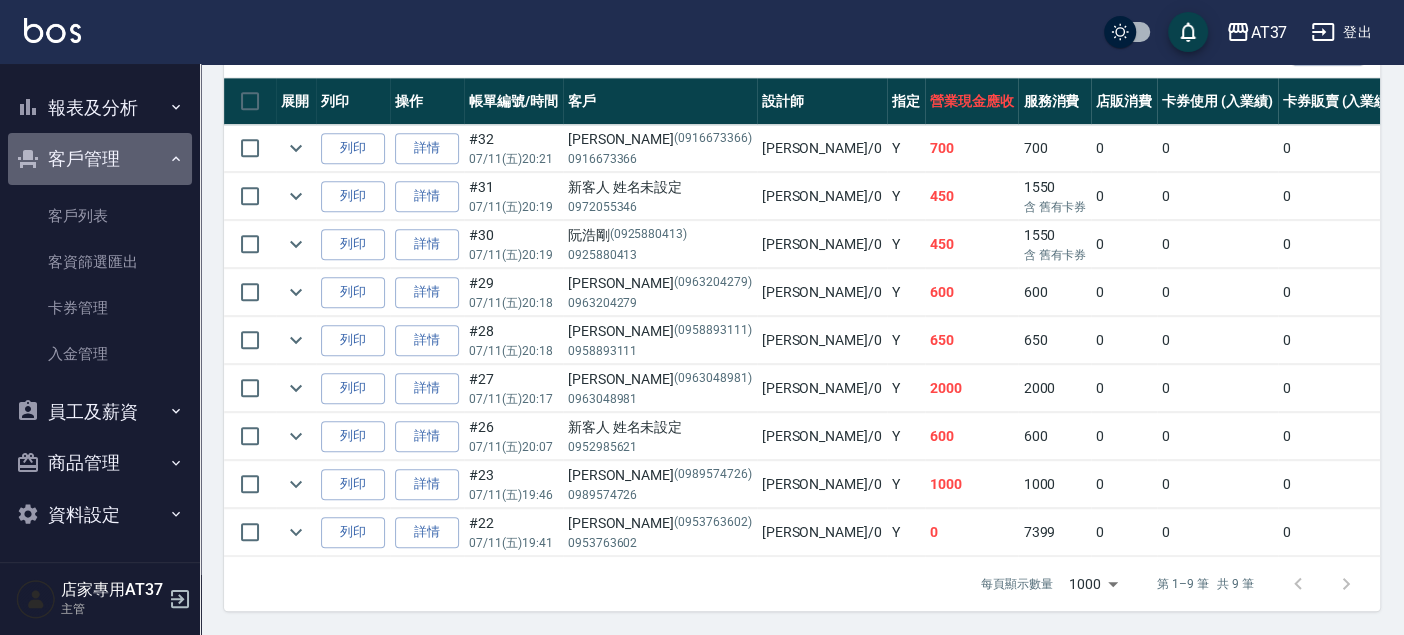 click on "客戶管理" at bounding box center [100, 159] 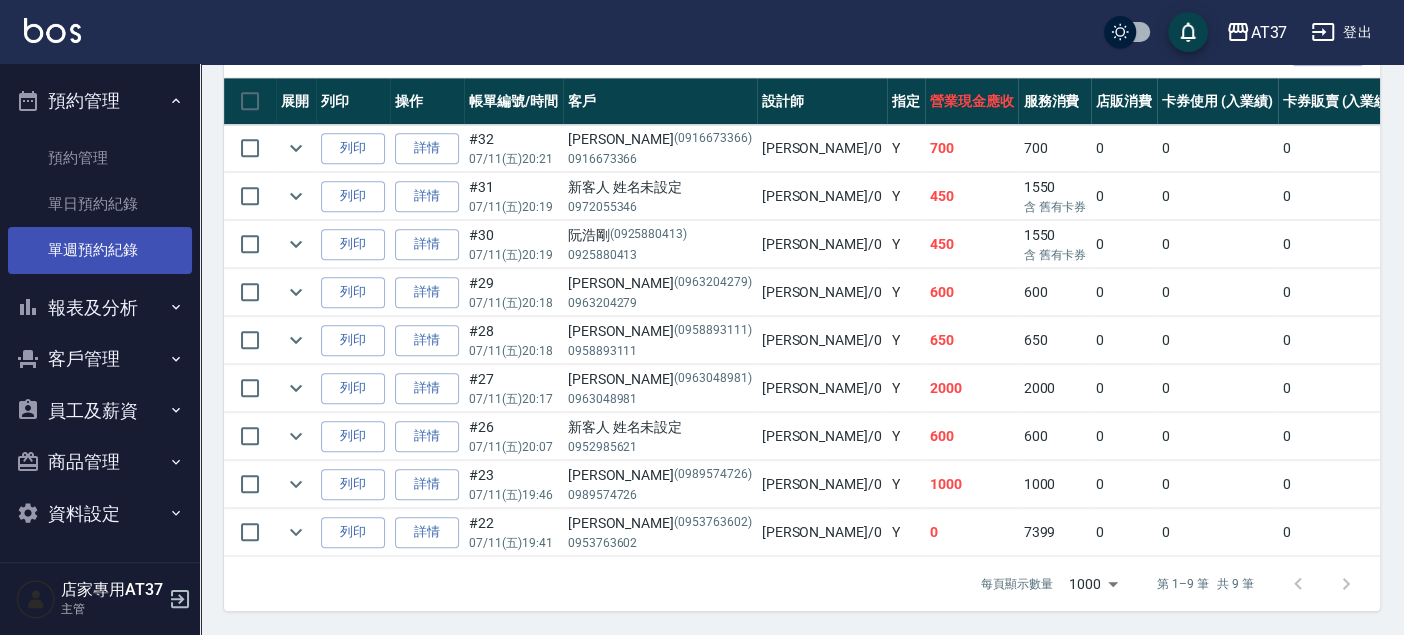 scroll, scrollTop: 387, scrollLeft: 0, axis: vertical 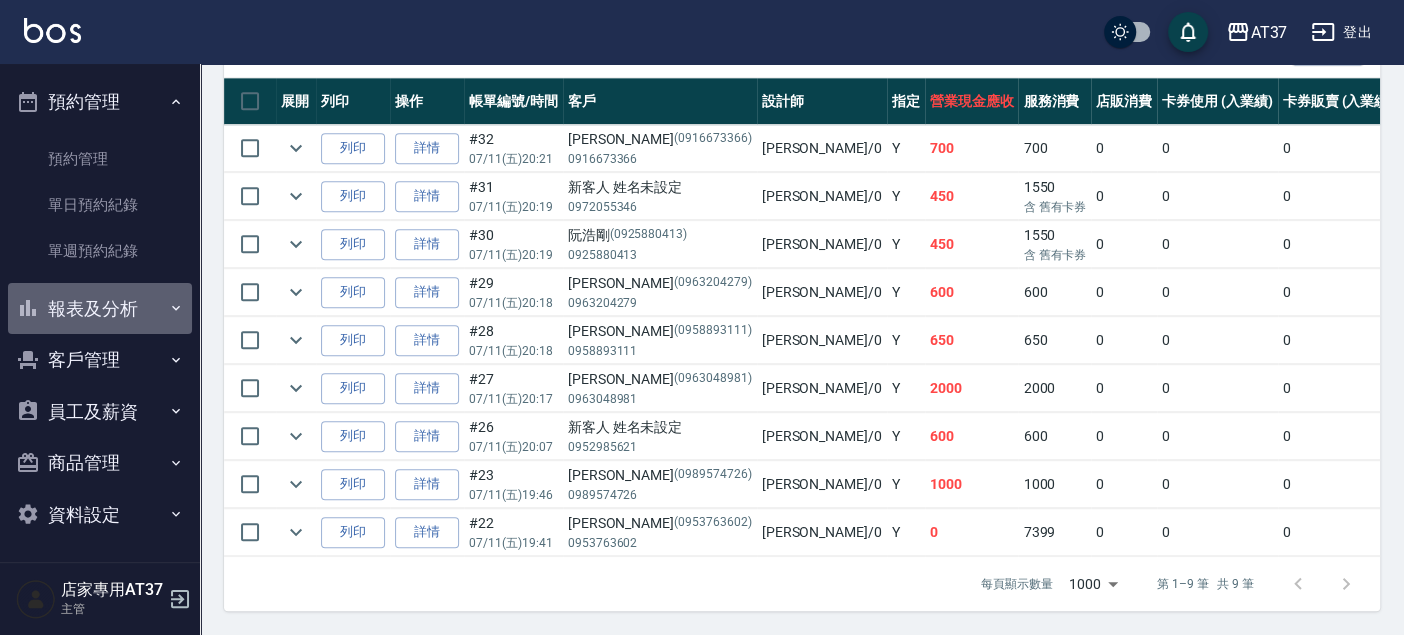 click on "報表及分析" at bounding box center [100, 309] 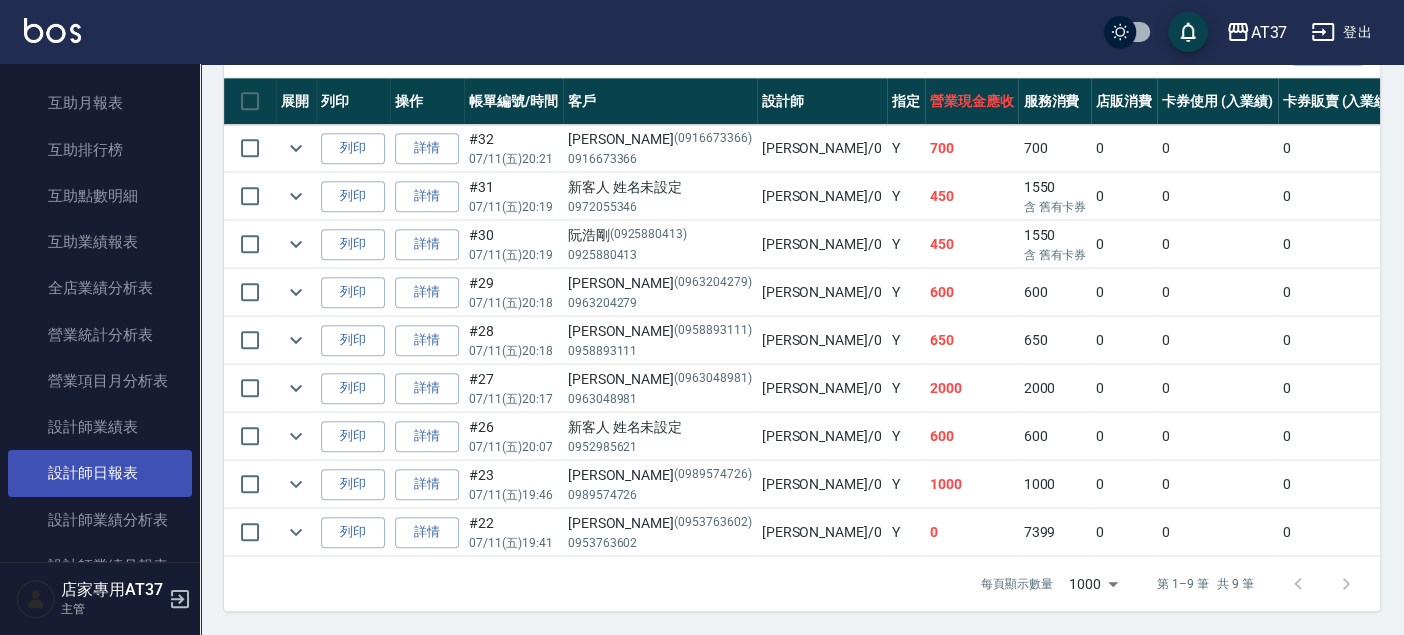 scroll, scrollTop: 1054, scrollLeft: 0, axis: vertical 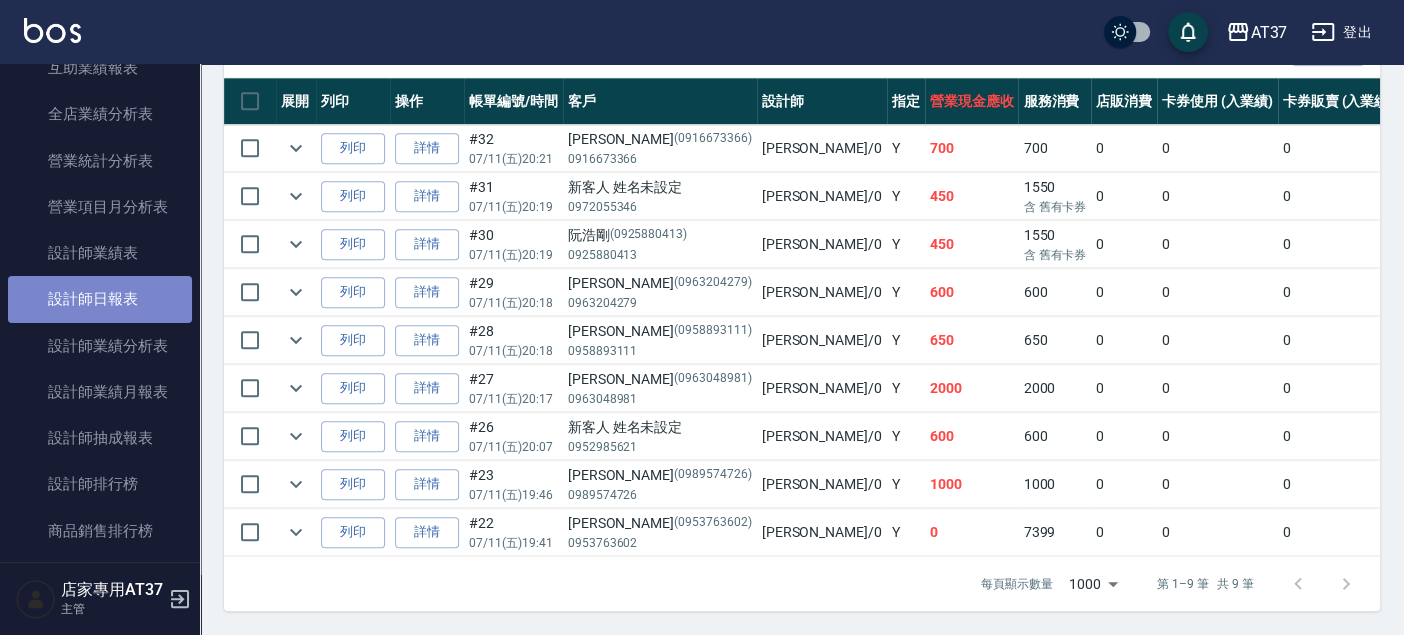 click on "設計師日報表" at bounding box center [100, 299] 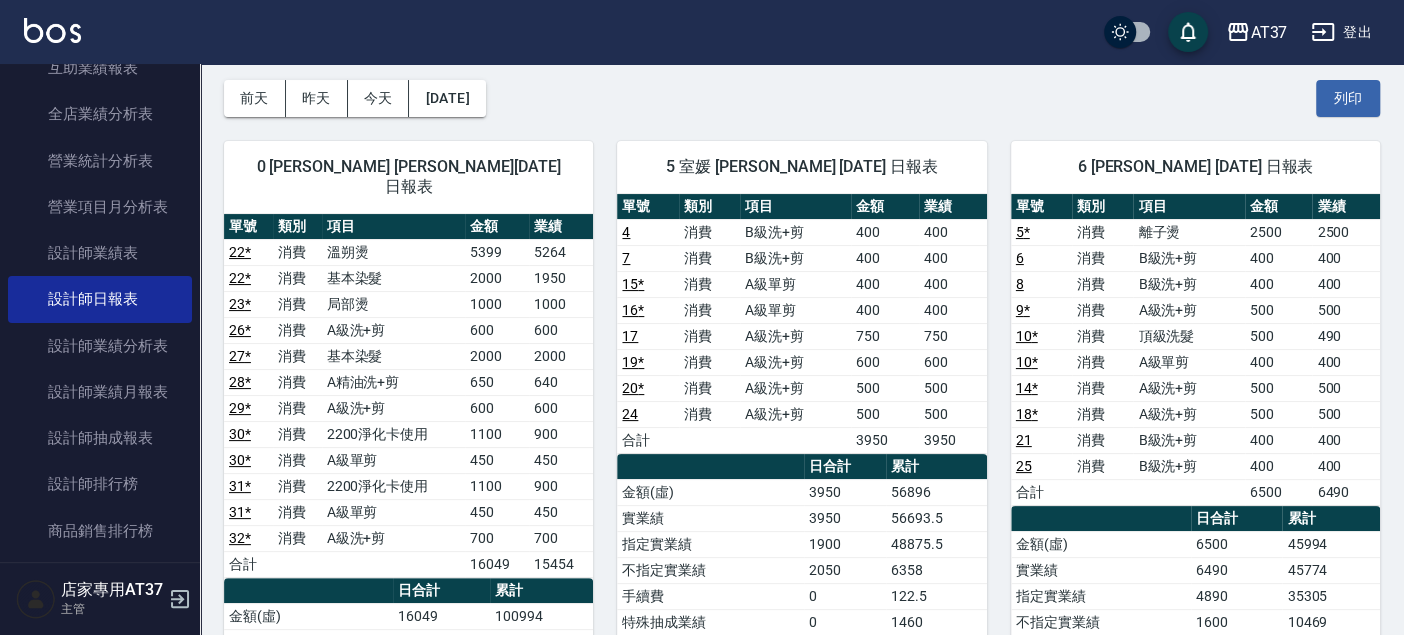 scroll, scrollTop: 222, scrollLeft: 0, axis: vertical 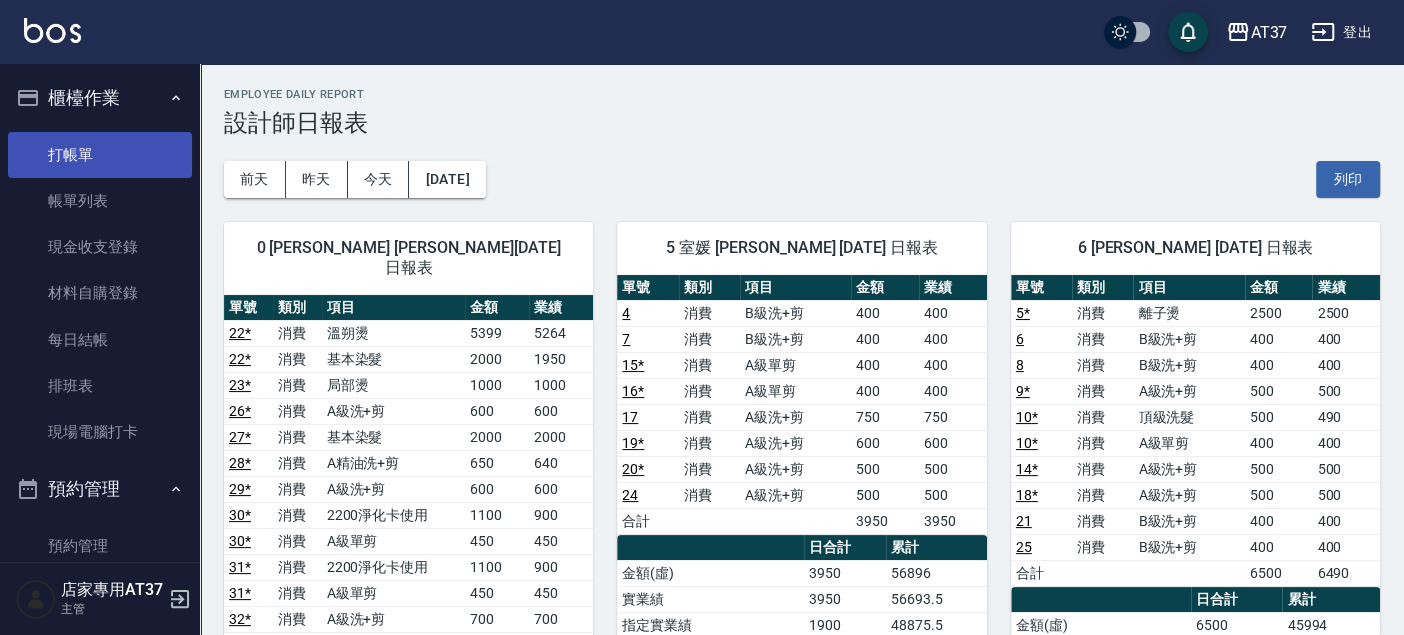 click on "打帳單" at bounding box center (100, 155) 